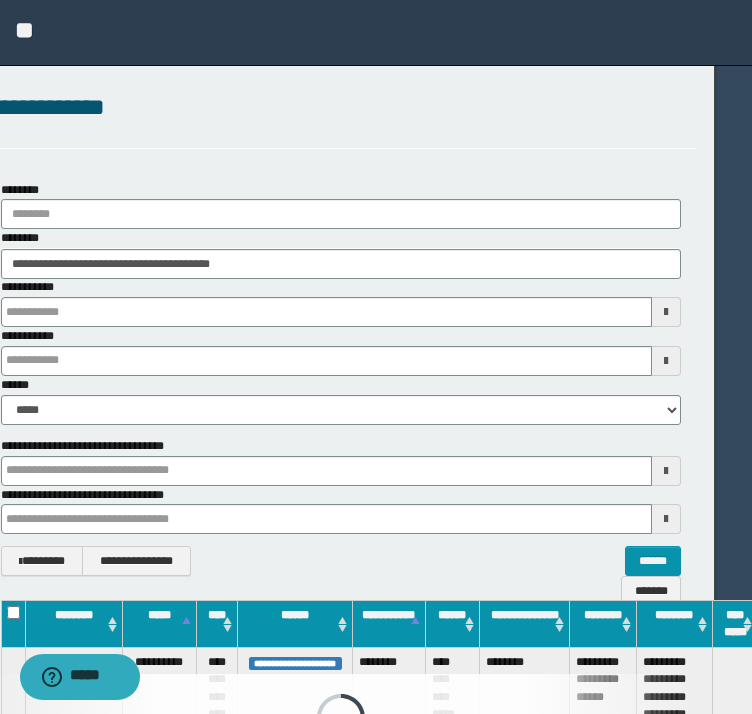 scroll, scrollTop: 0, scrollLeft: 0, axis: both 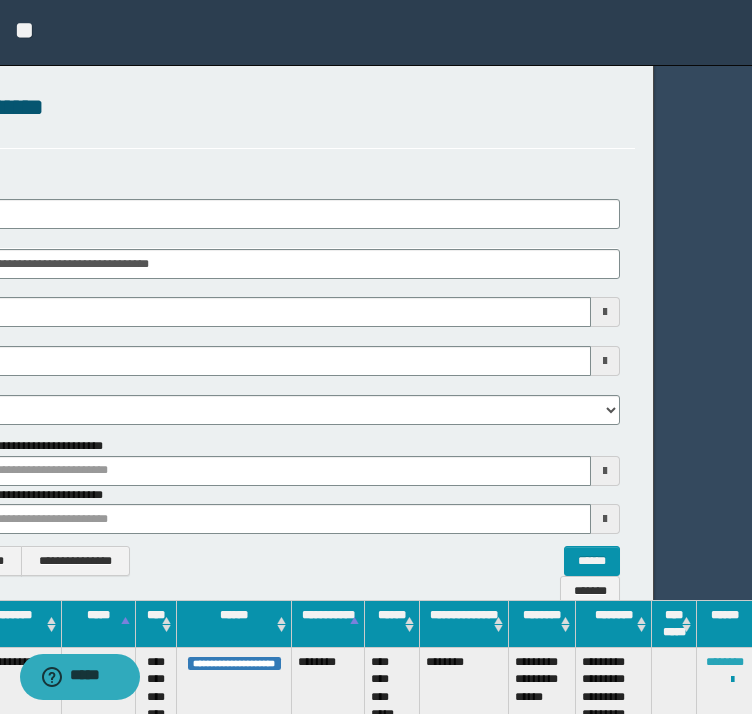click on "********" at bounding box center [725, 662] 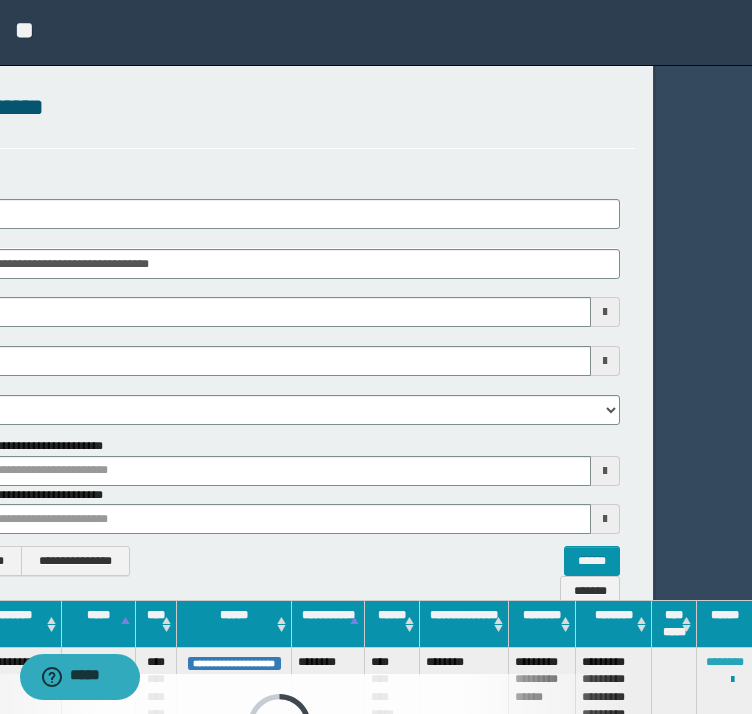 scroll, scrollTop: 0, scrollLeft: 64, axis: horizontal 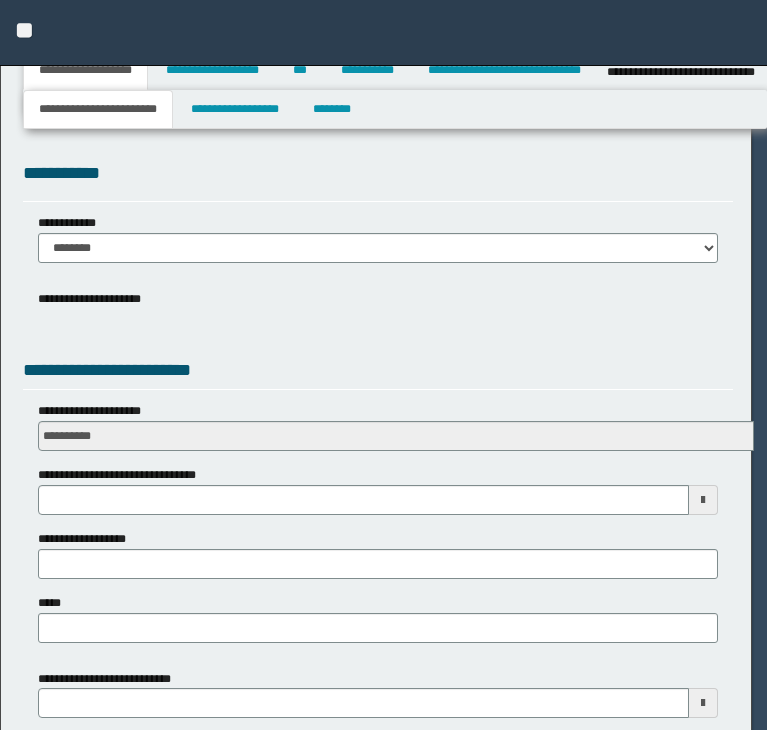 click at bounding box center (383, 365) 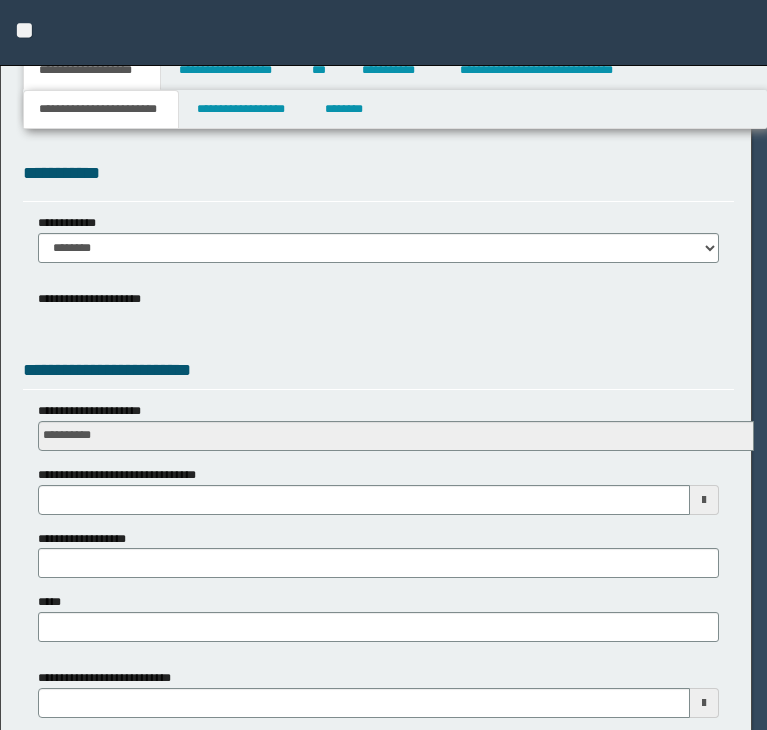 scroll, scrollTop: 0, scrollLeft: 0, axis: both 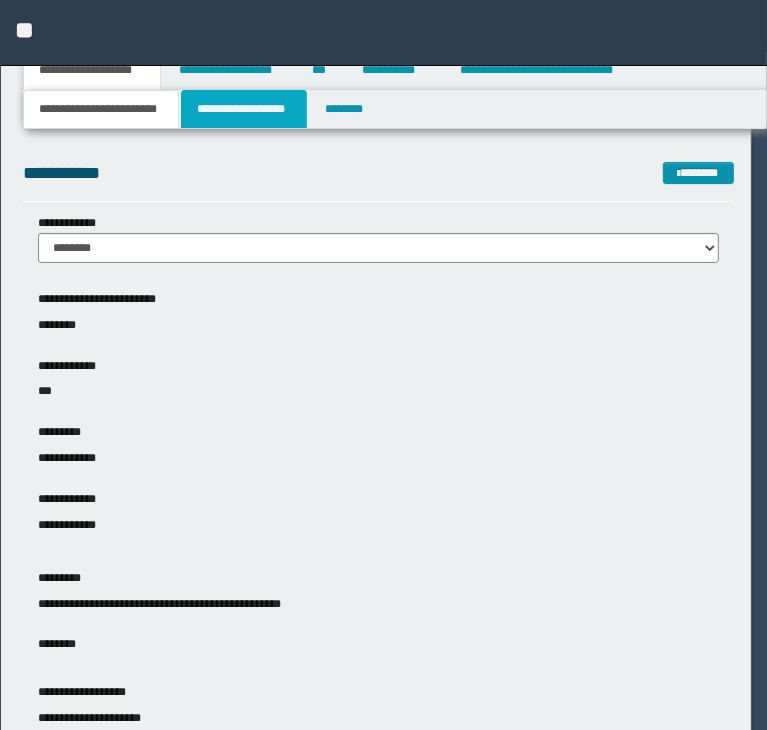 click on "**********" at bounding box center (244, 109) 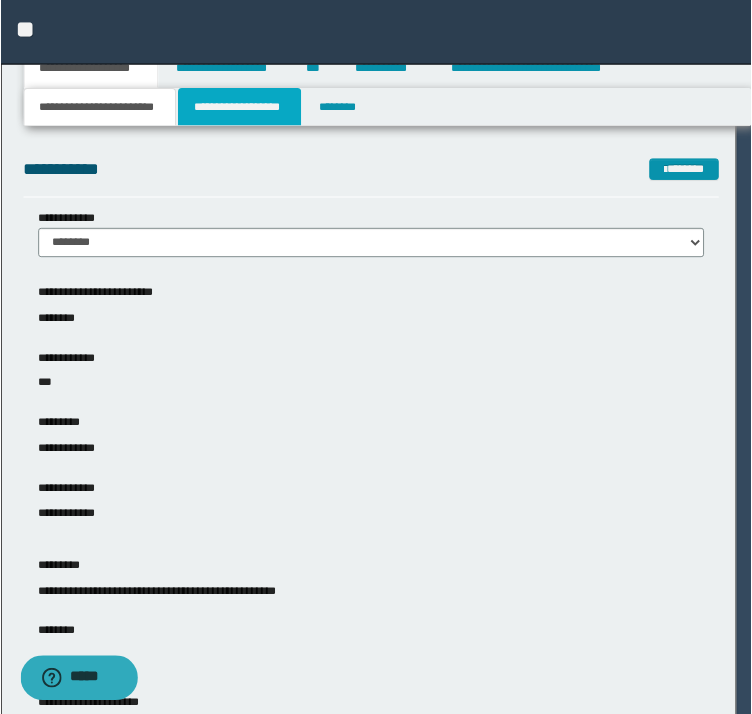 scroll, scrollTop: 0, scrollLeft: 0, axis: both 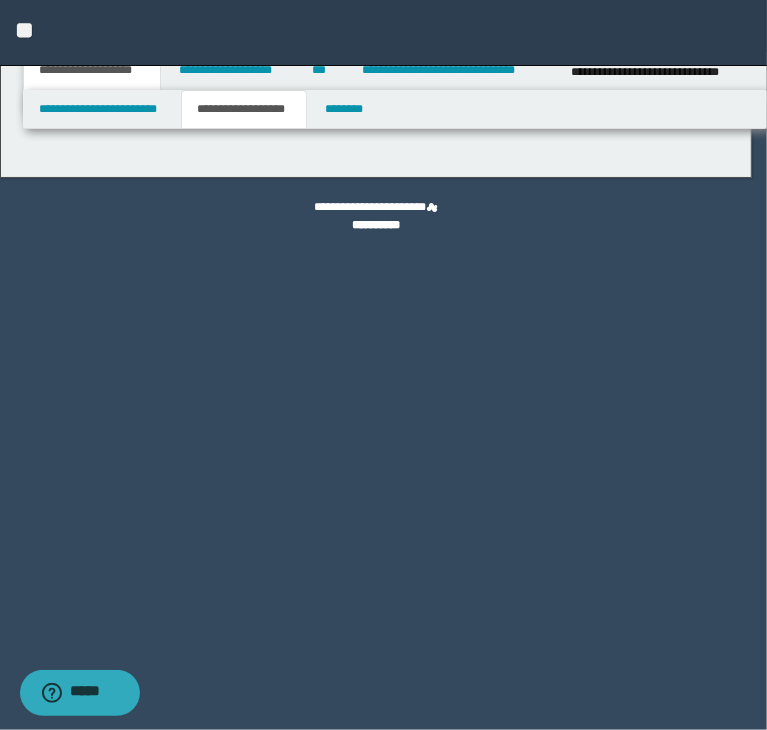 type on "********" 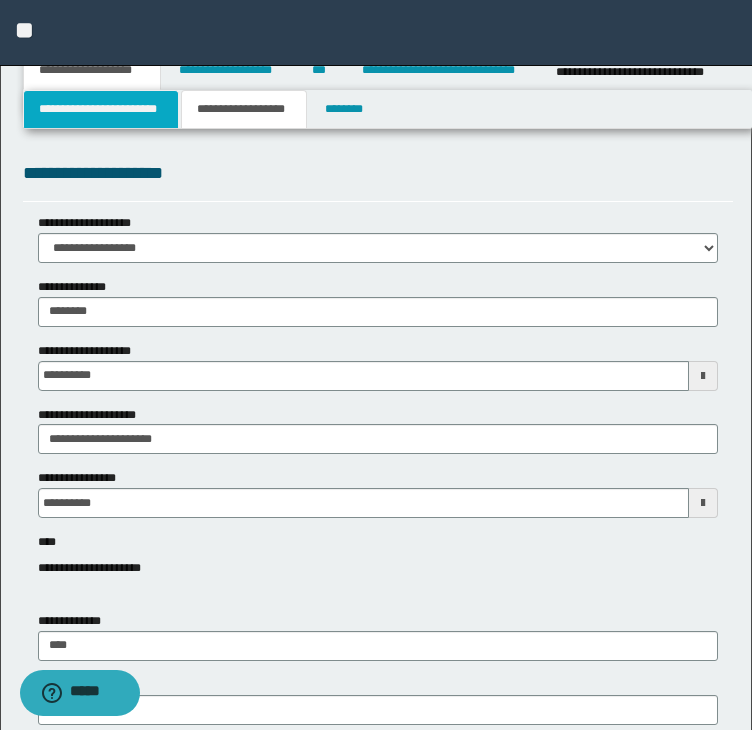 click on "**********" at bounding box center (101, 109) 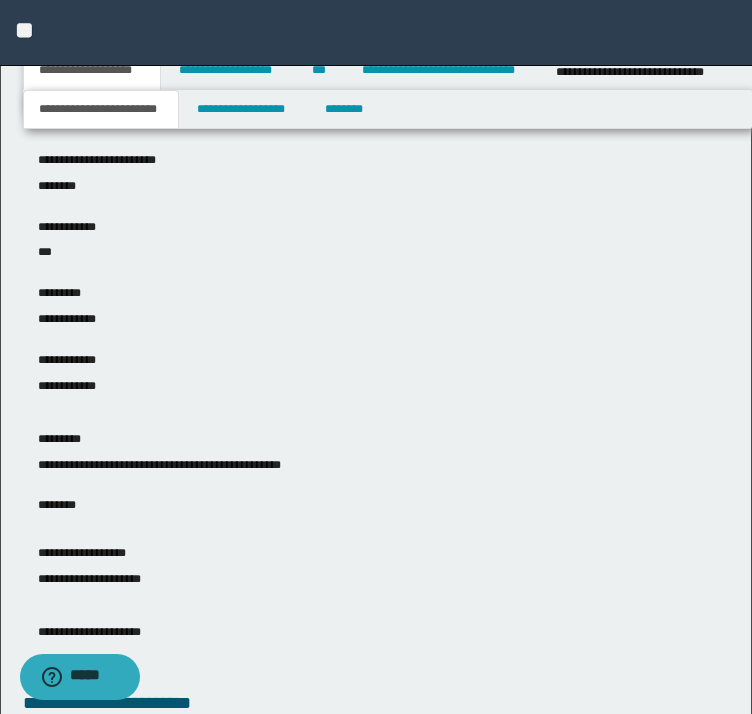 scroll, scrollTop: 500, scrollLeft: 0, axis: vertical 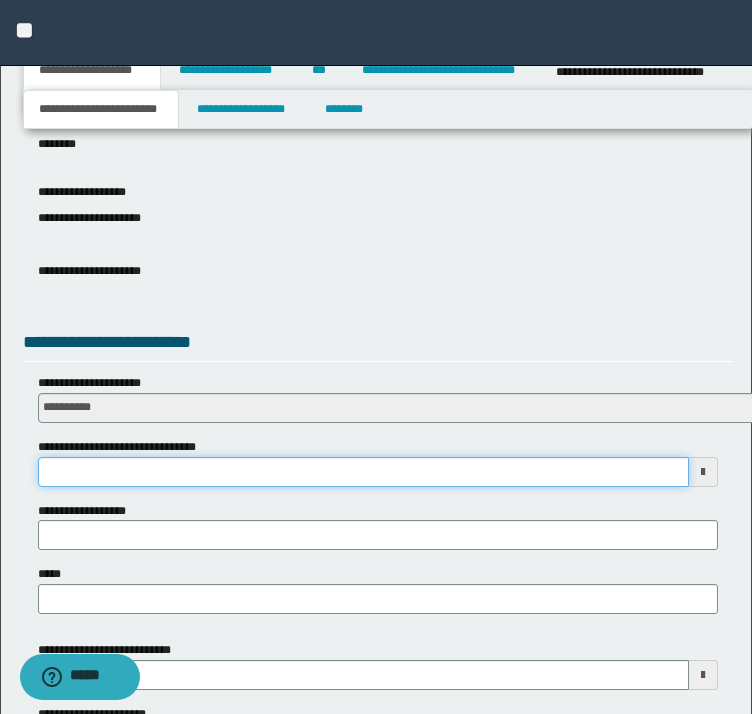 drag, startPoint x: 63, startPoint y: 470, endPoint x: 74, endPoint y: 464, distance: 12.529964 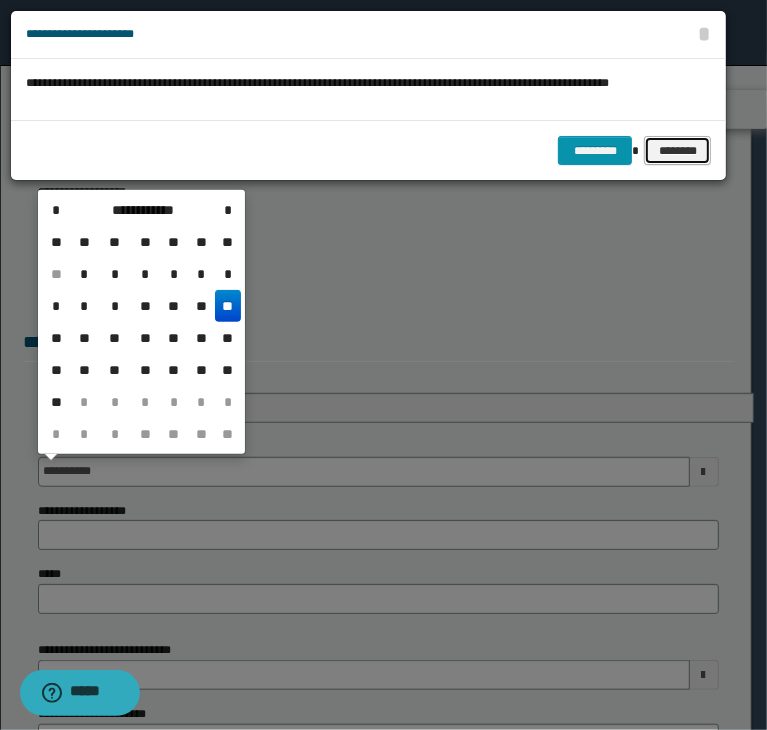 click on "********" at bounding box center (677, 151) 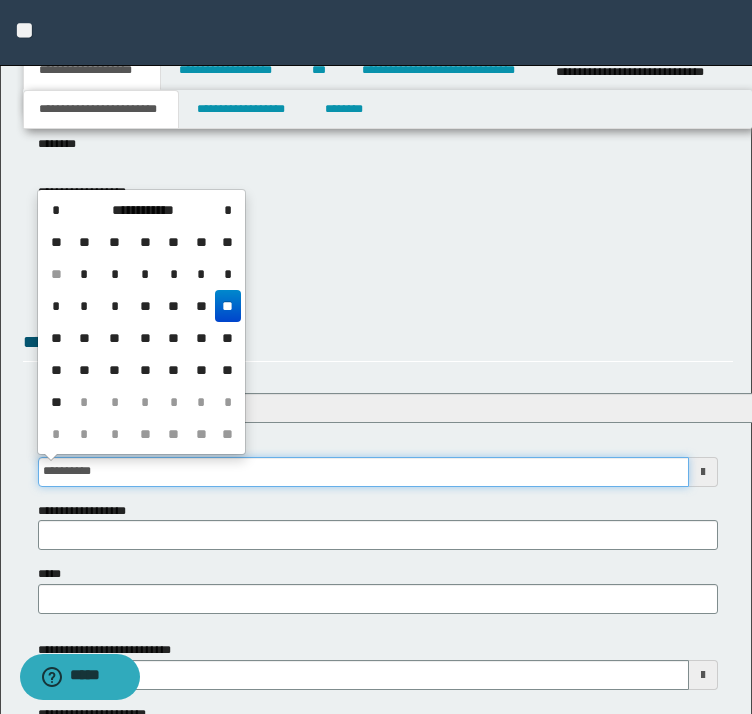 drag, startPoint x: 137, startPoint y: 468, endPoint x: -48, endPoint y: 452, distance: 185.6906 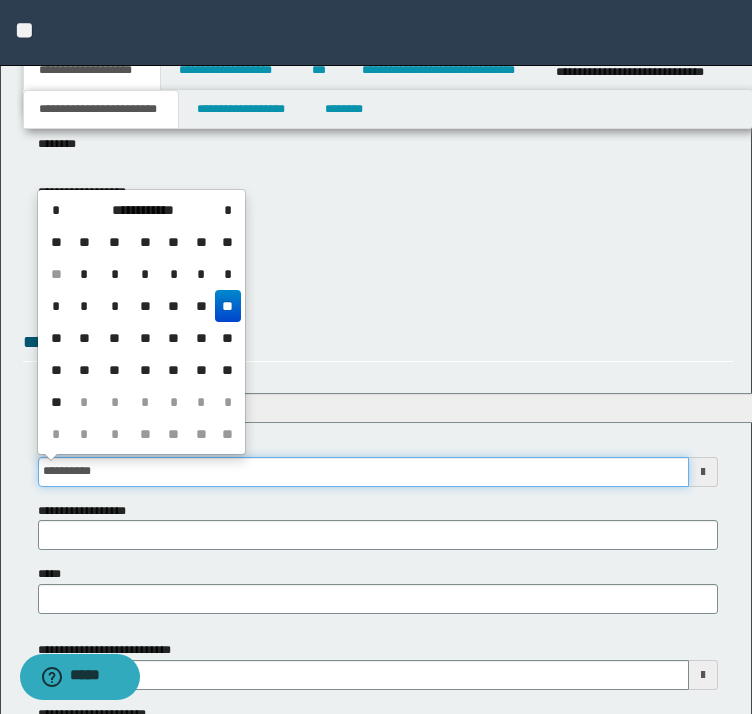 click on "**********" at bounding box center [376, -143] 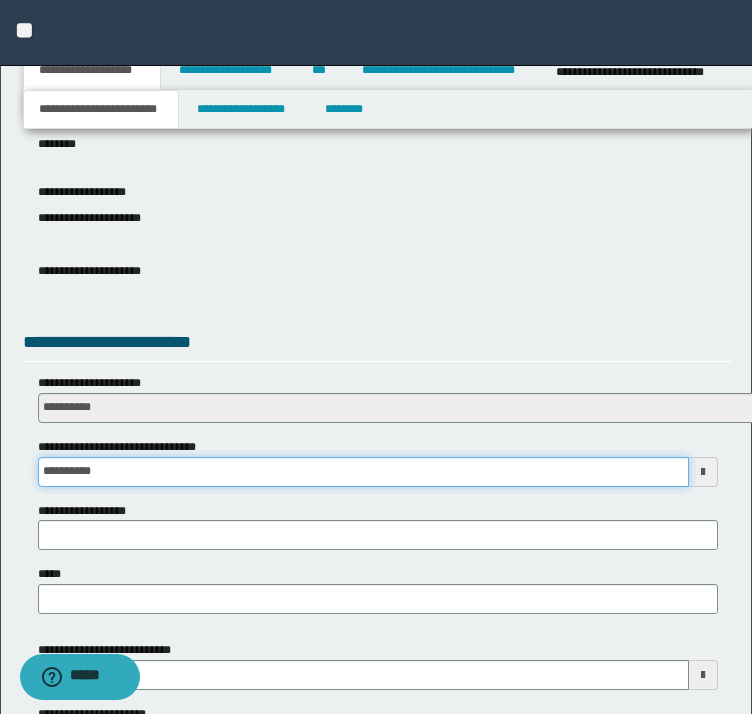 type on "**********" 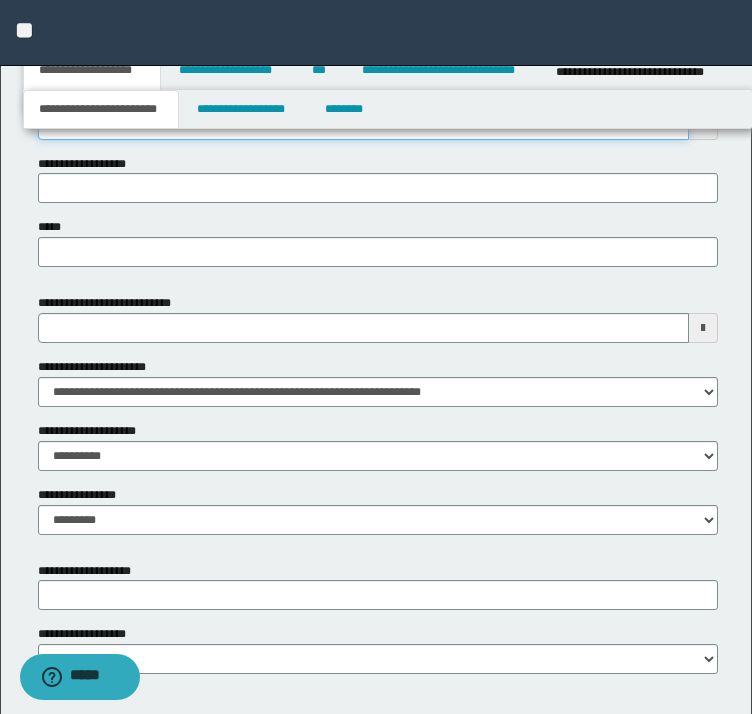 scroll, scrollTop: 930, scrollLeft: 0, axis: vertical 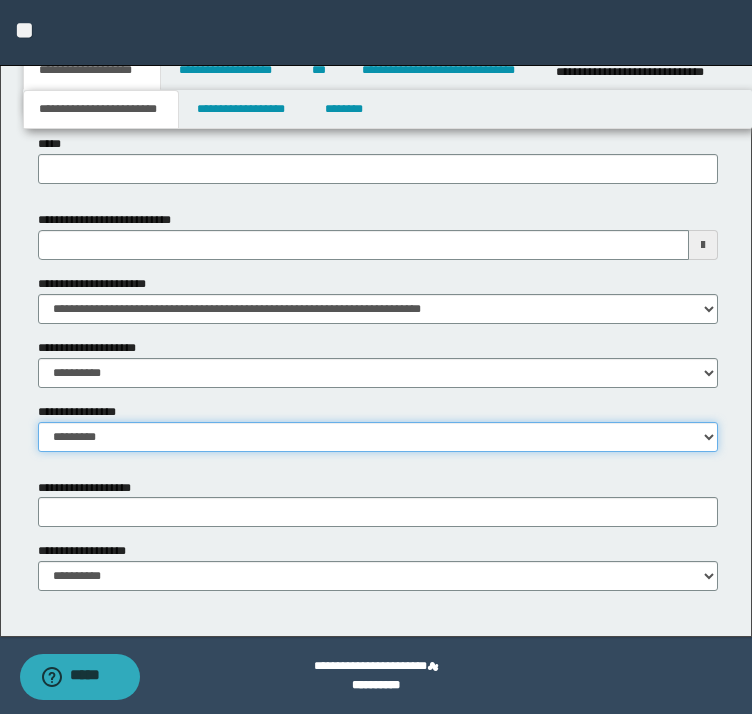 select on "*" 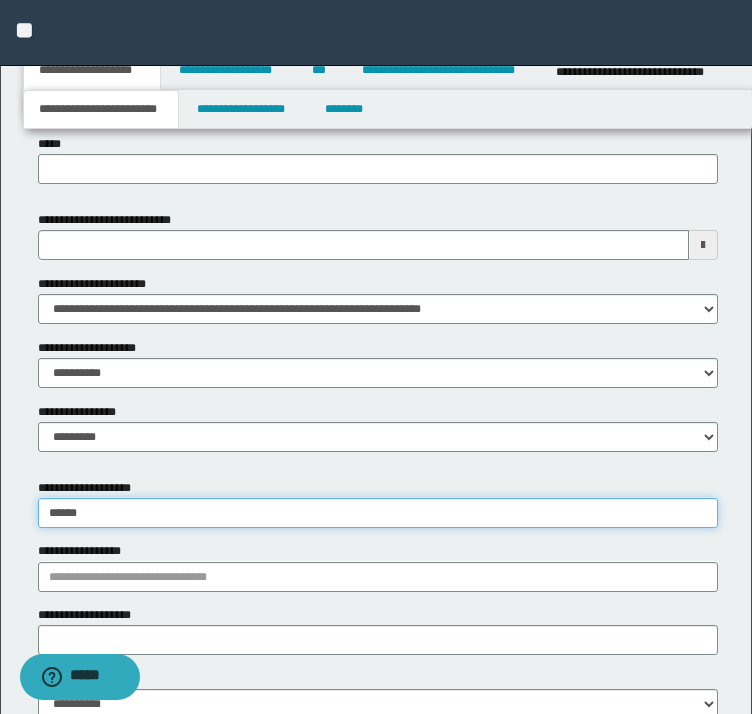 type on "*******" 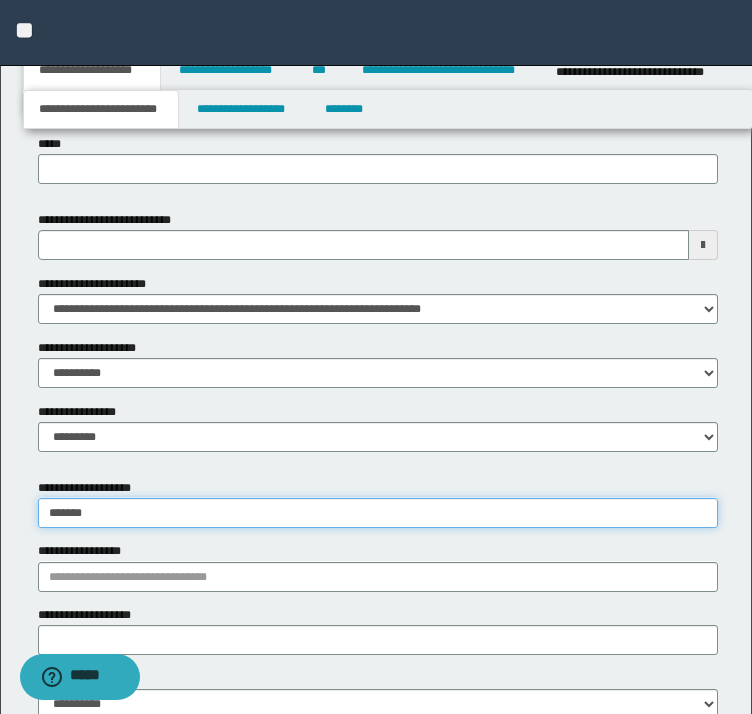 type on "********" 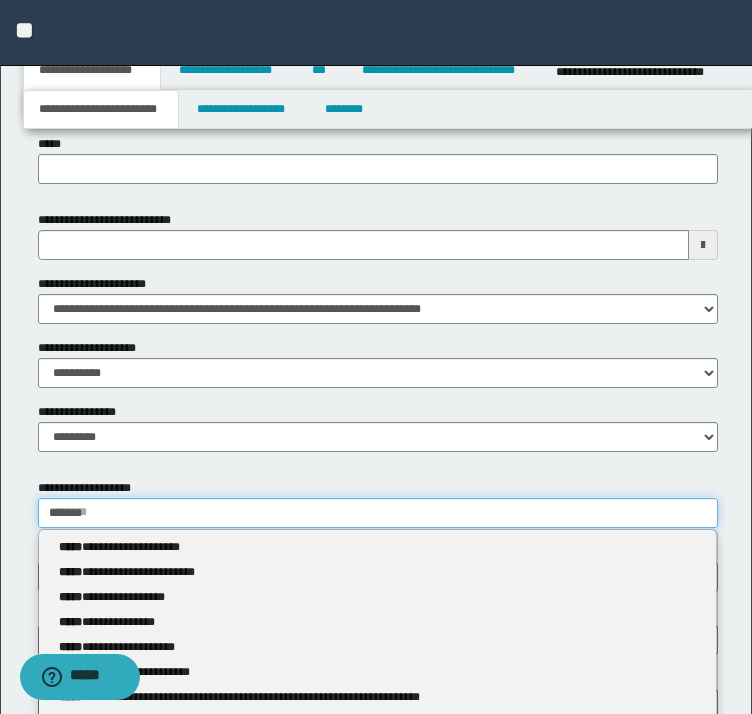 type 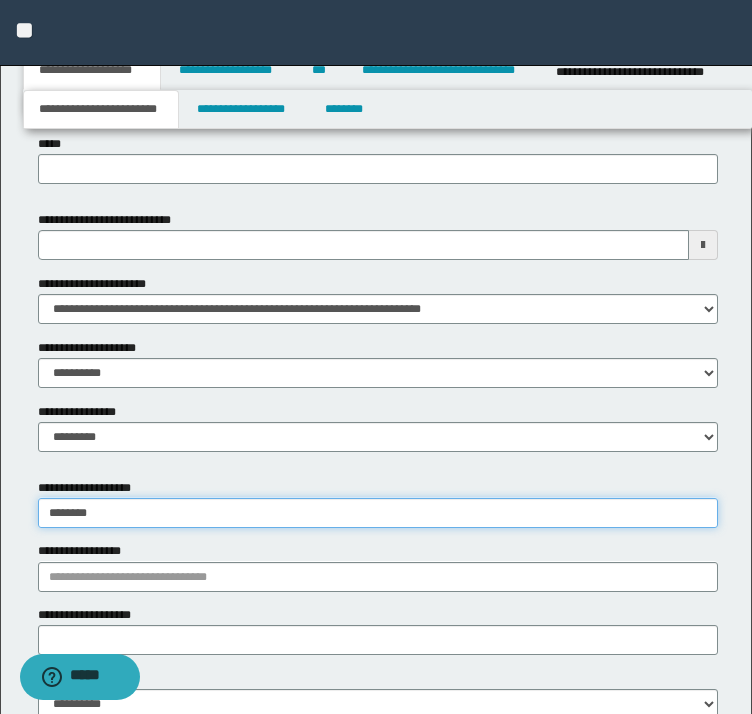 type on "********" 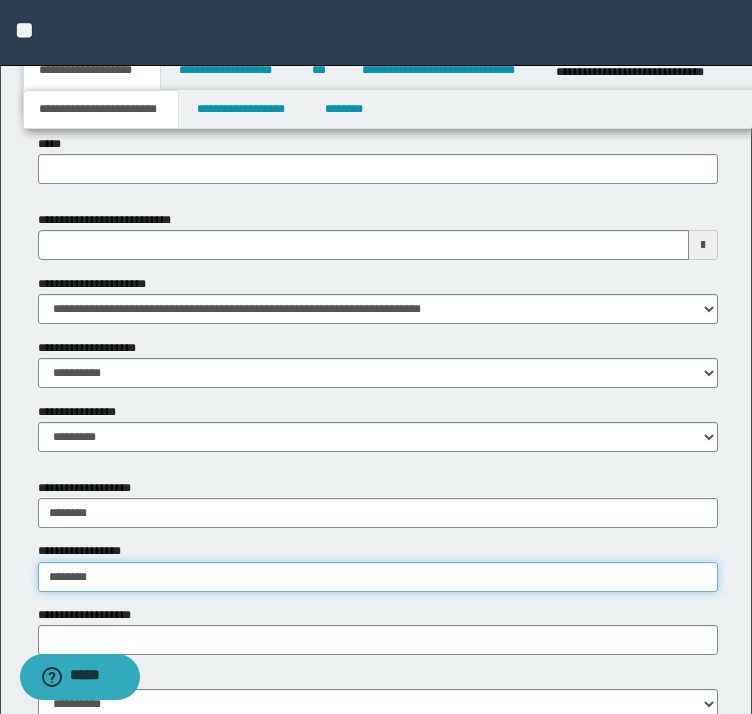type on "*********" 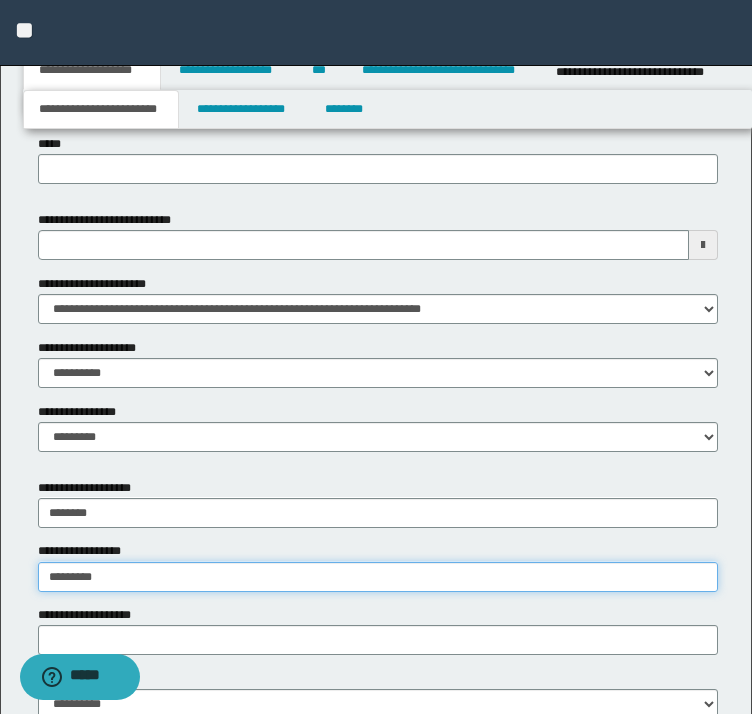 type on "*********" 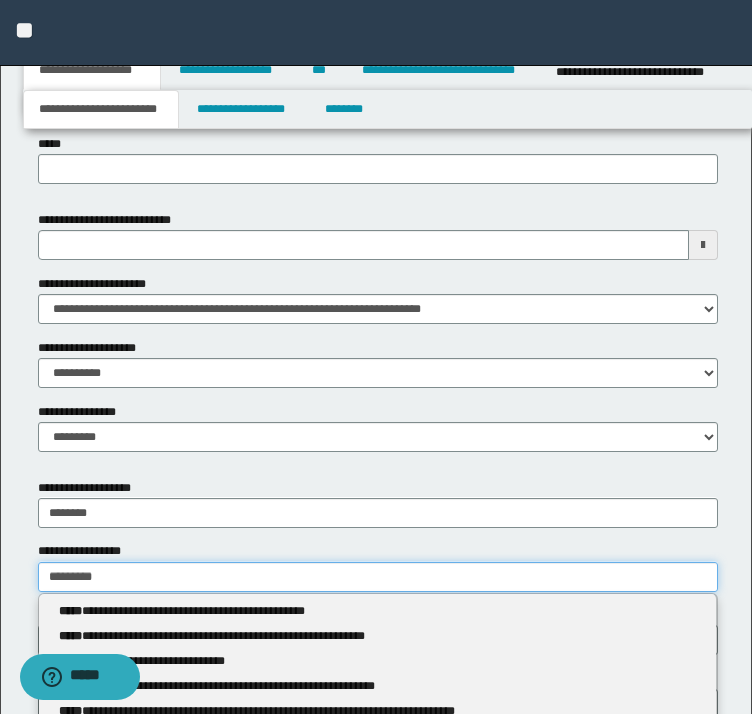 type 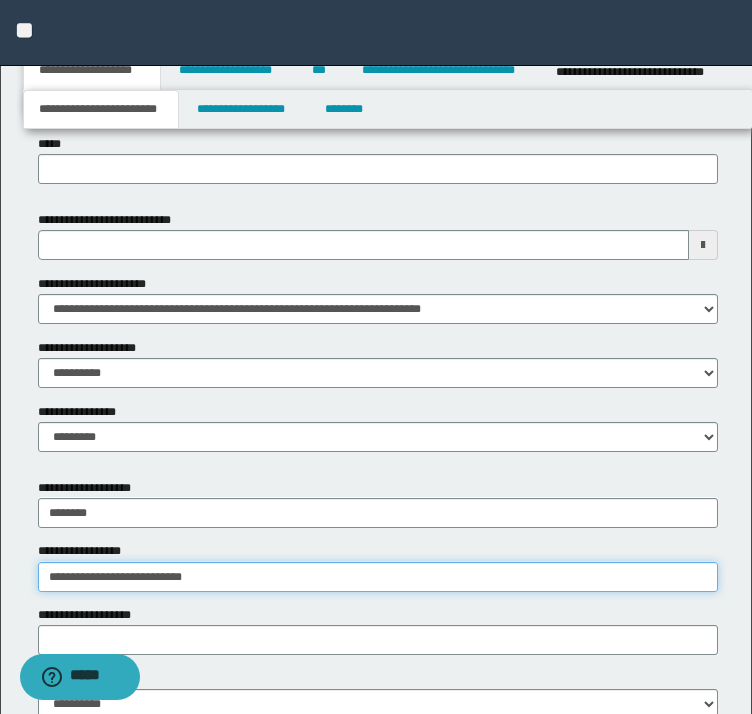 type on "**********" 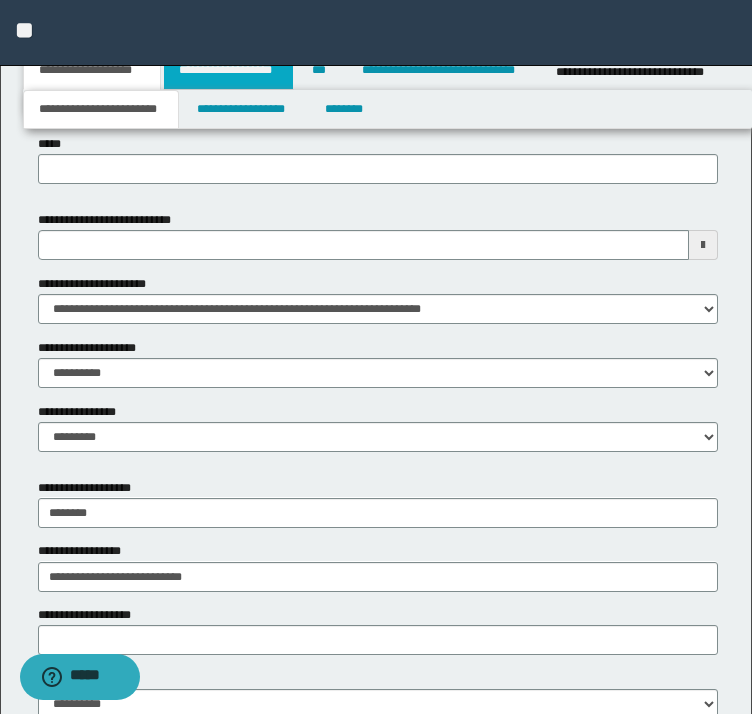 click on "**********" at bounding box center (228, 70) 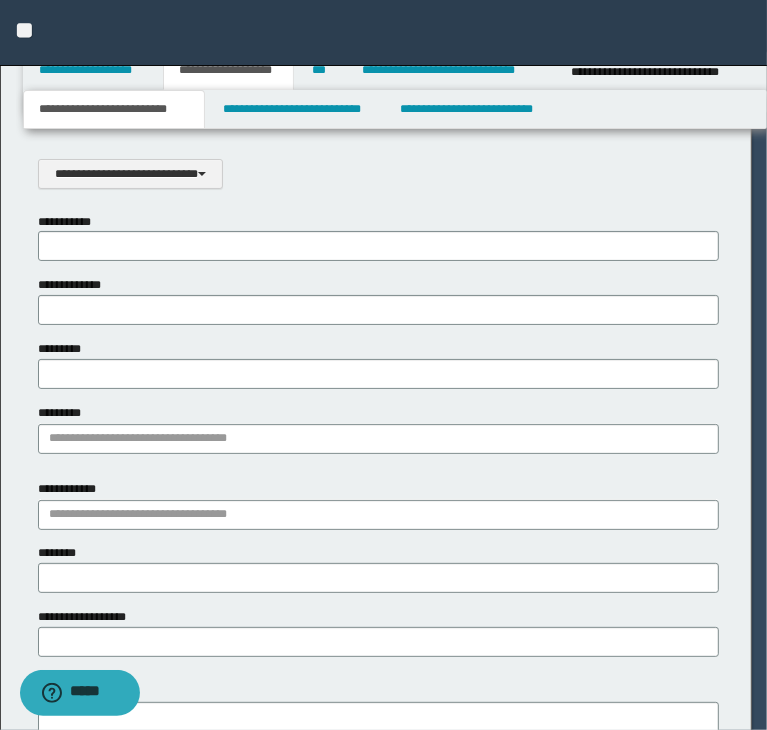scroll, scrollTop: 0, scrollLeft: 0, axis: both 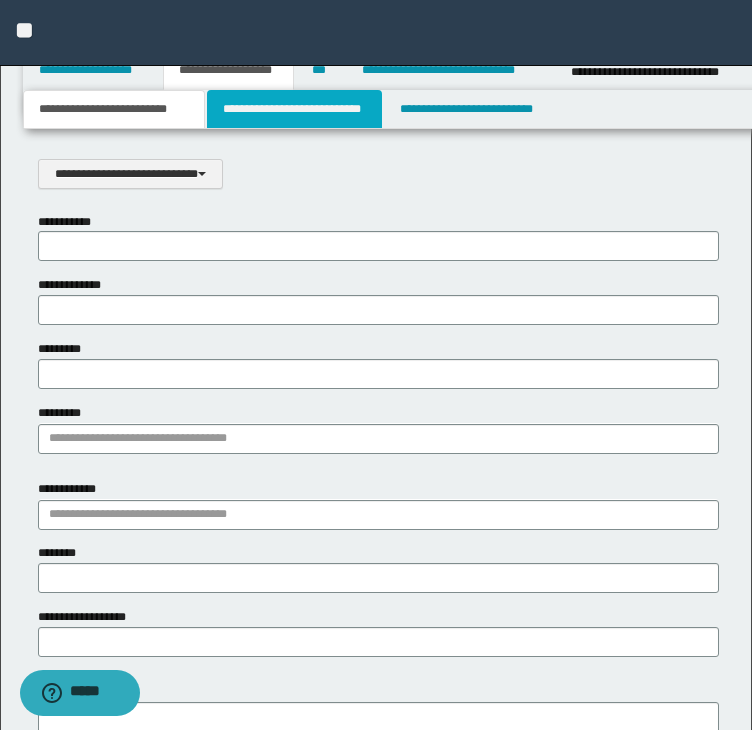 click on "**********" at bounding box center [294, 109] 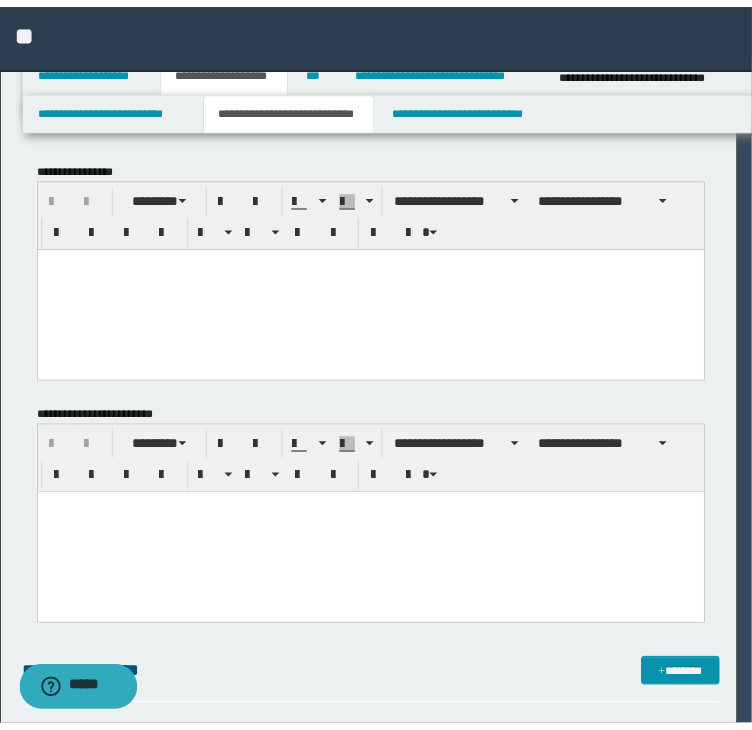 scroll, scrollTop: 0, scrollLeft: 0, axis: both 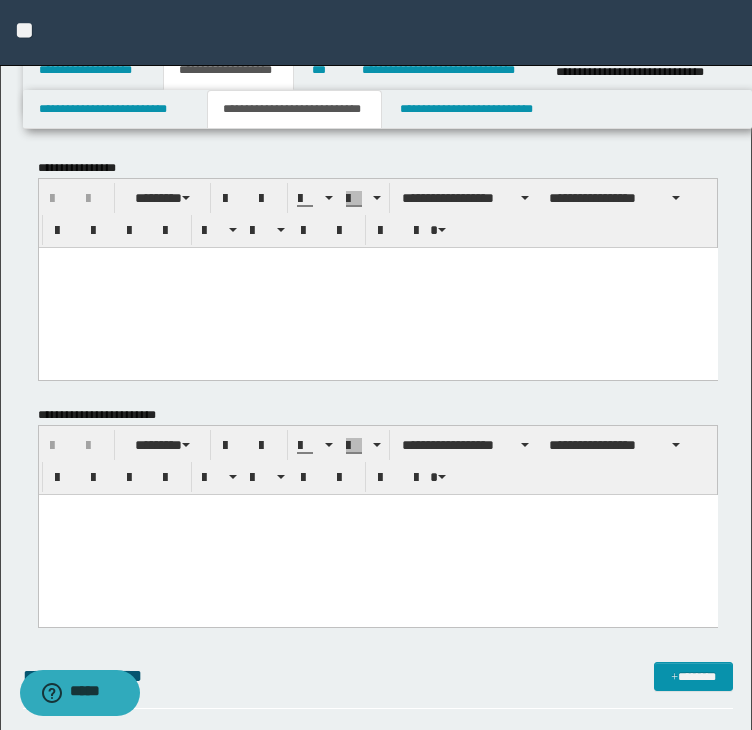 click at bounding box center [377, 287] 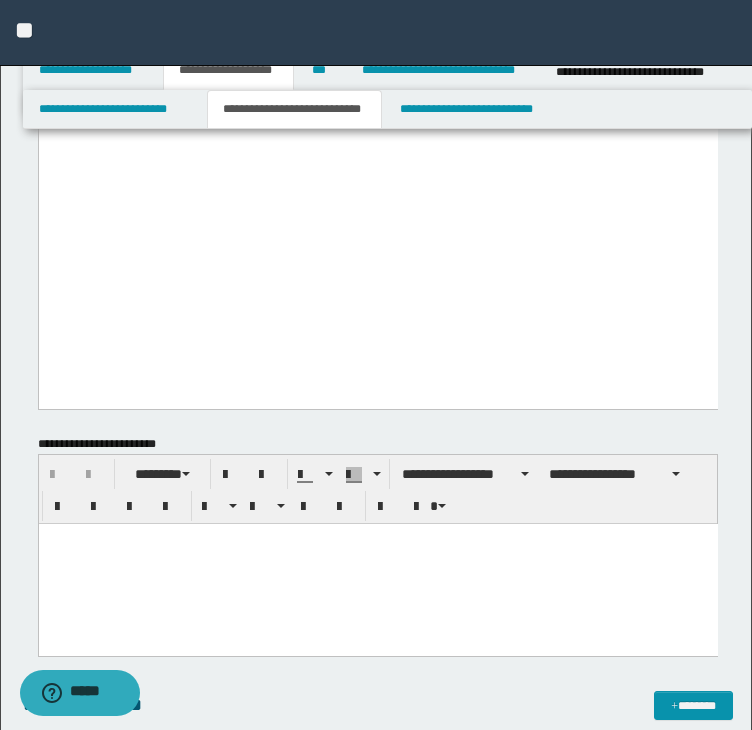 scroll, scrollTop: 5800, scrollLeft: 0, axis: vertical 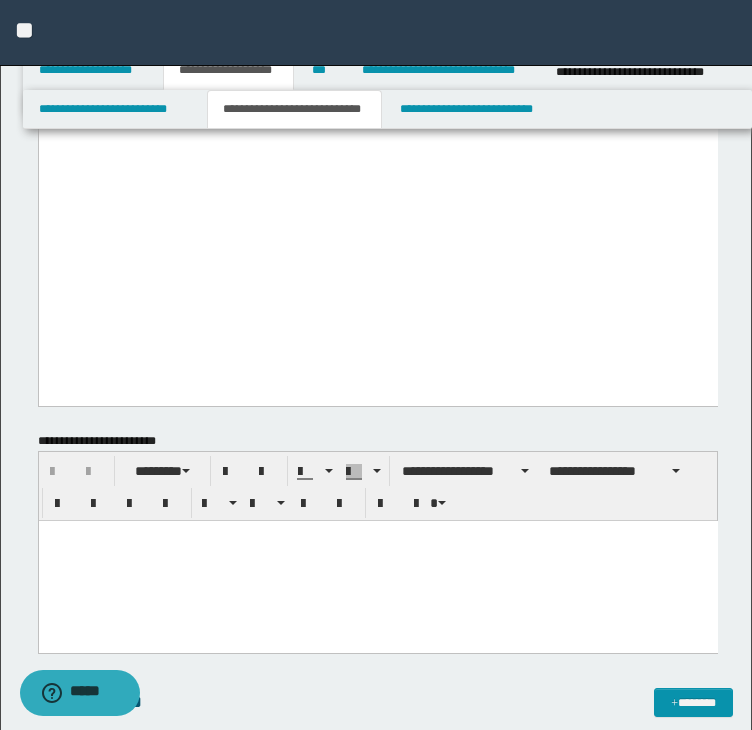 drag, startPoint x: 53, startPoint y: -5533, endPoint x: 300, endPoint y: 413, distance: 5951.128 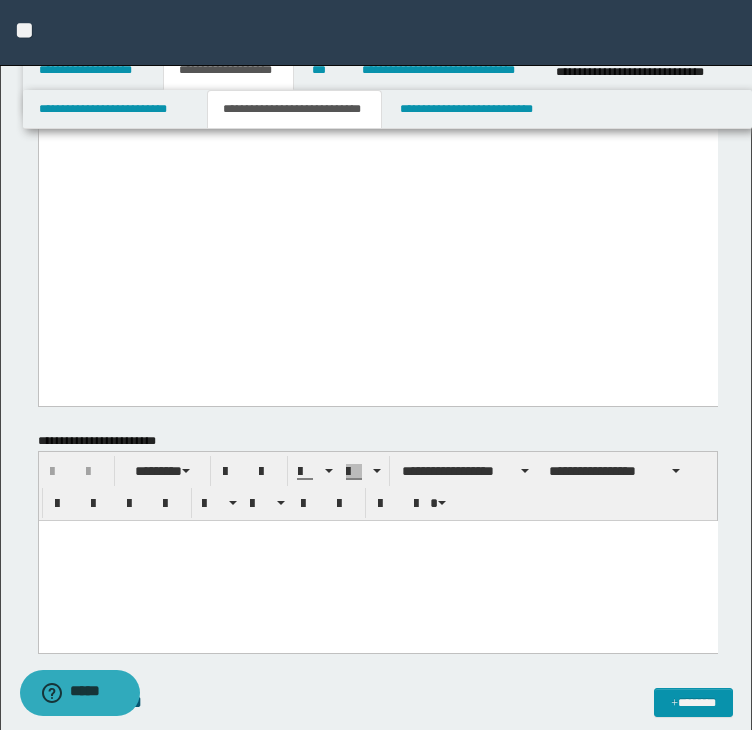 click on "**********" at bounding box center (377, -3215) 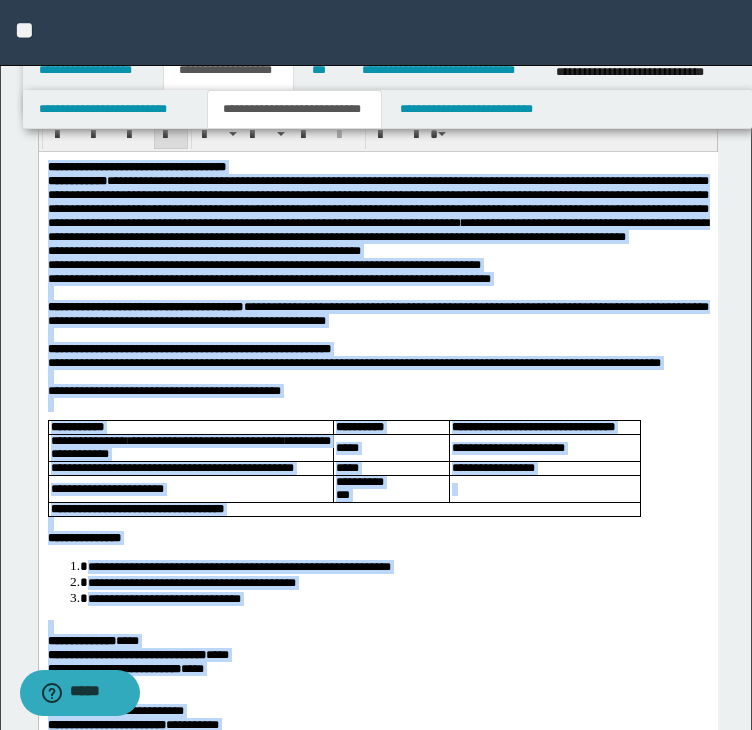 scroll, scrollTop: 0, scrollLeft: 0, axis: both 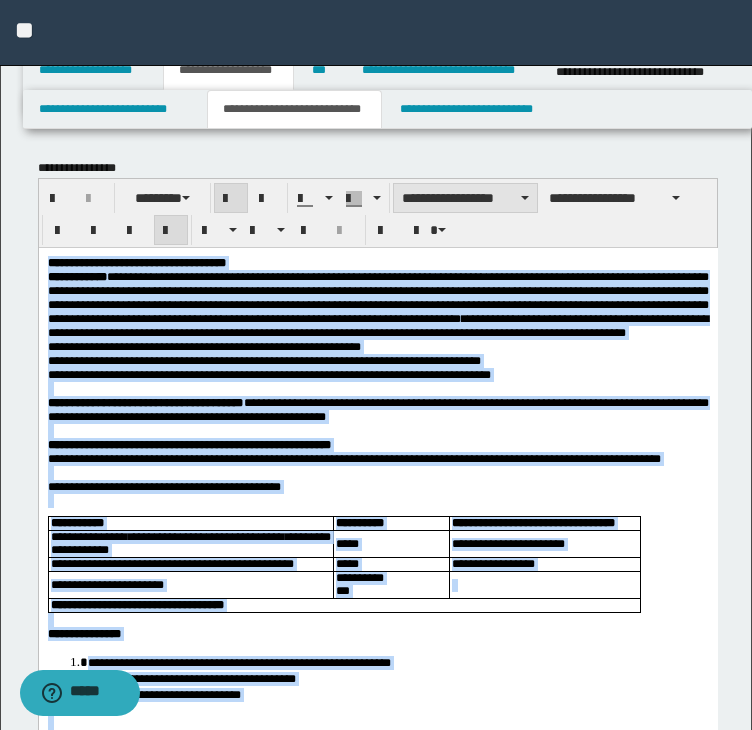 click on "**********" at bounding box center [465, 198] 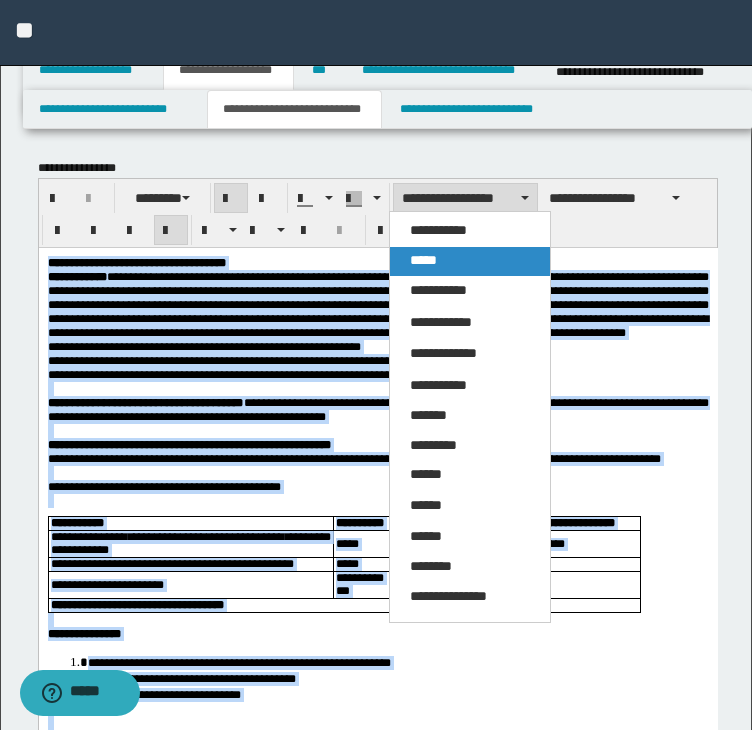 click on "*****" at bounding box center [470, 261] 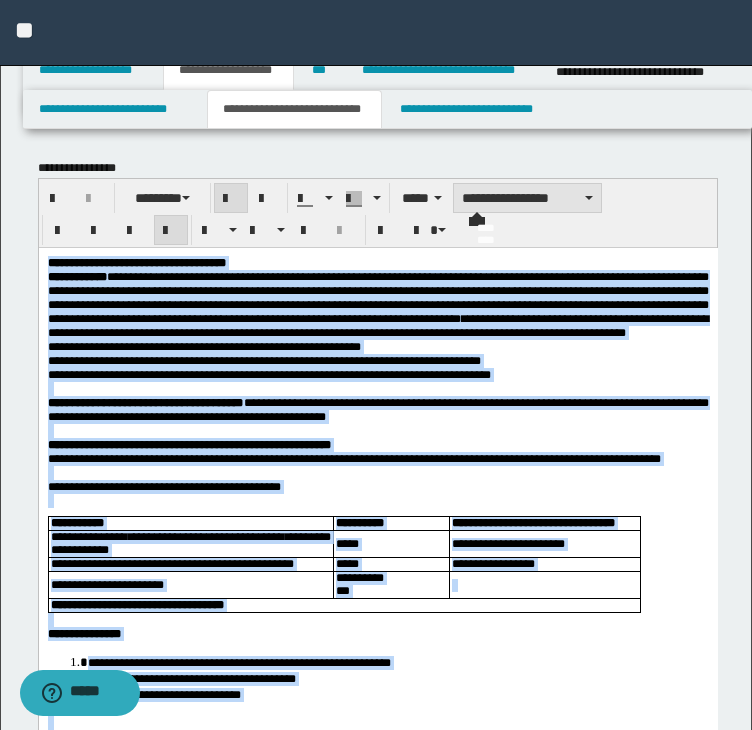 click on "**********" at bounding box center (527, 198) 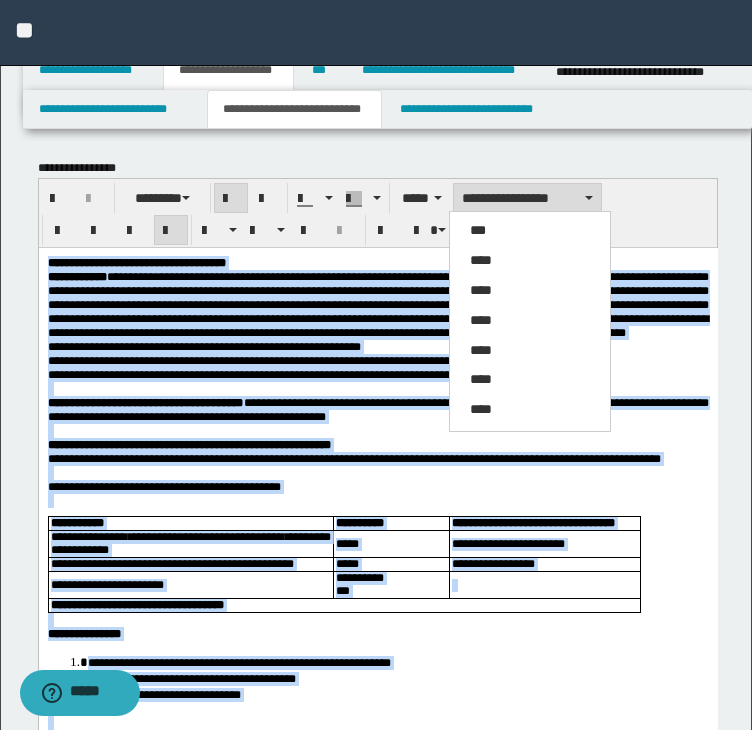 click on "****" at bounding box center [530, 261] 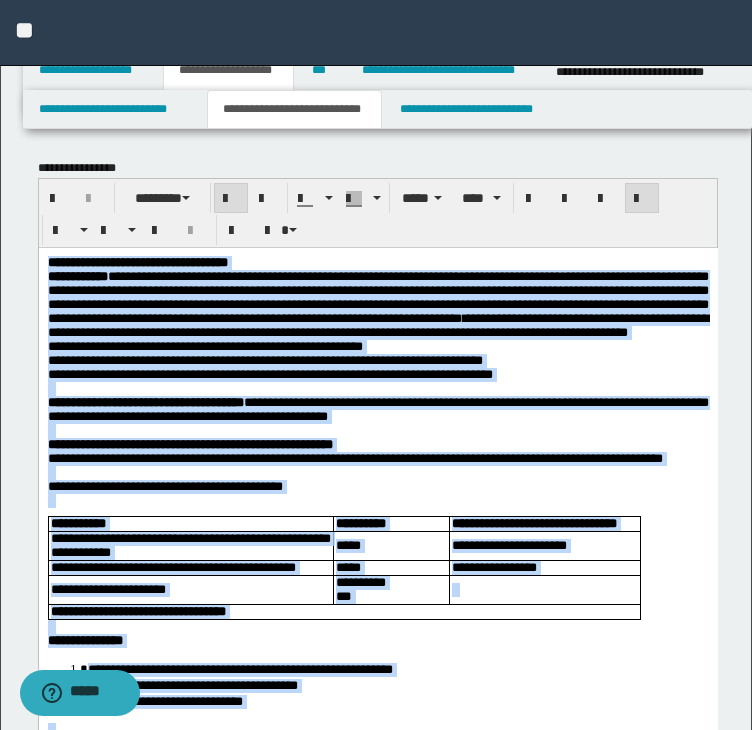 click at bounding box center [642, 199] 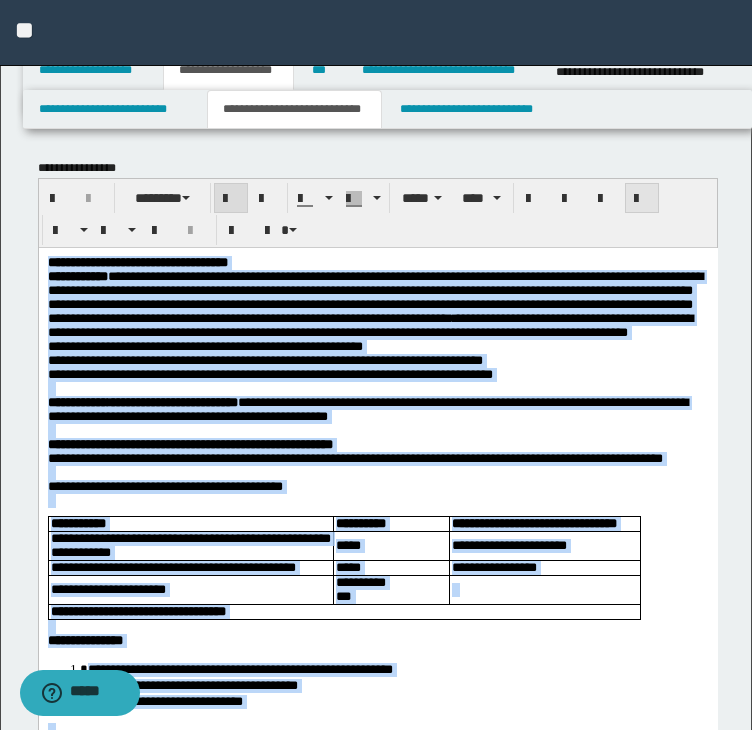 click at bounding box center (642, 199) 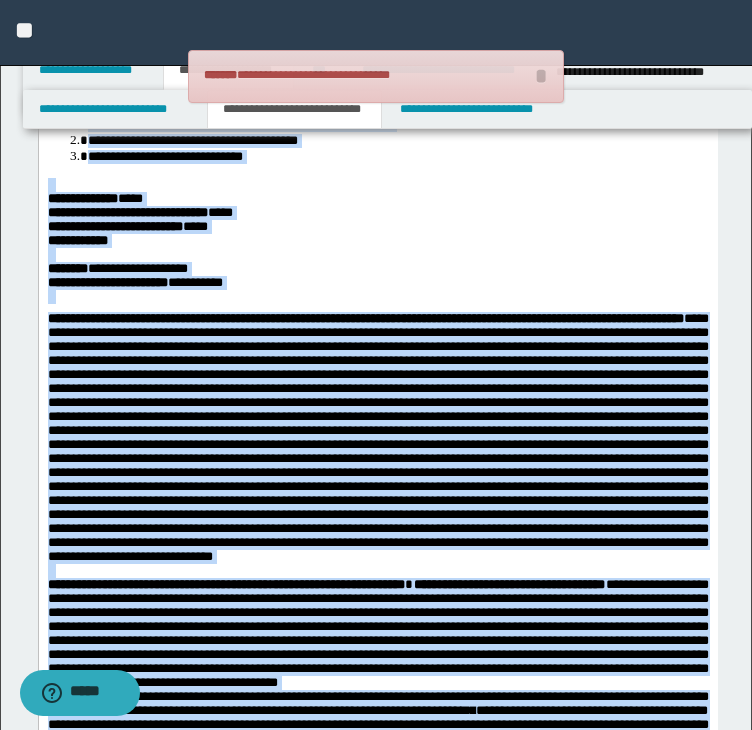 scroll, scrollTop: 600, scrollLeft: 0, axis: vertical 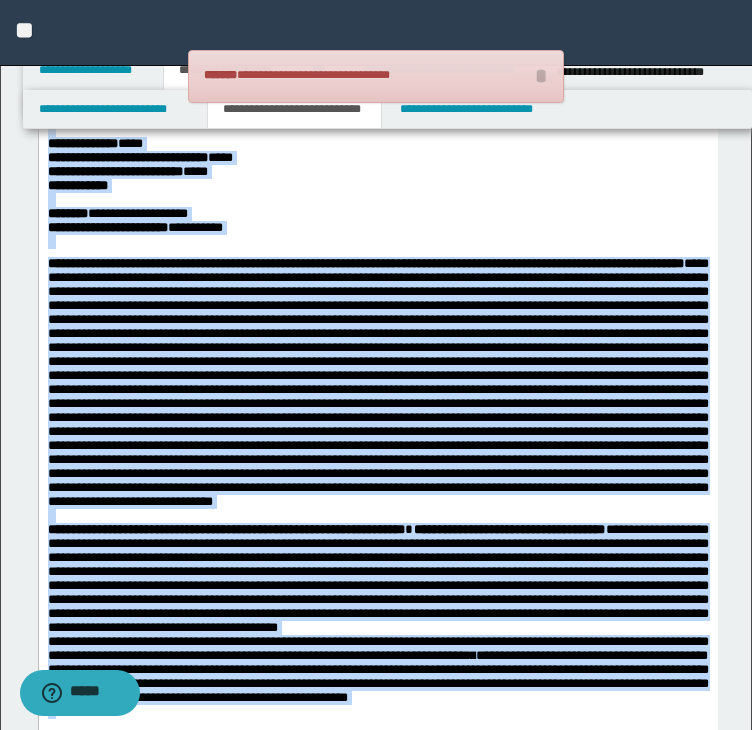 click on "**********" at bounding box center (397, 101) 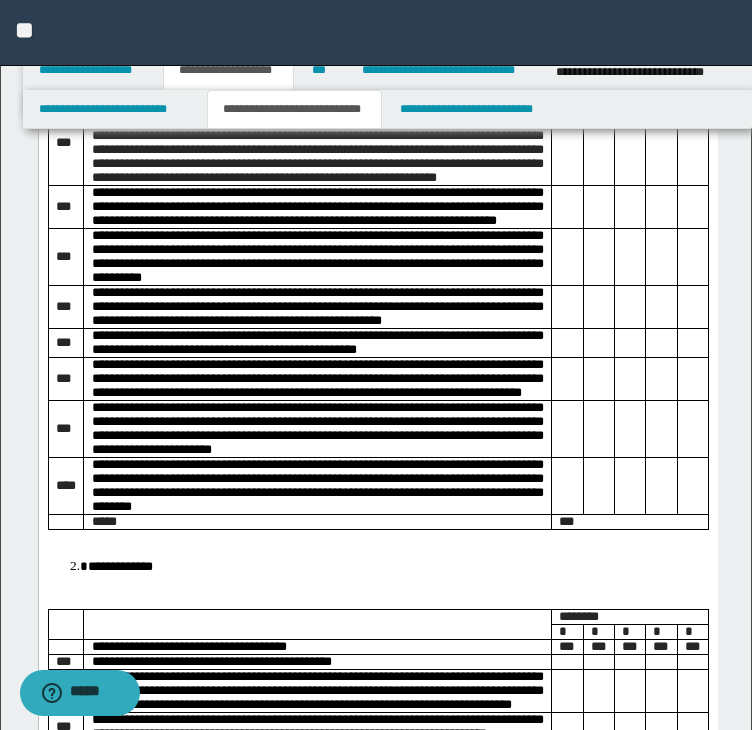scroll, scrollTop: 1400, scrollLeft: 0, axis: vertical 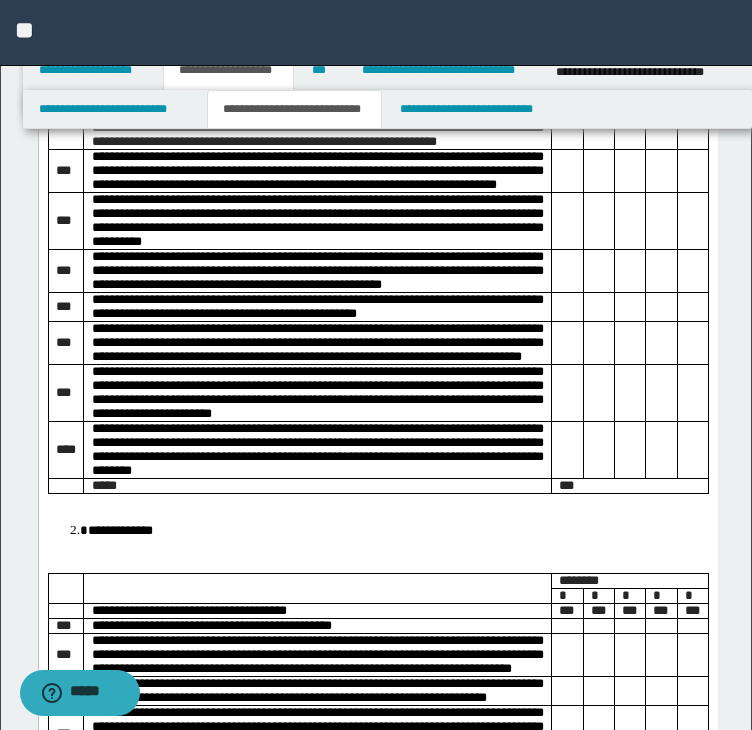 click on "**********" at bounding box center (377, -144) 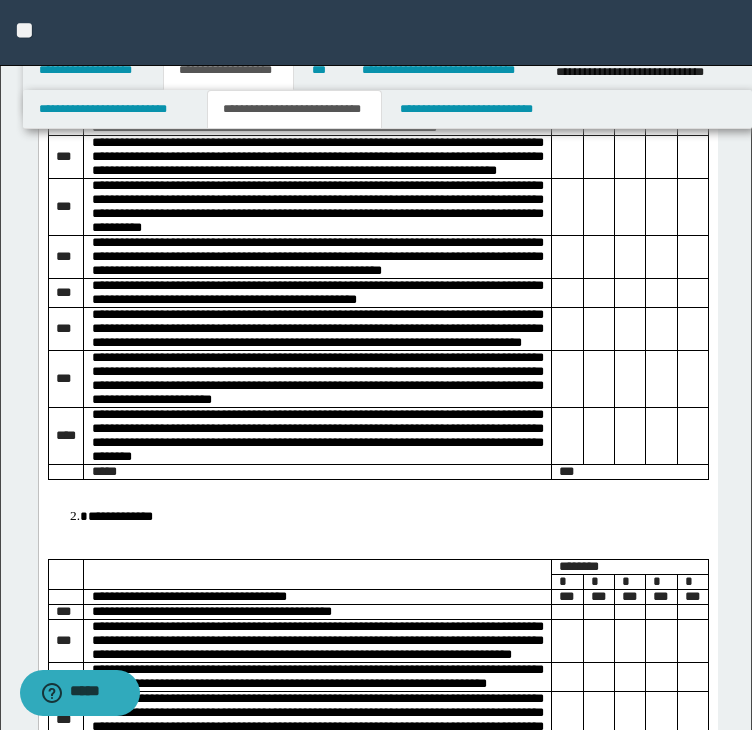 click on "**********" at bounding box center (397, -88) 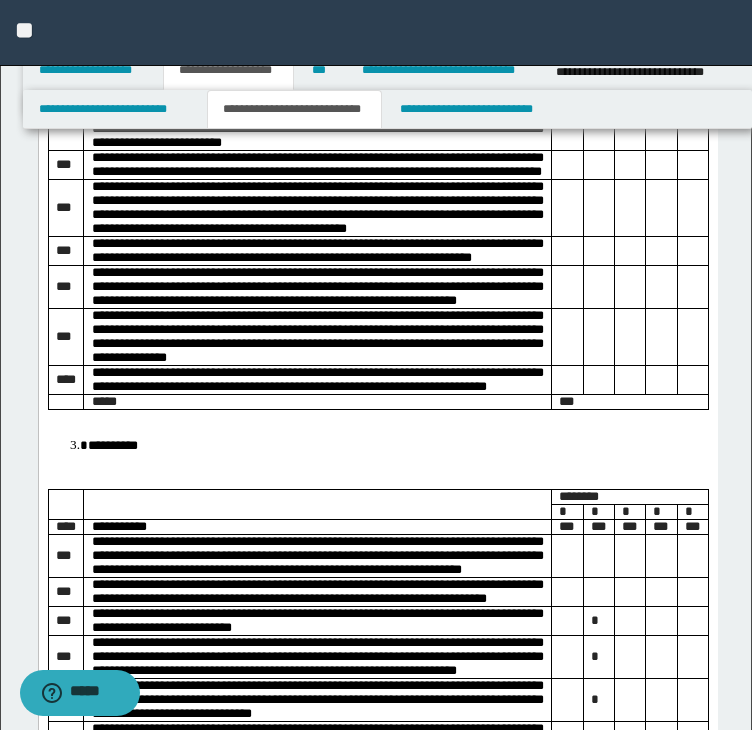scroll, scrollTop: 2100, scrollLeft: 0, axis: vertical 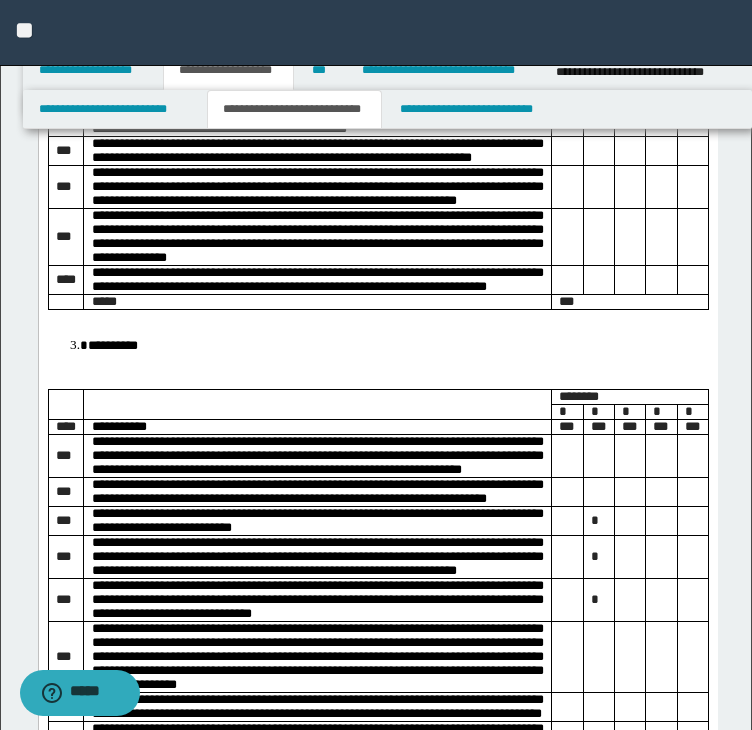 click at bounding box center (377, -211) 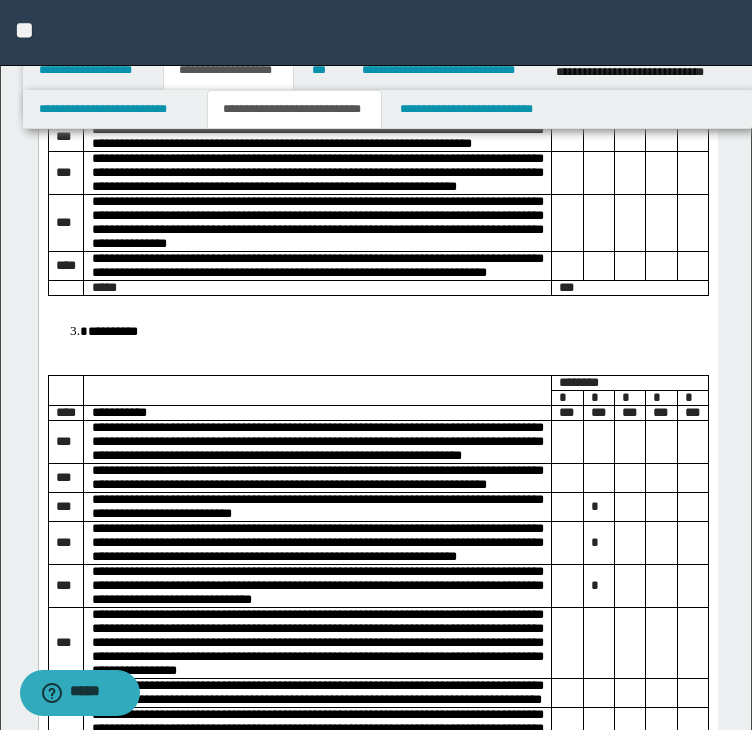 click on "**********" at bounding box center [397, -196] 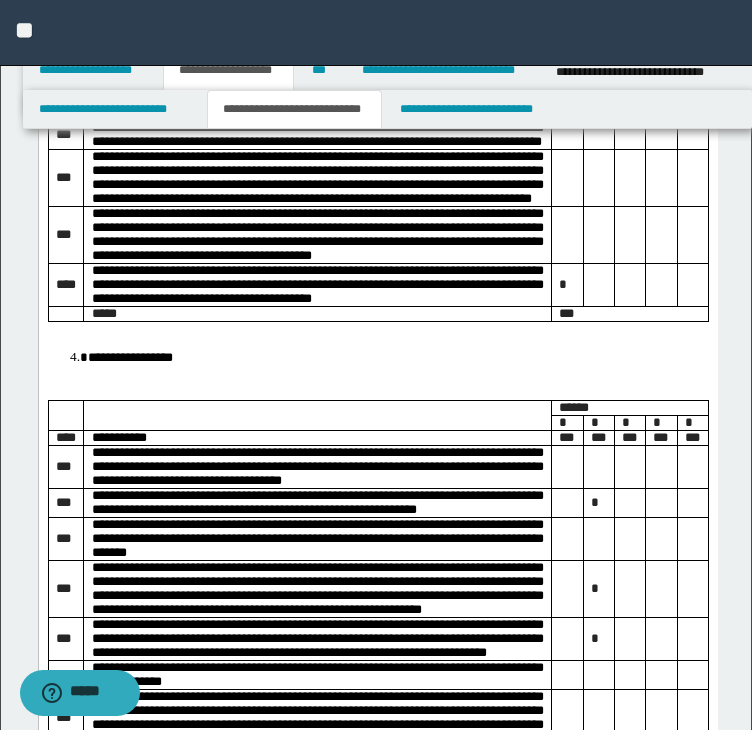 scroll, scrollTop: 2700, scrollLeft: 0, axis: vertical 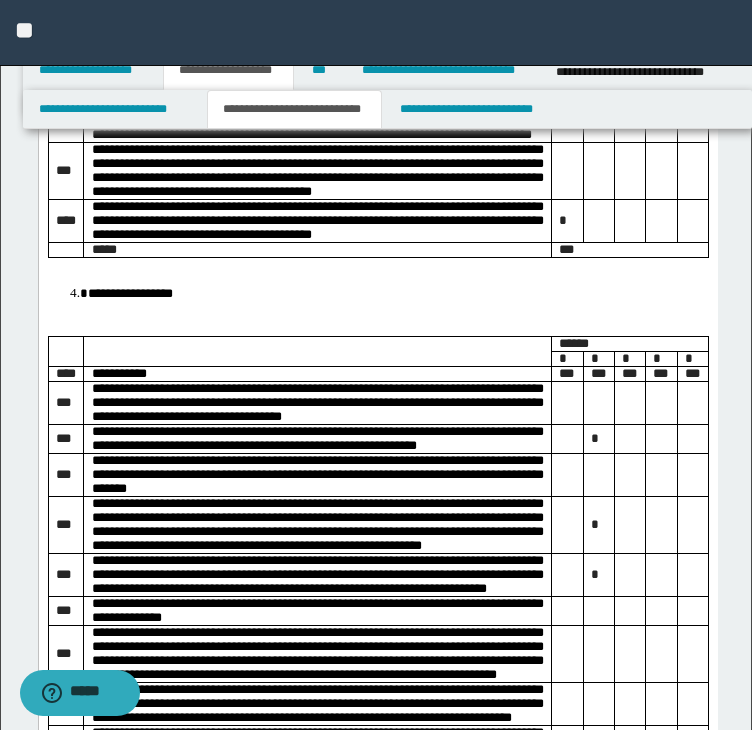 click at bounding box center [377, -319] 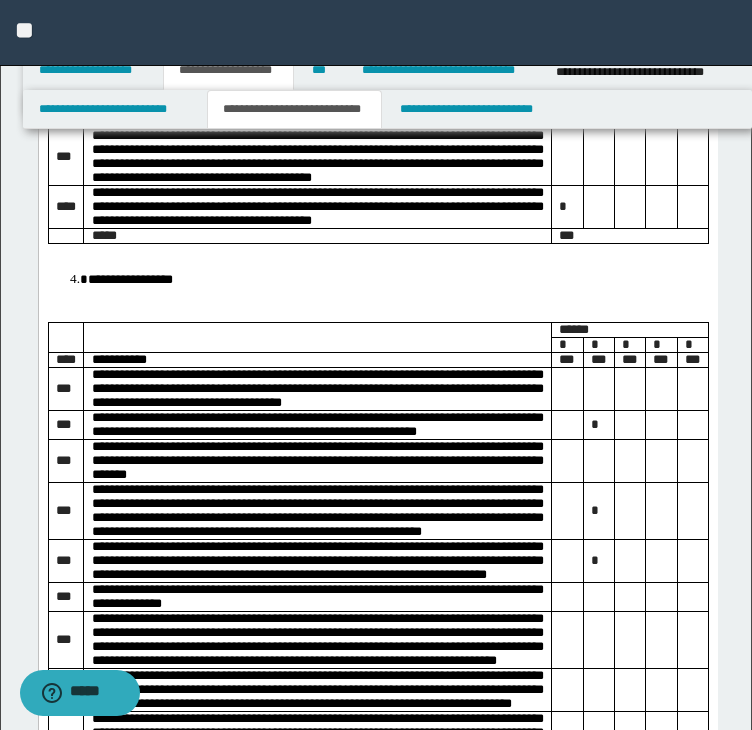 click on "**********" at bounding box center (397, -305) 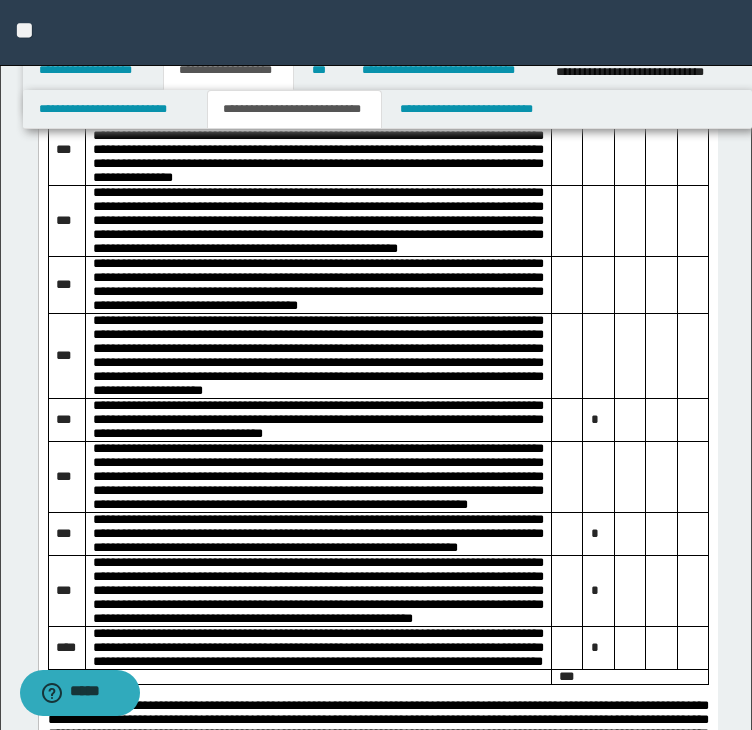 scroll, scrollTop: 3600, scrollLeft: 0, axis: vertical 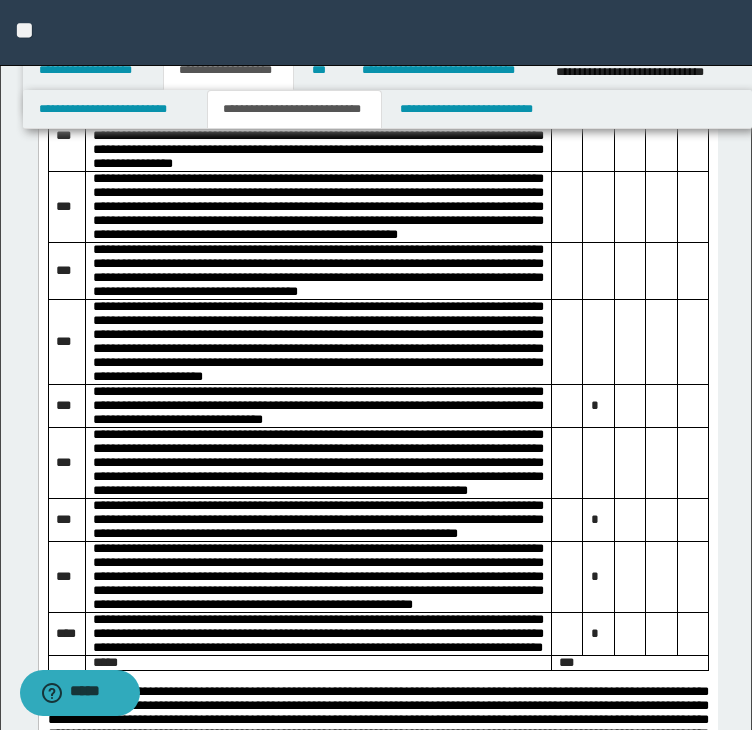 click on "**********" at bounding box center [397, -657] 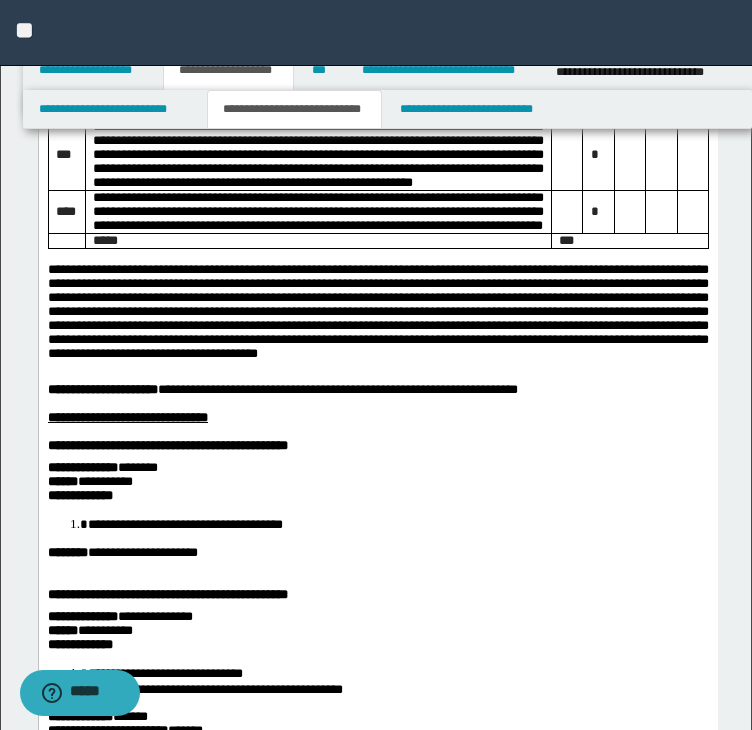 scroll, scrollTop: 4200, scrollLeft: 0, axis: vertical 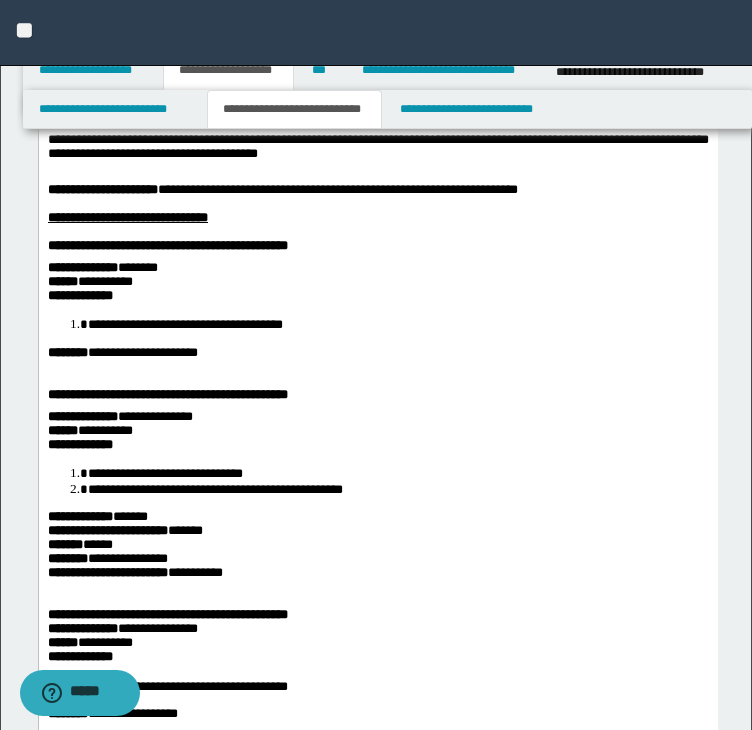 click on "**********" at bounding box center (377, -689) 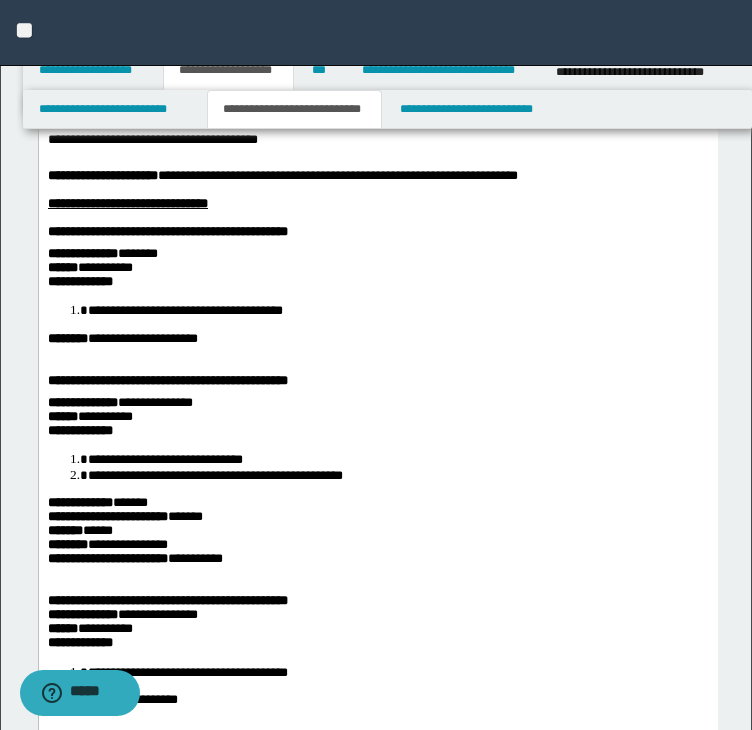 click on "**********" at bounding box center (397, -653) 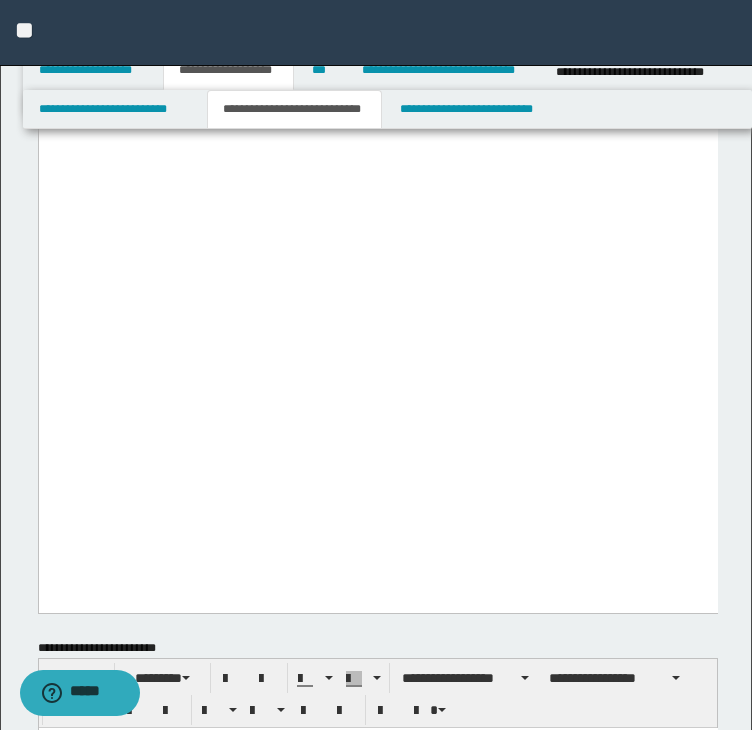 scroll, scrollTop: 6200, scrollLeft: 0, axis: vertical 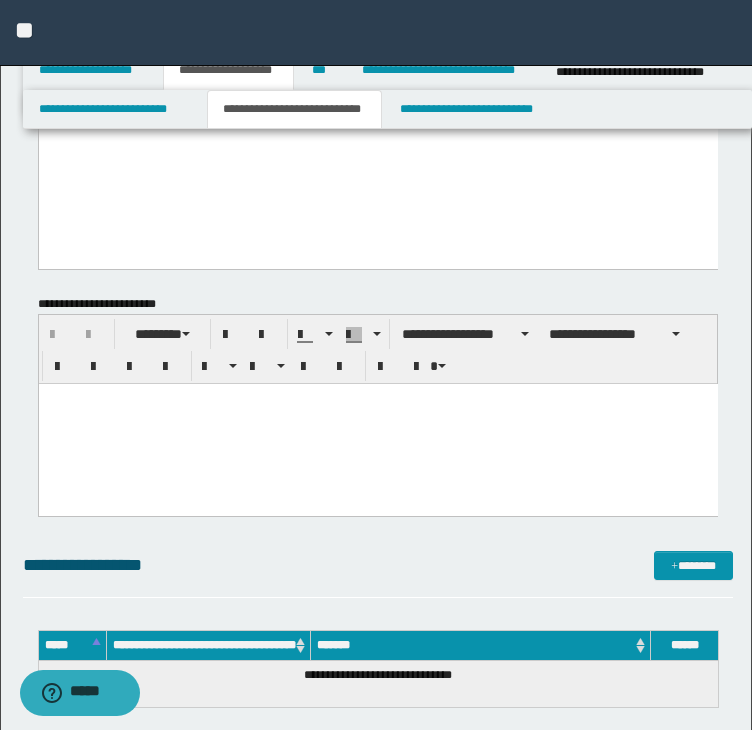 click at bounding box center [377, 424] 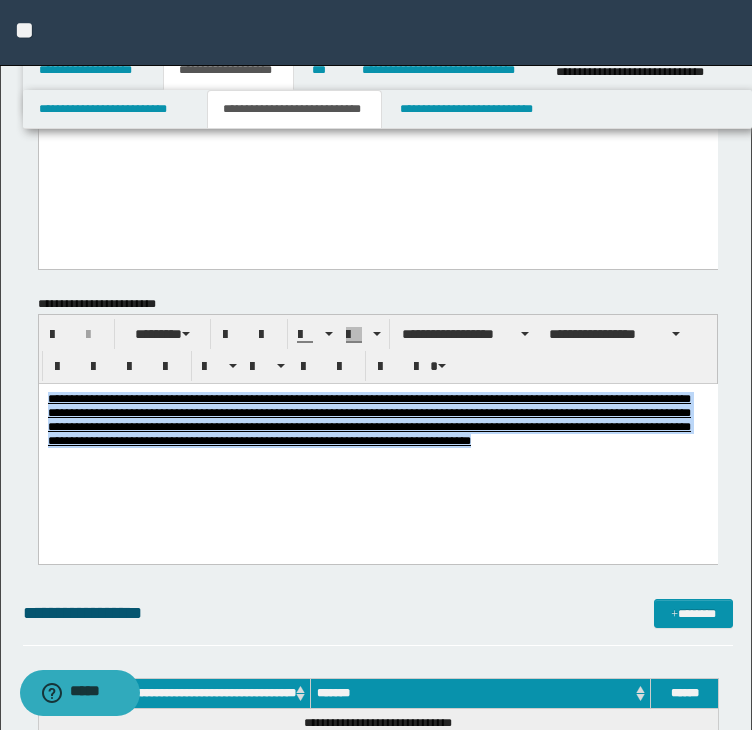 drag, startPoint x: 263, startPoint y: 393, endPoint x: -55, endPoint y: 318, distance: 326.72464 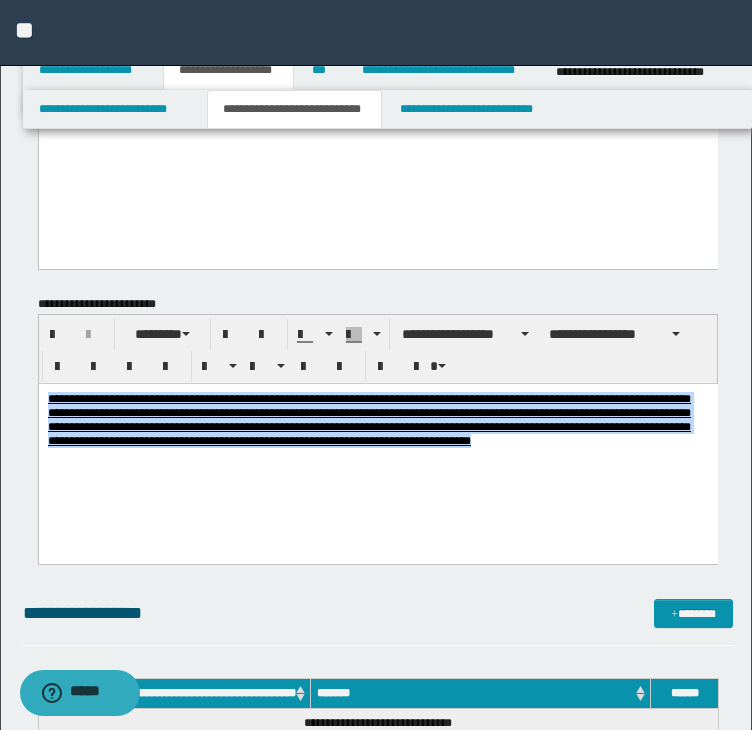 click on "**********" at bounding box center (377, 445) 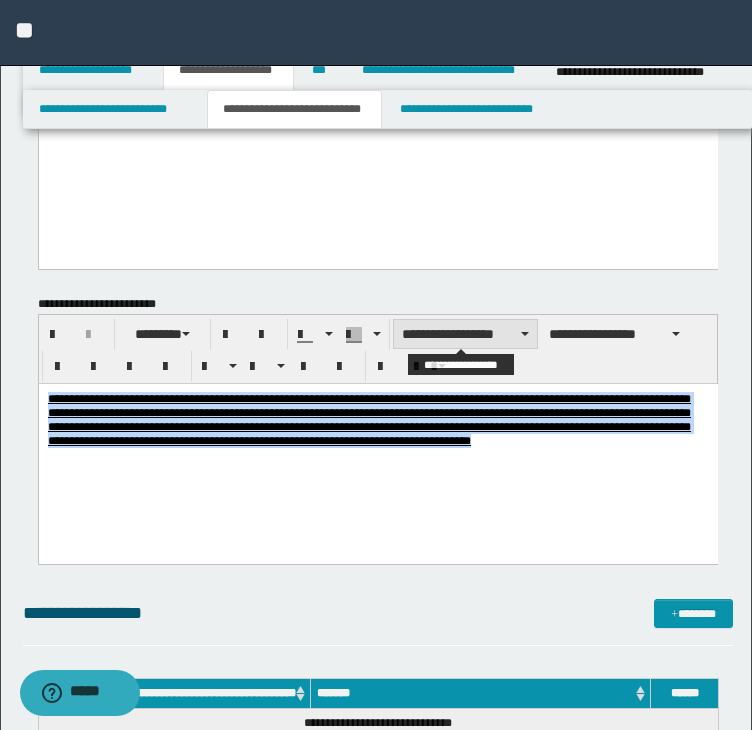 click on "**********" at bounding box center (465, 334) 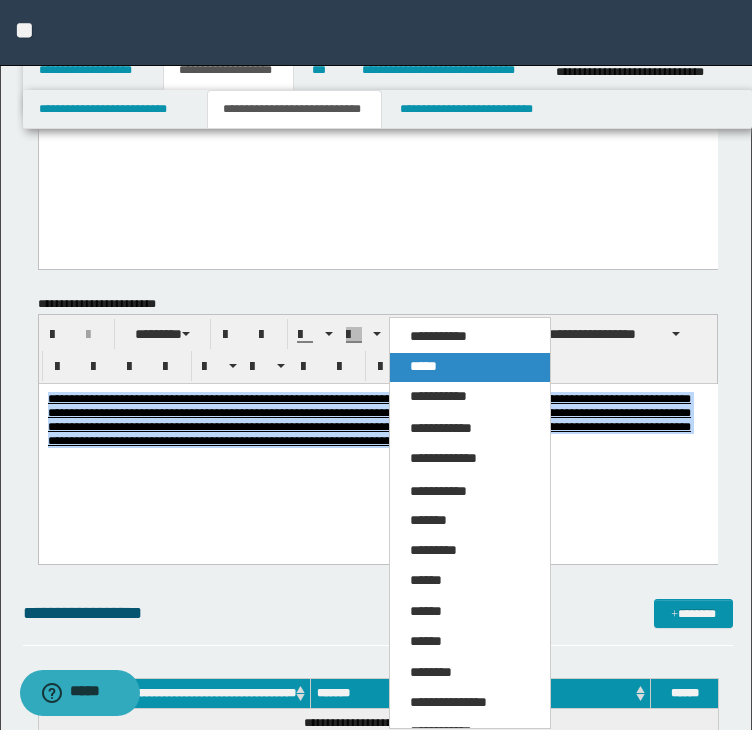 click on "*****" at bounding box center (470, 367) 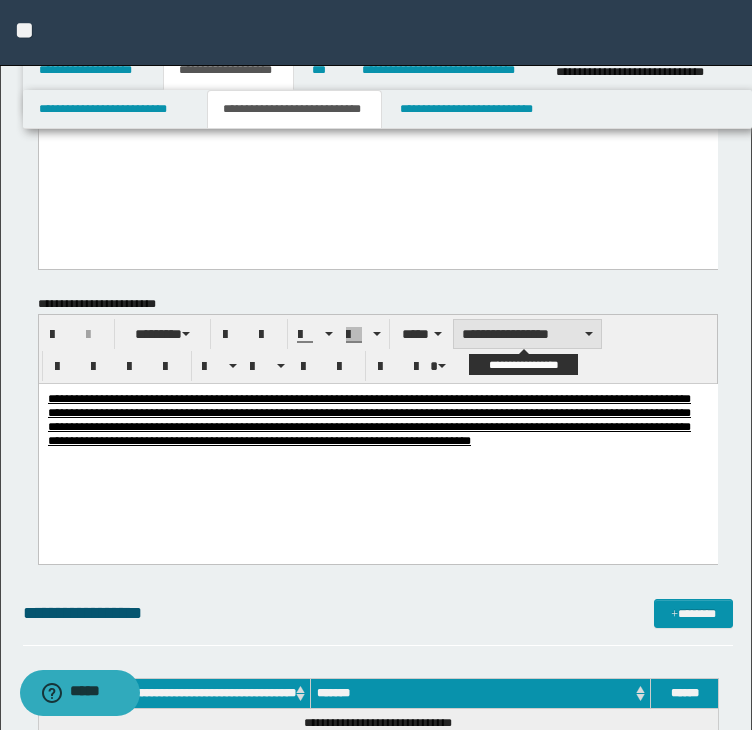 click on "**********" at bounding box center [527, 334] 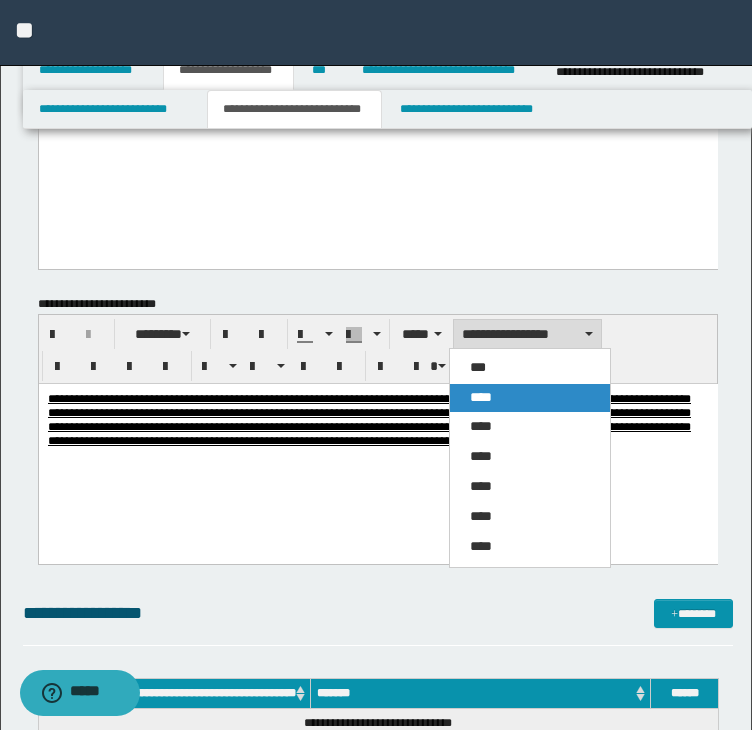 click on "****" at bounding box center (530, 398) 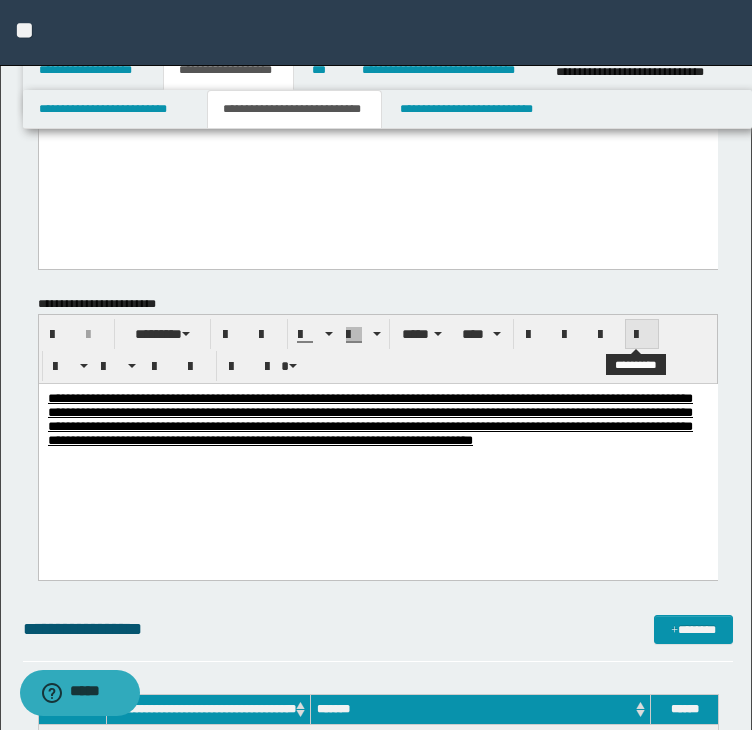 click at bounding box center (642, 335) 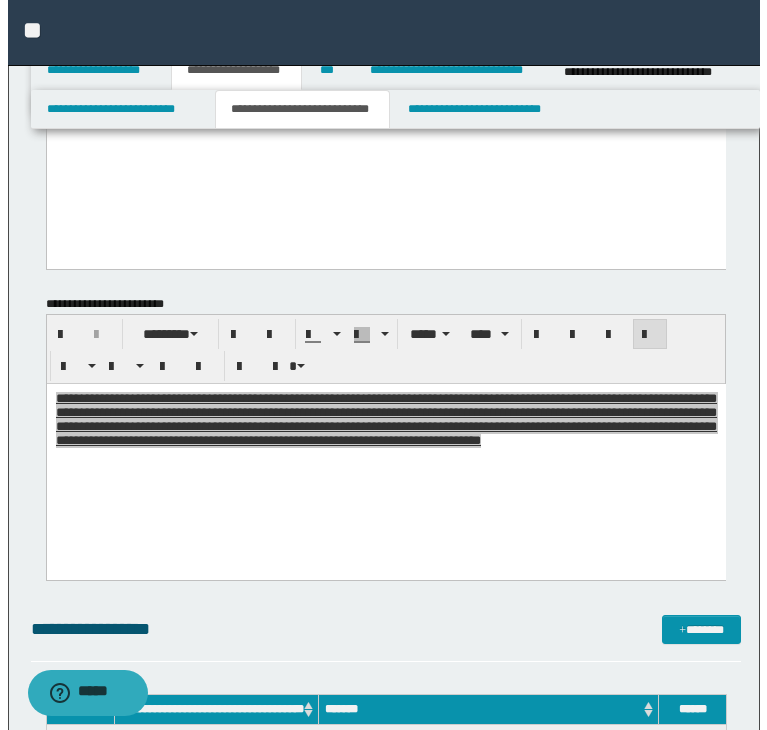 scroll, scrollTop: 6500, scrollLeft: 0, axis: vertical 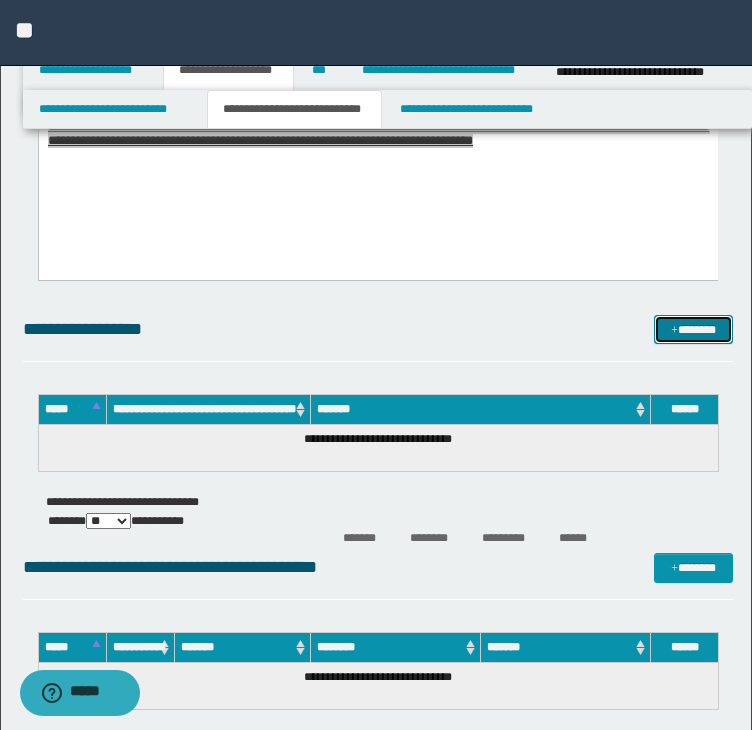 click on "*******" at bounding box center [693, 330] 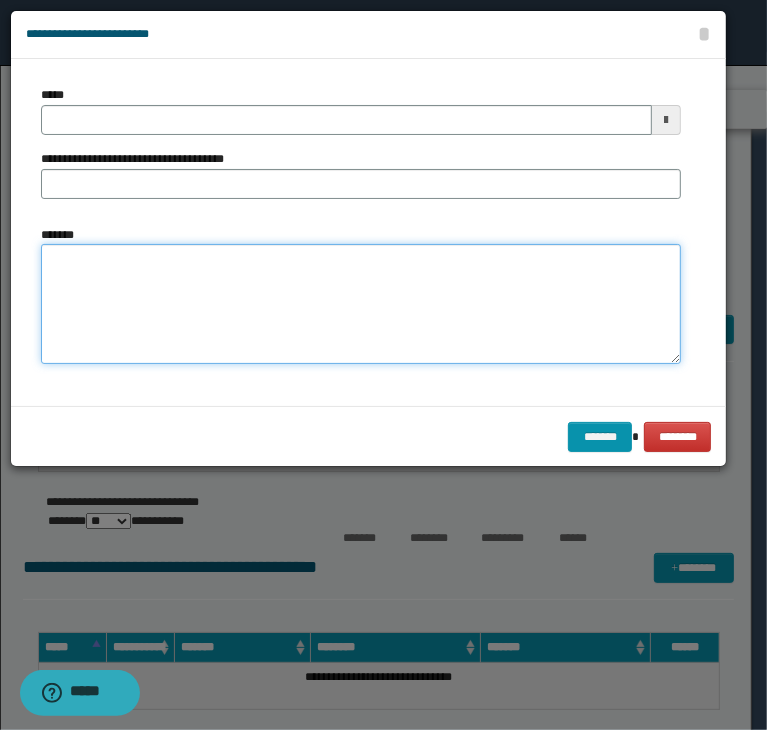 click on "*******" at bounding box center (361, 304) 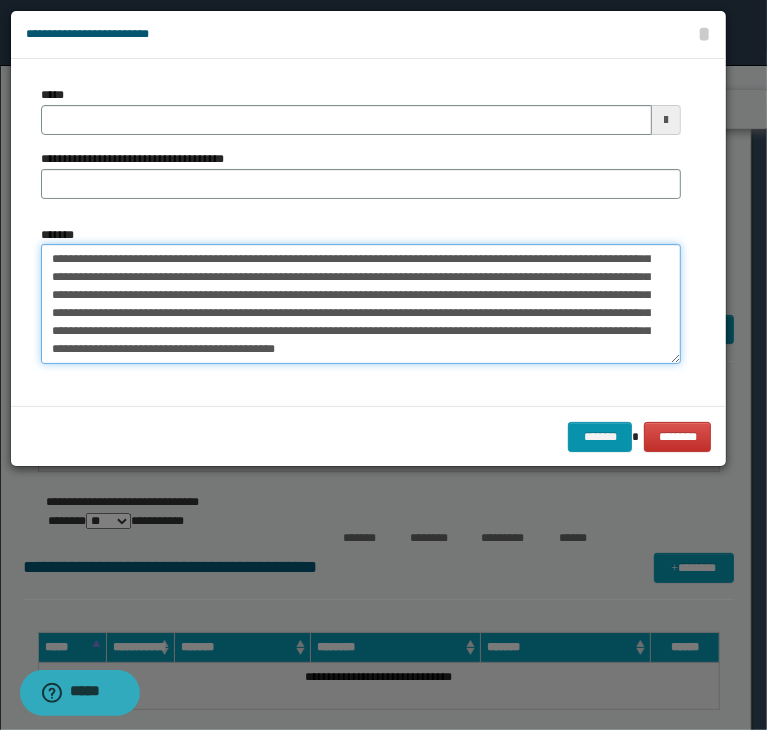 type 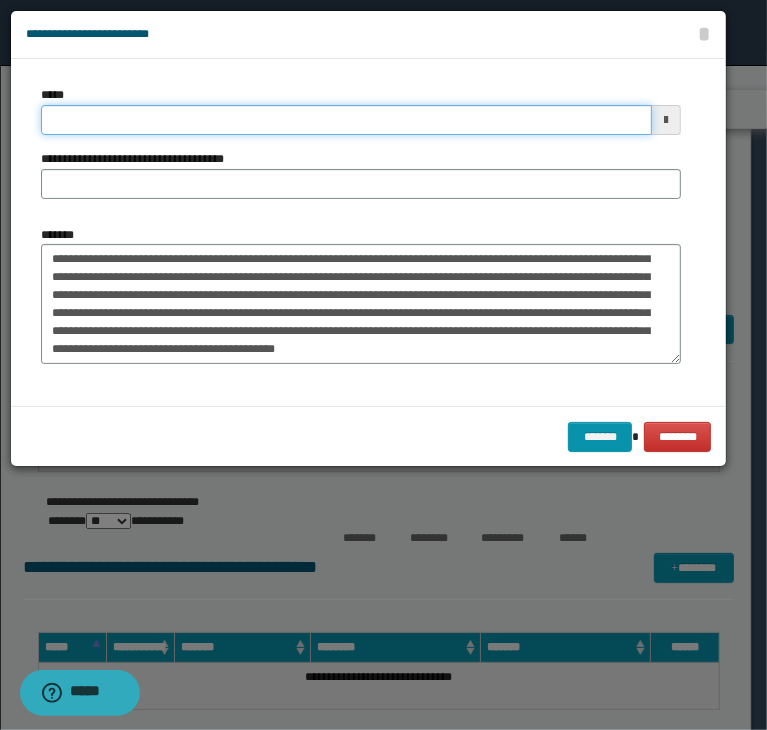 click on "*****" at bounding box center (346, 120) 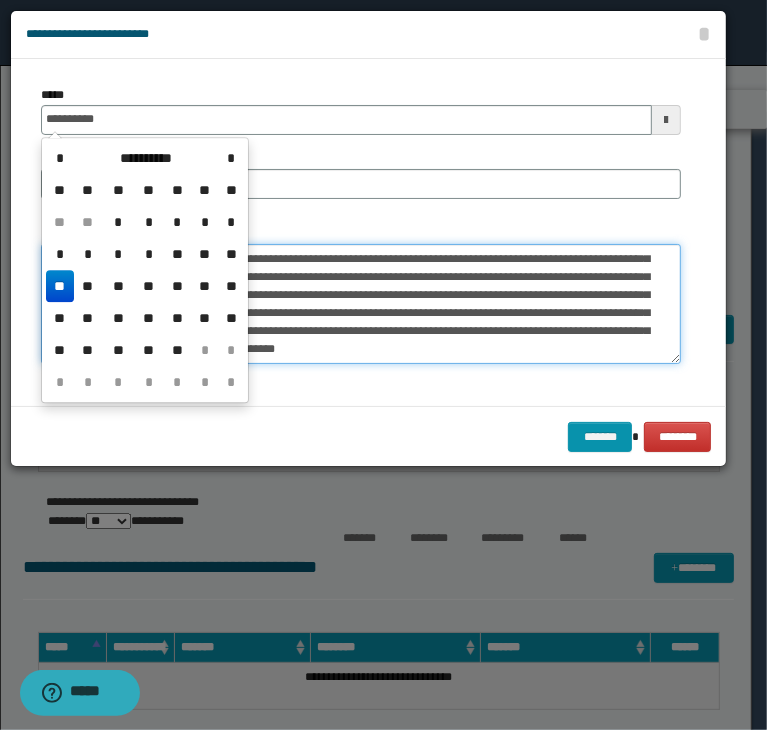 type on "**********" 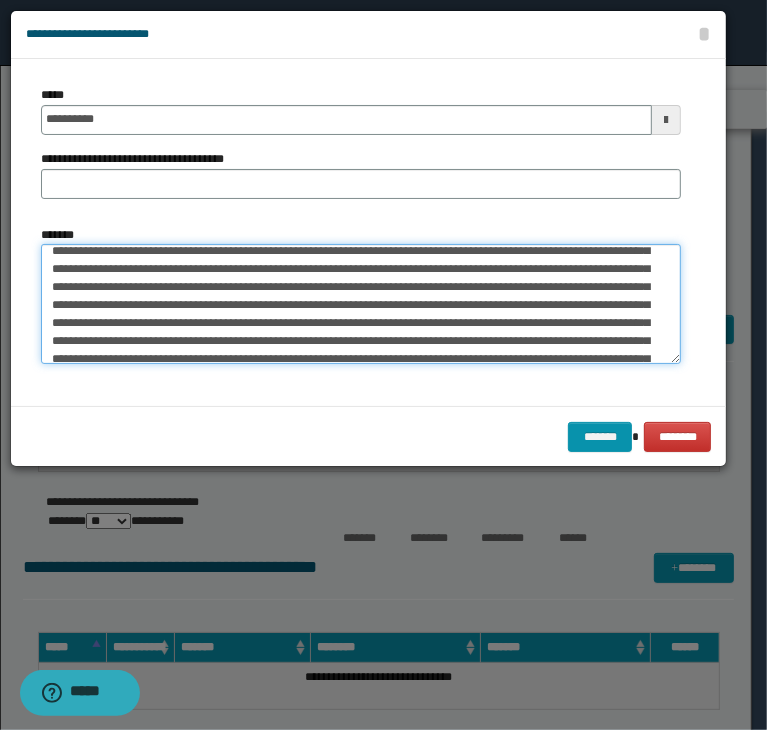 scroll, scrollTop: 0, scrollLeft: 0, axis: both 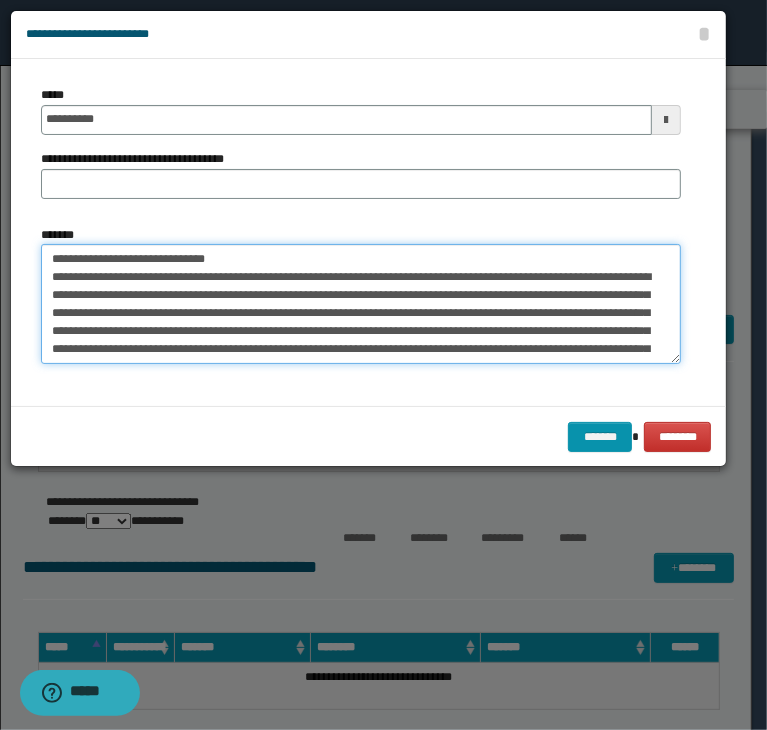 drag, startPoint x: 118, startPoint y: 255, endPoint x: 311, endPoint y: 226, distance: 195.1666 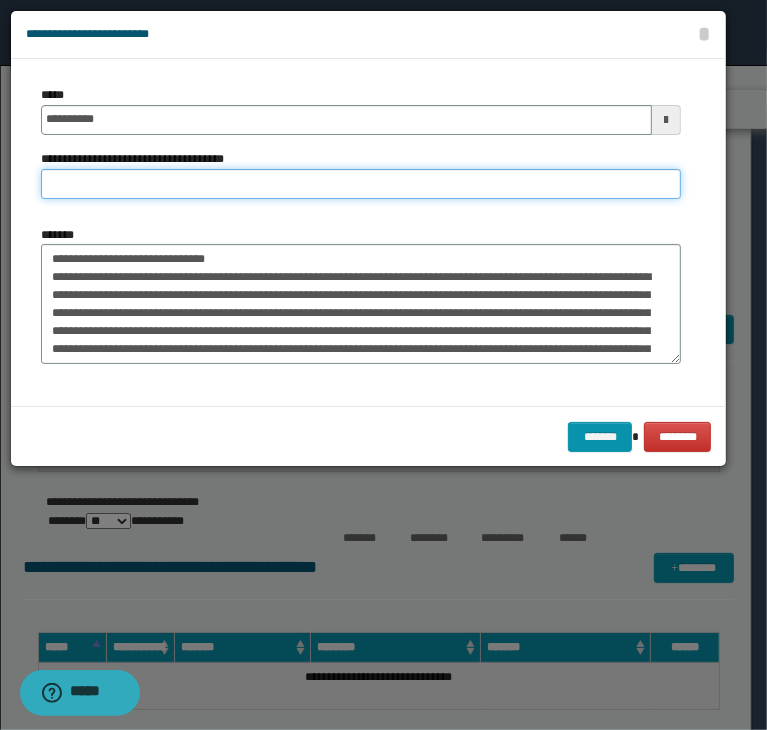 click on "**********" at bounding box center [361, 184] 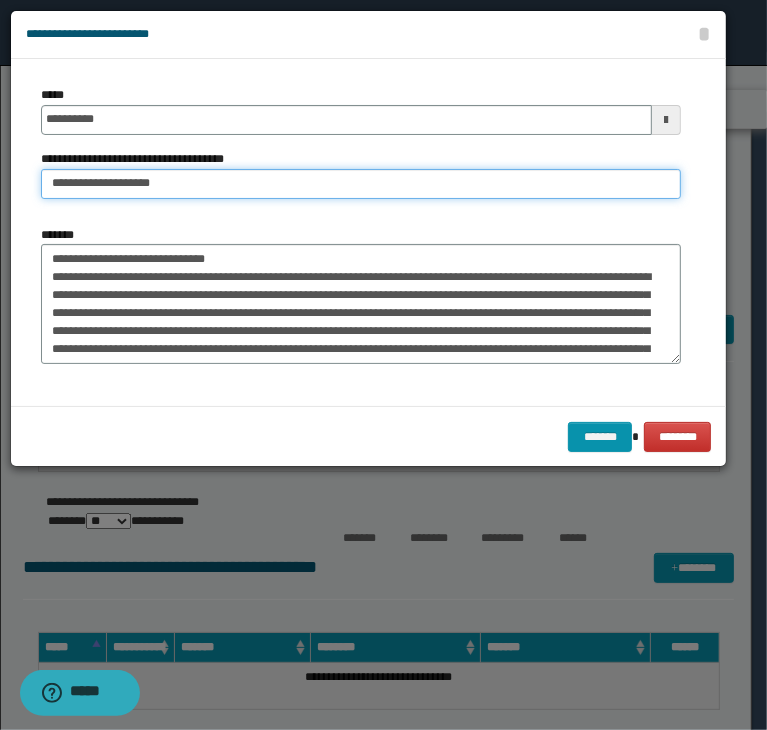 type on "**********" 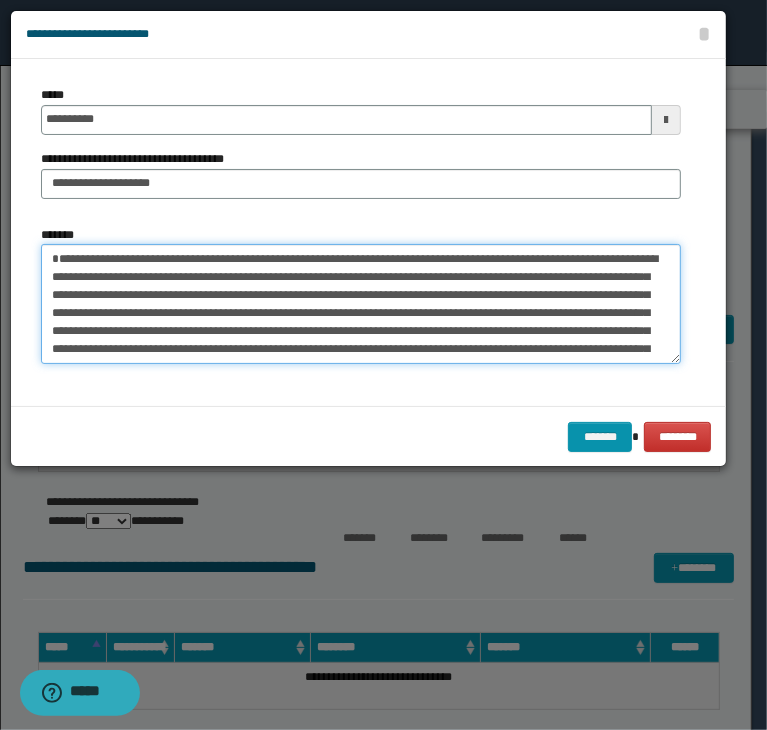 type on "**********" 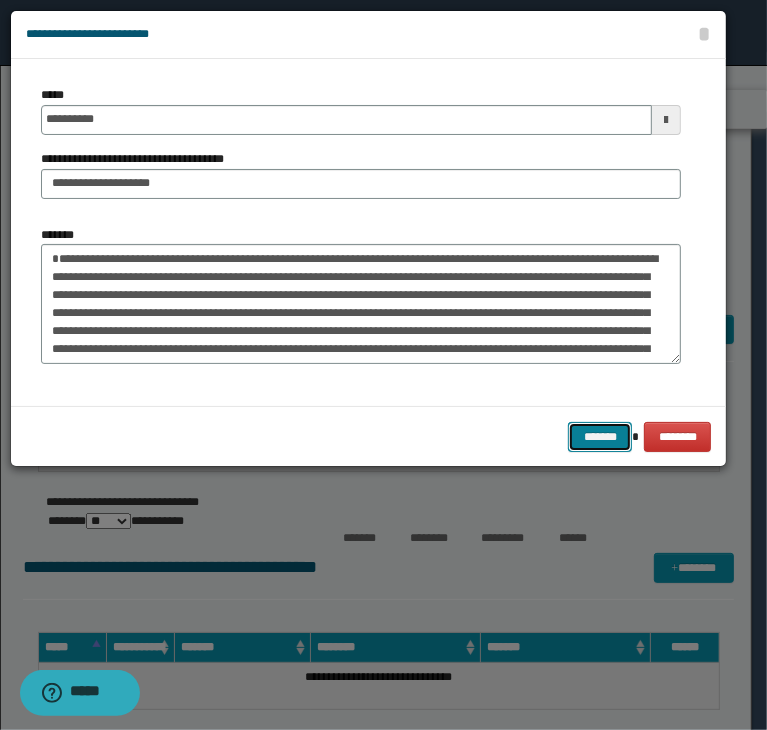 type 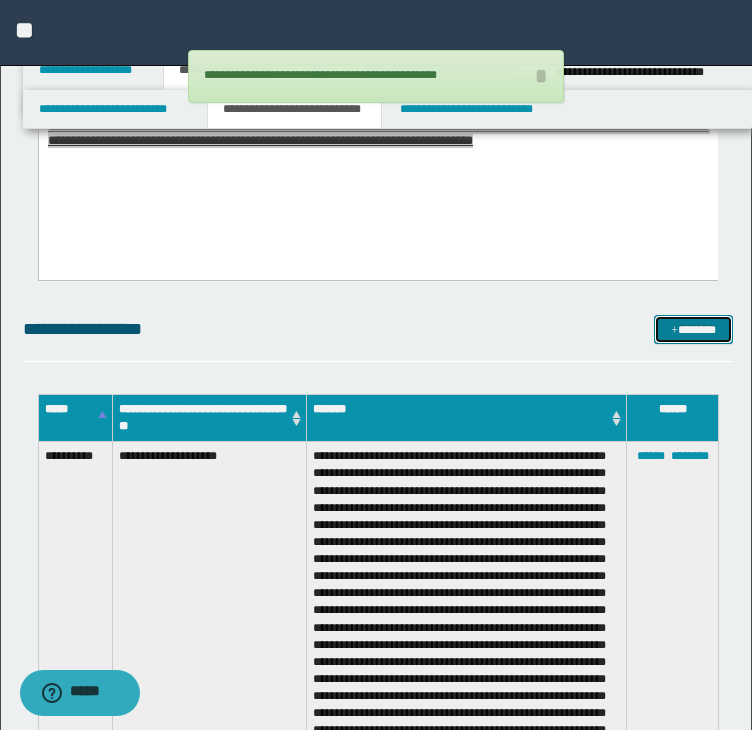 click on "*******" at bounding box center [693, 330] 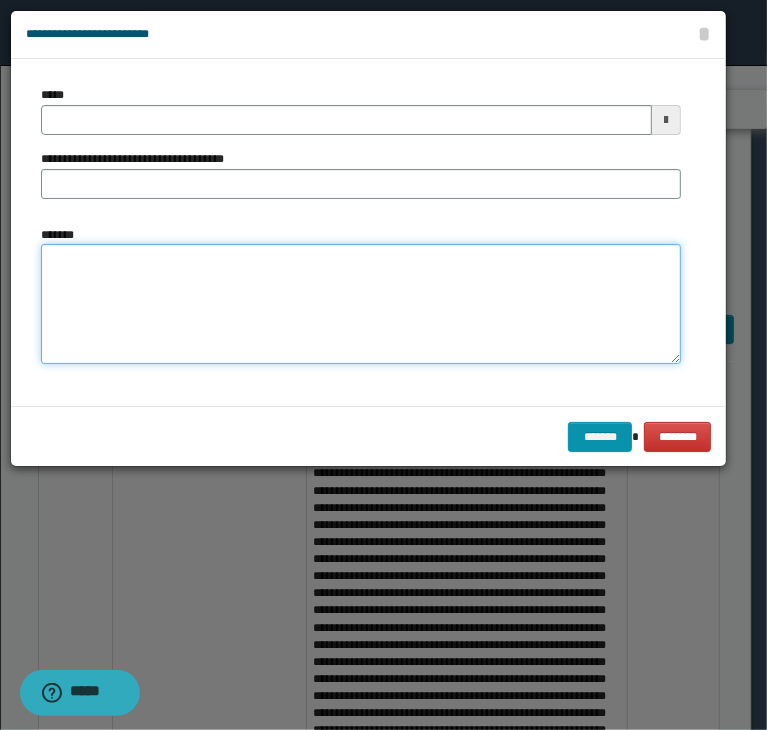 click on "*******" at bounding box center (361, 304) 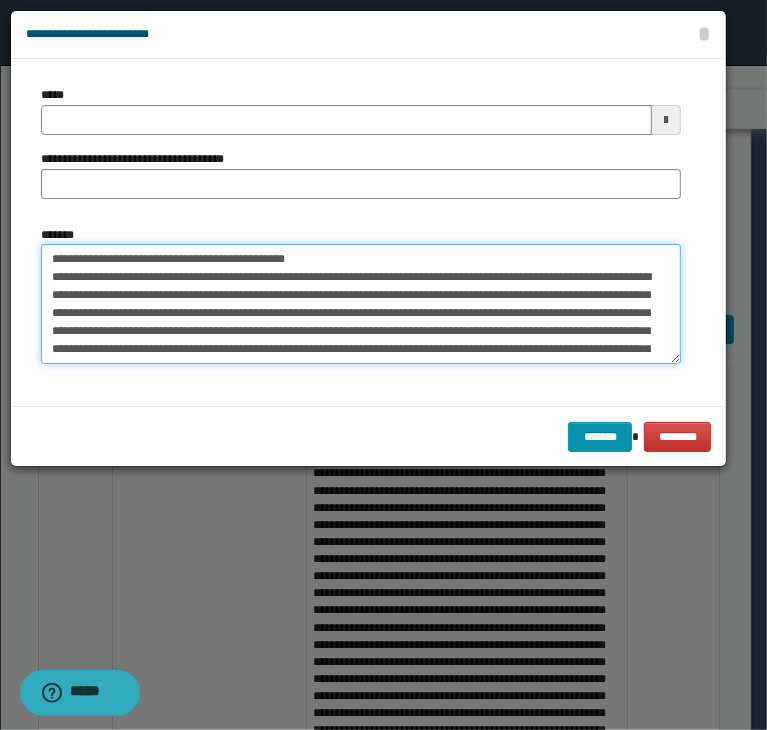 scroll, scrollTop: 192, scrollLeft: 0, axis: vertical 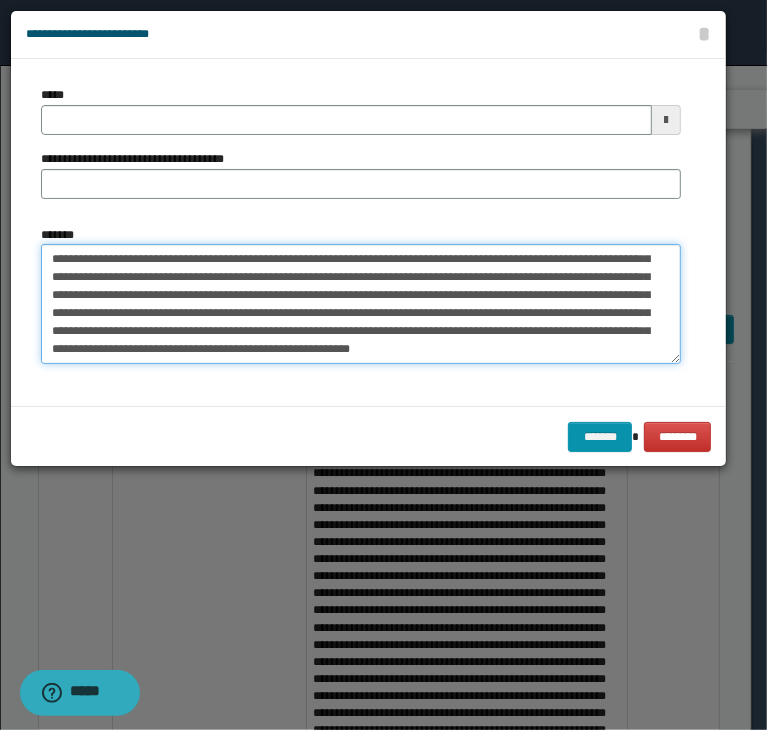 type on "**********" 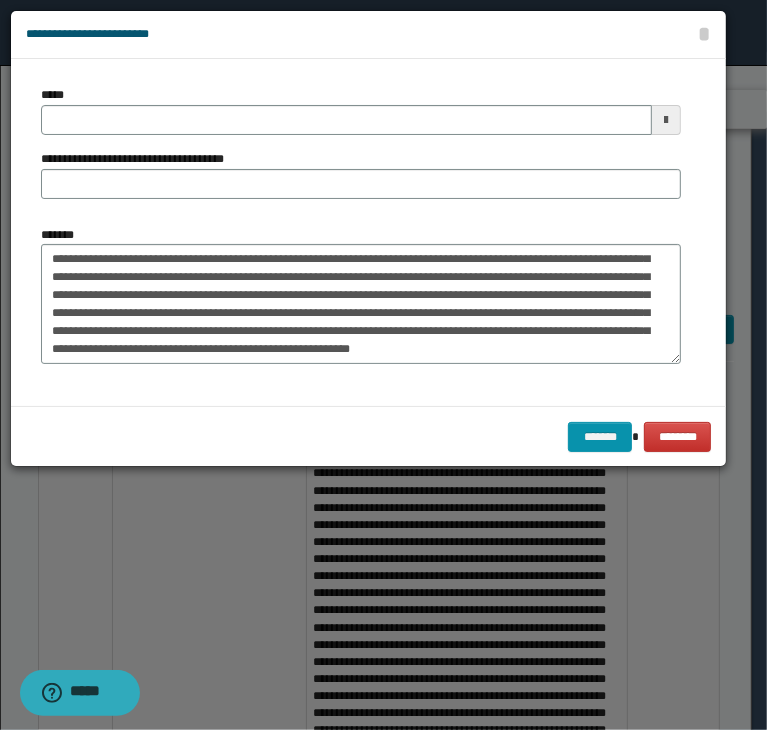 click on "*****" at bounding box center [361, 110] 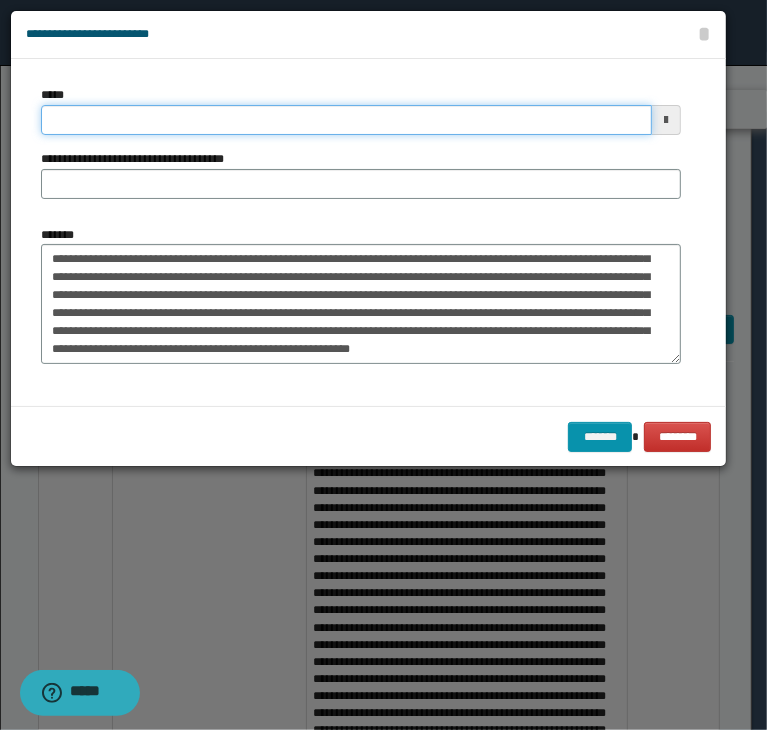click on "*****" at bounding box center [346, 120] 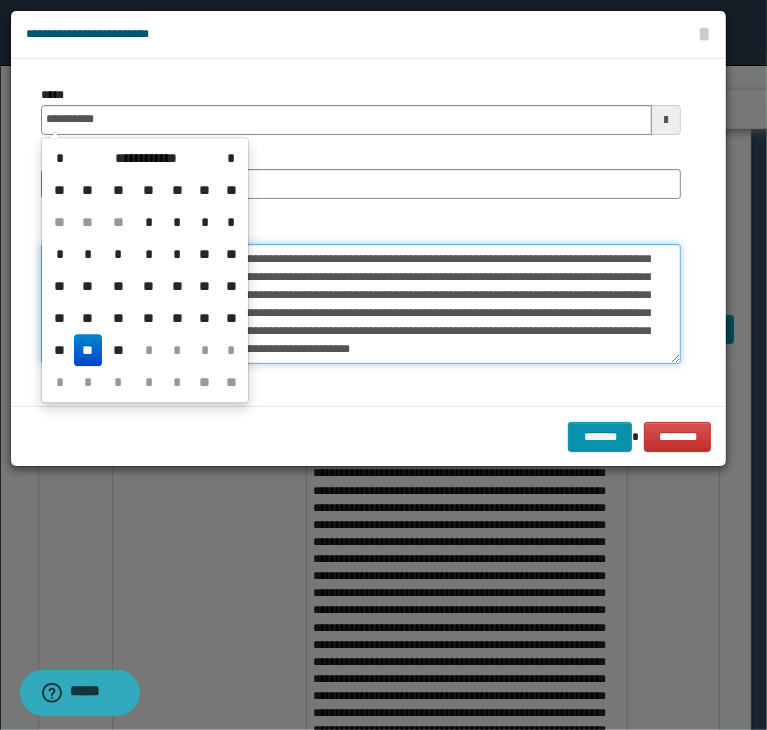 type on "**********" 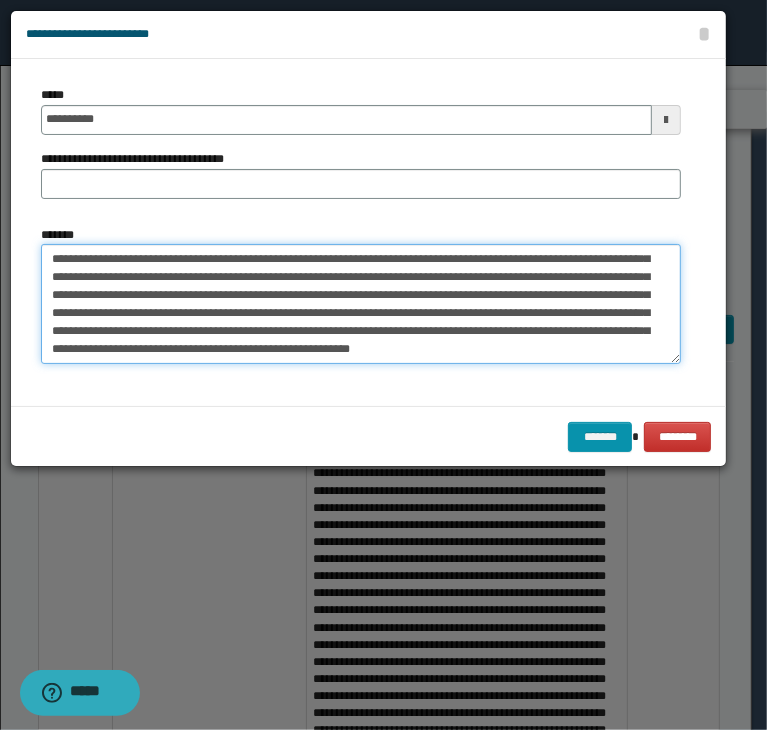 drag, startPoint x: 372, startPoint y: 260, endPoint x: 180, endPoint y: 280, distance: 193.03885 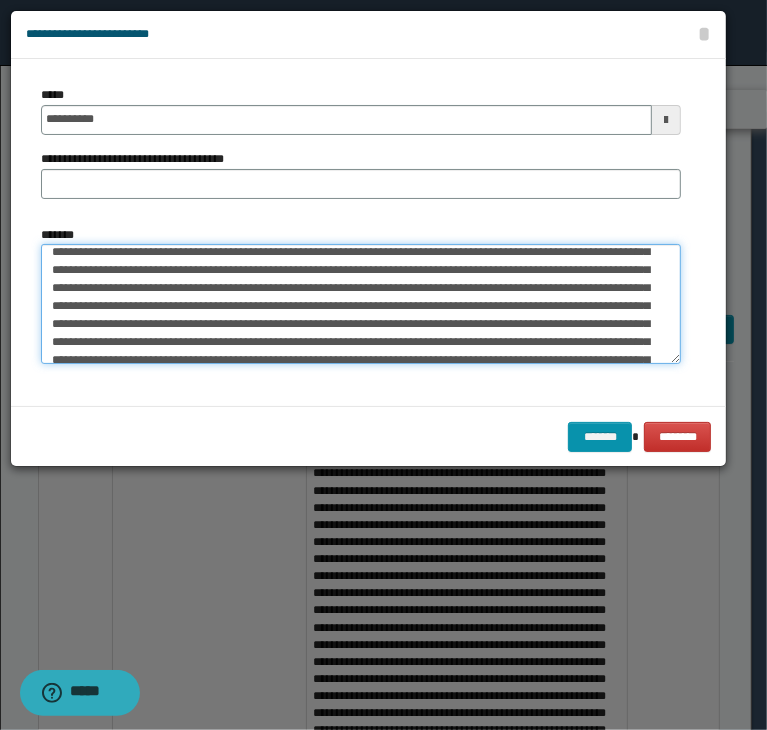 scroll, scrollTop: 0, scrollLeft: 0, axis: both 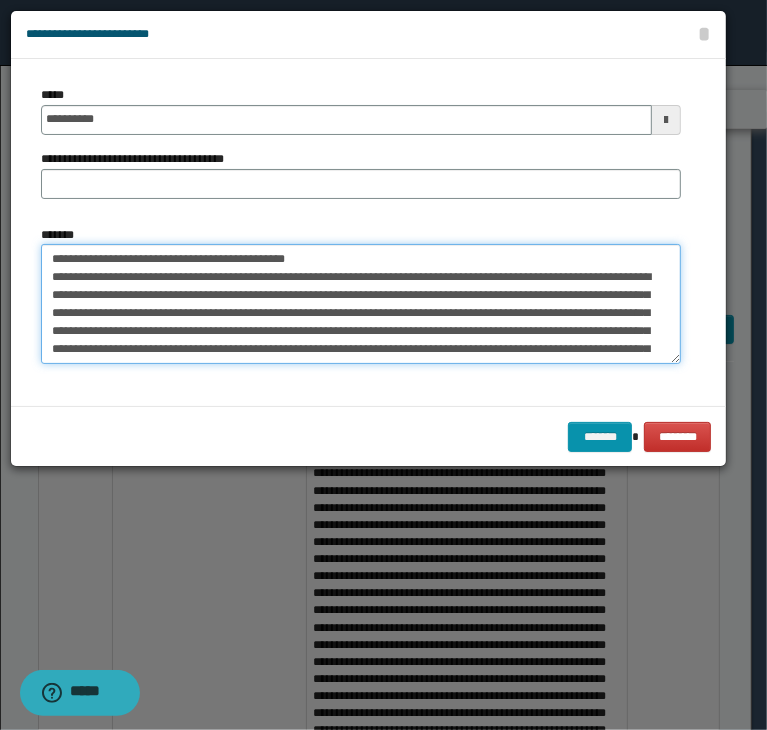 drag, startPoint x: 113, startPoint y: 261, endPoint x: 412, endPoint y: 229, distance: 300.7075 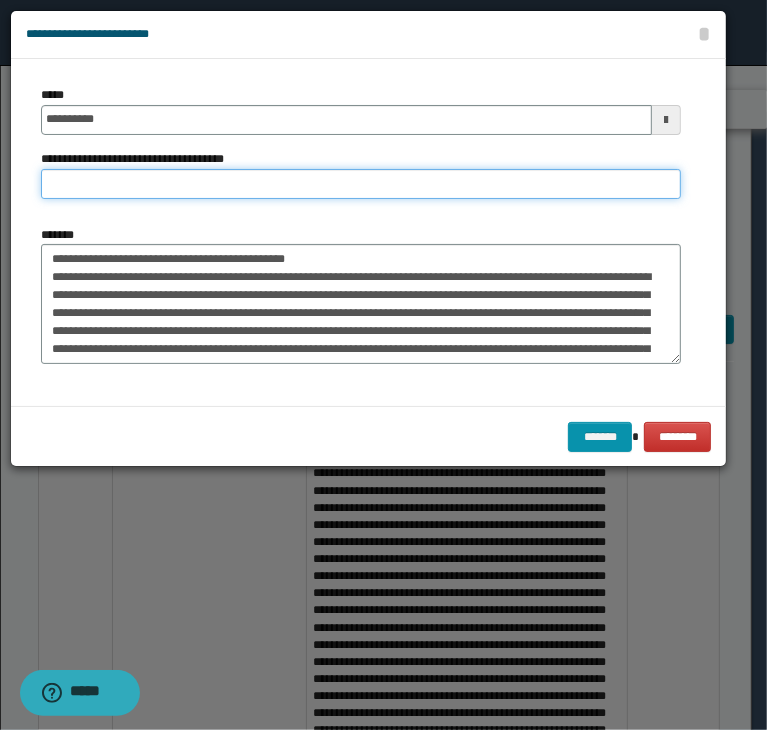 paste on "**********" 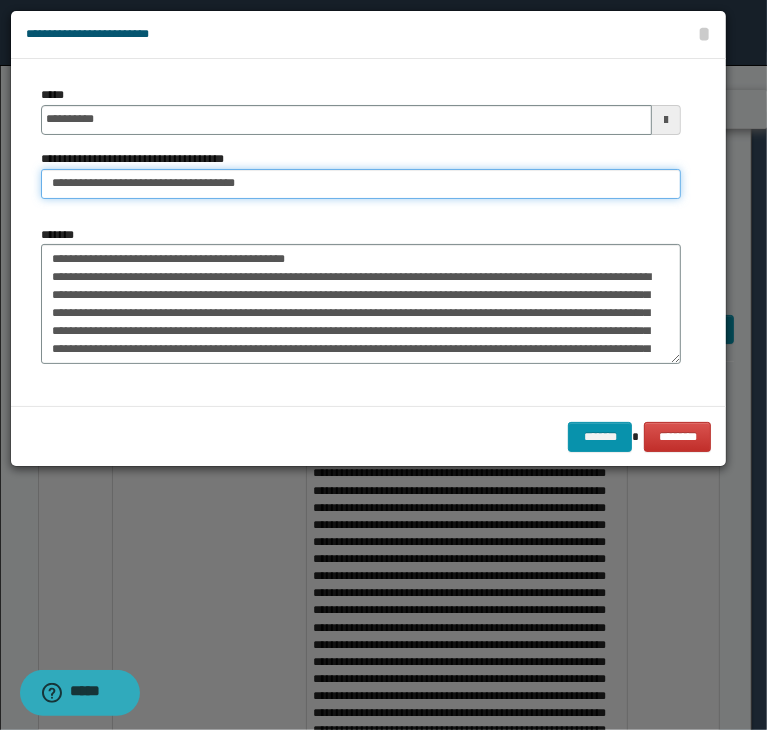 click on "**********" at bounding box center (361, 184) 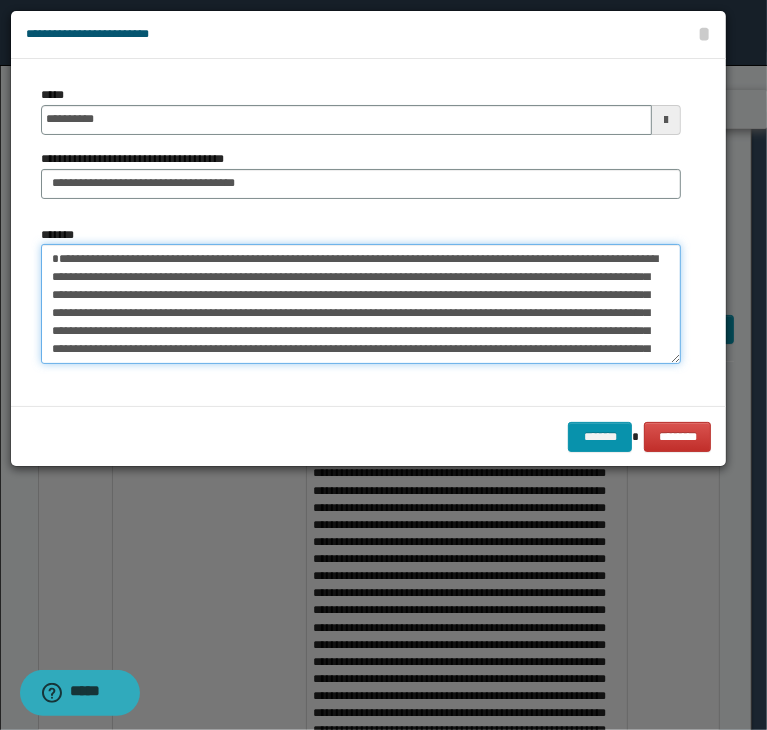 type on "**********" 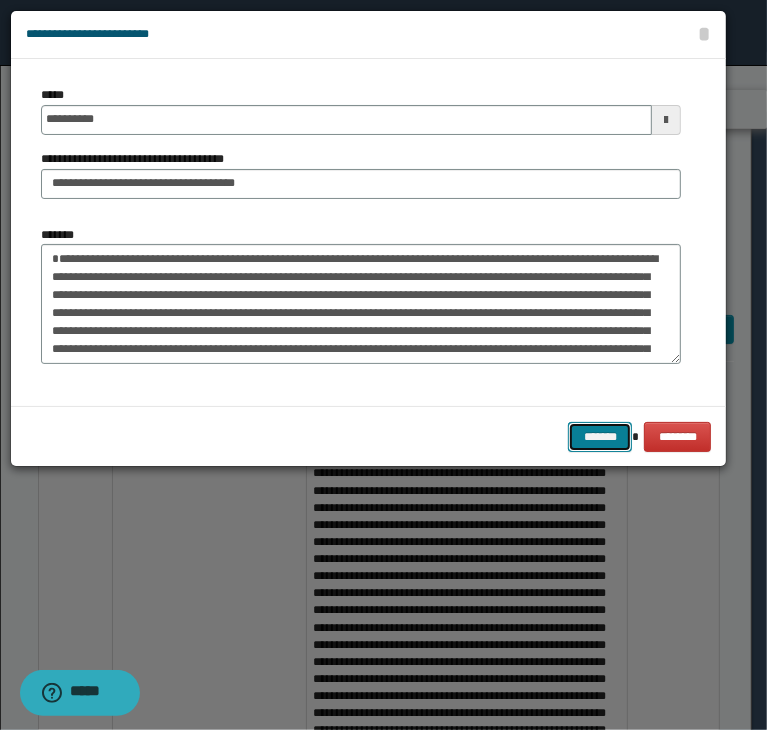 click on "*******" at bounding box center (600, 437) 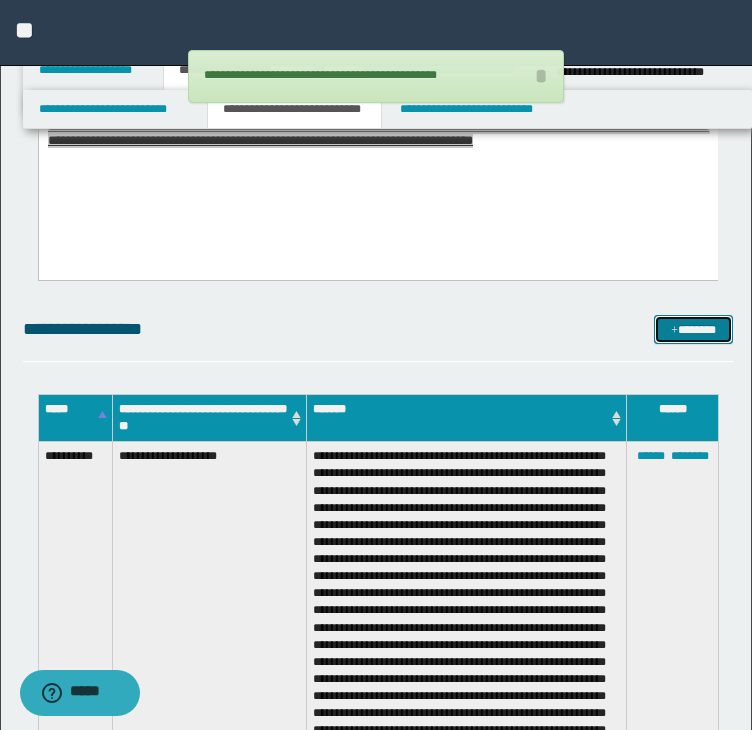 click on "*******" at bounding box center [693, 330] 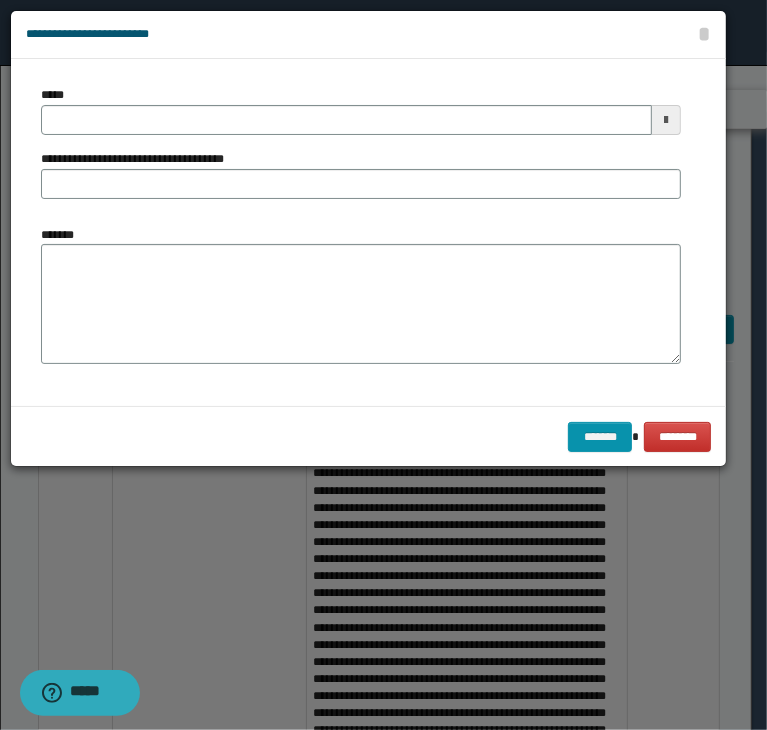 click on "*******" at bounding box center (361, 295) 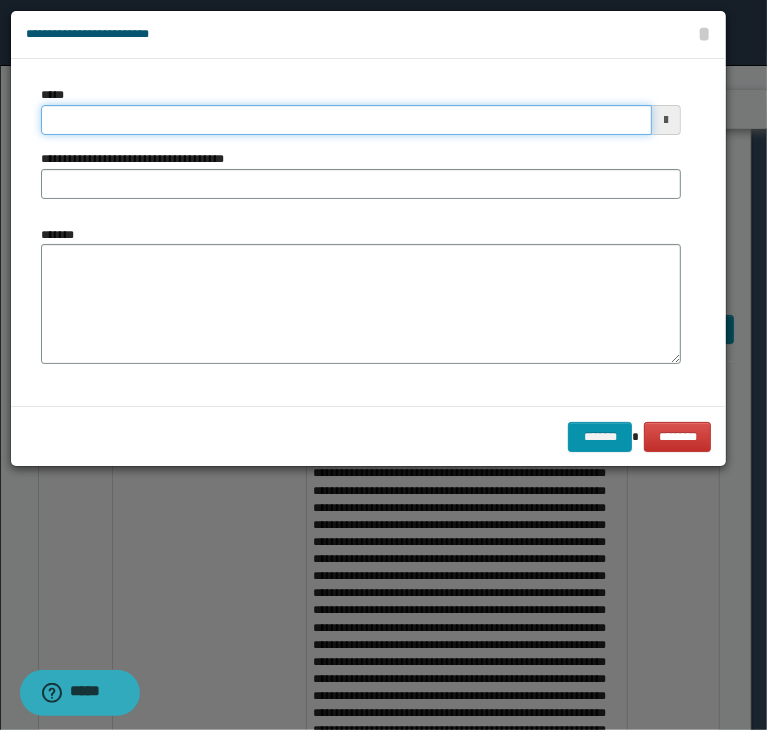 click on "*****" at bounding box center [346, 120] 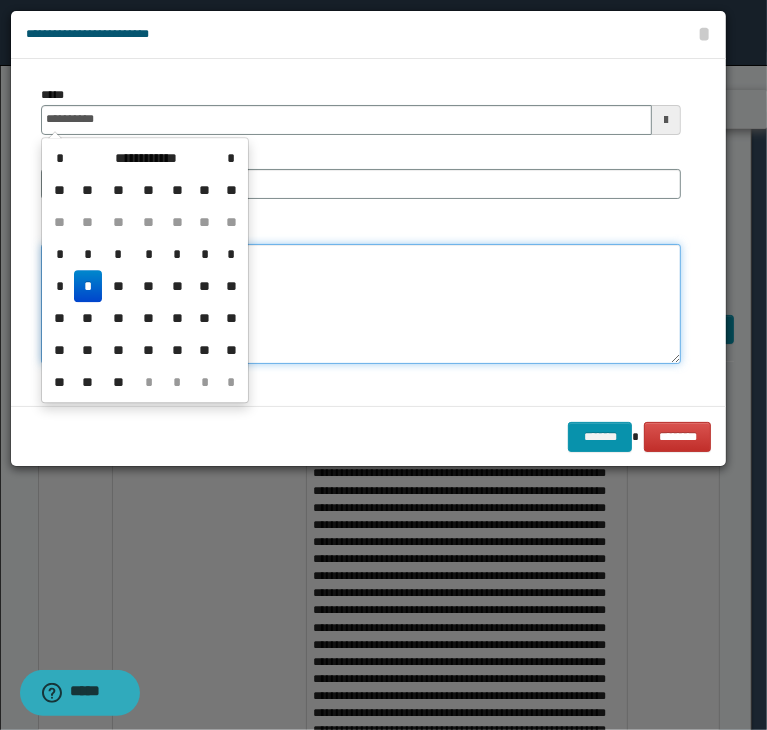 type on "**********" 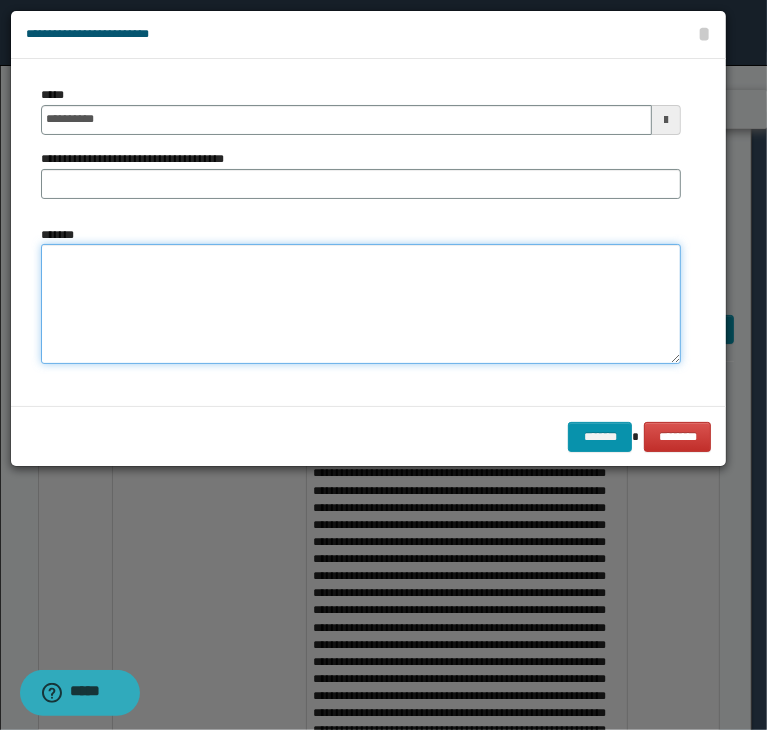 click on "*******" at bounding box center (361, 304) 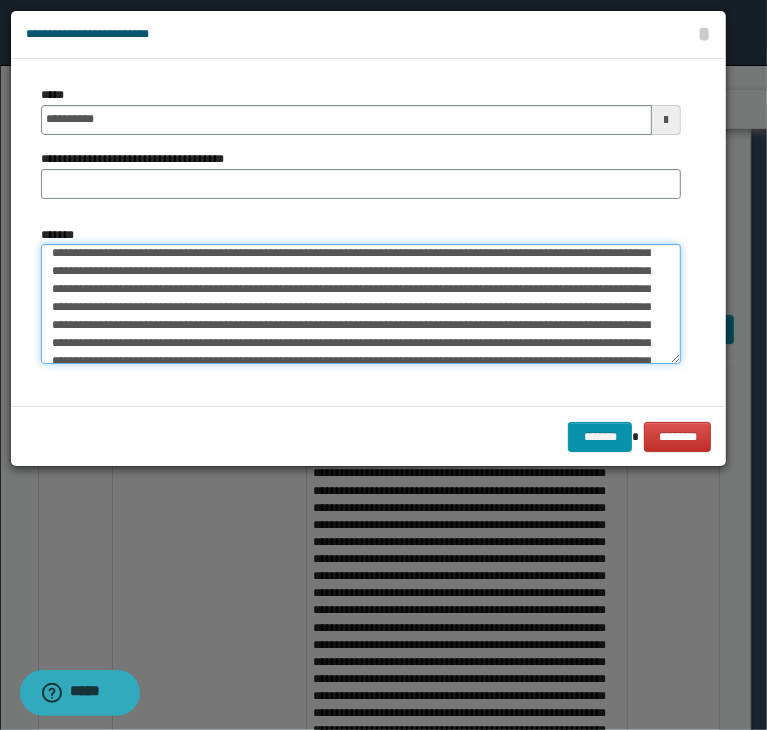 scroll, scrollTop: 0, scrollLeft: 0, axis: both 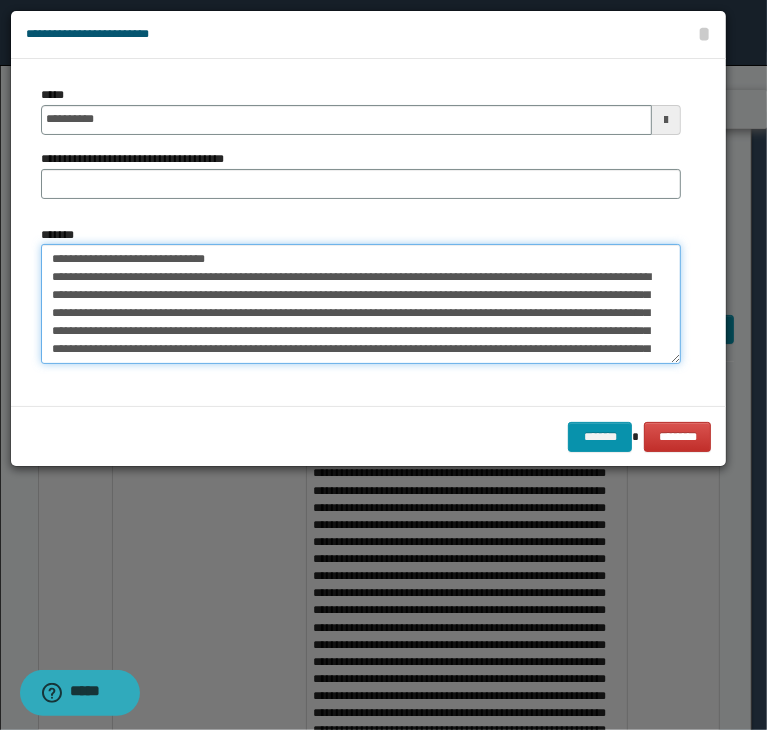 drag, startPoint x: 114, startPoint y: 260, endPoint x: 278, endPoint y: 203, distance: 173.62315 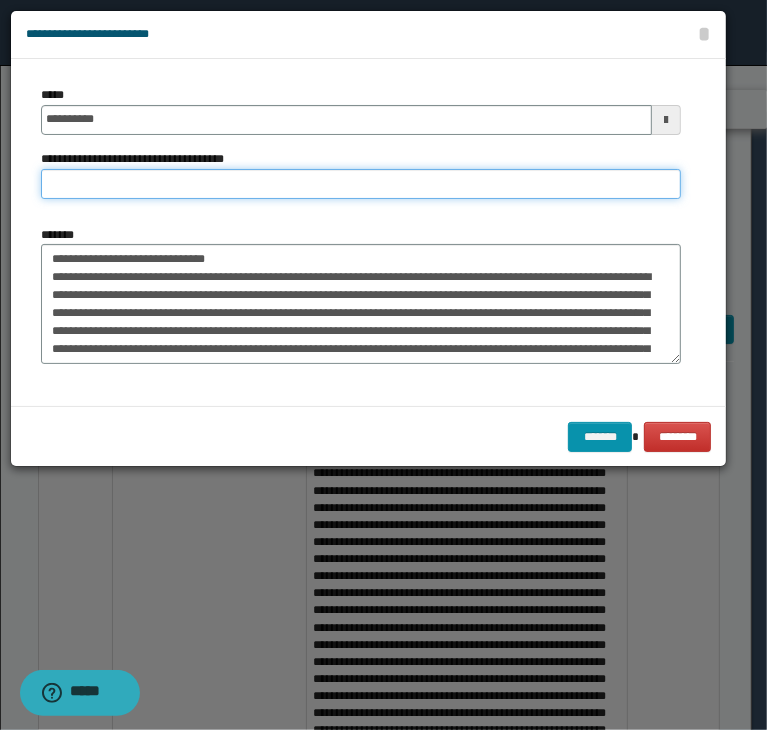 paste on "**********" 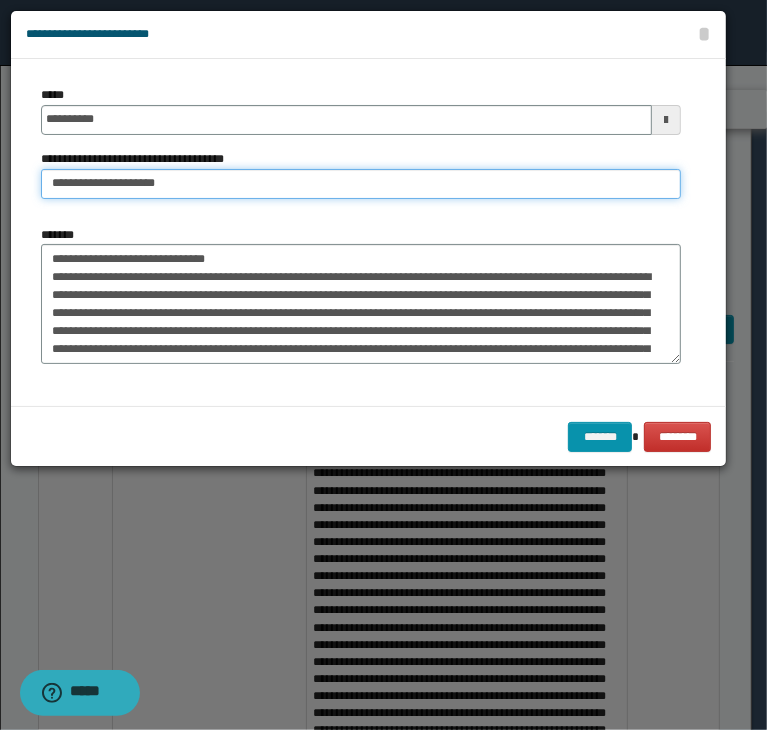 click on "**********" at bounding box center [361, 184] 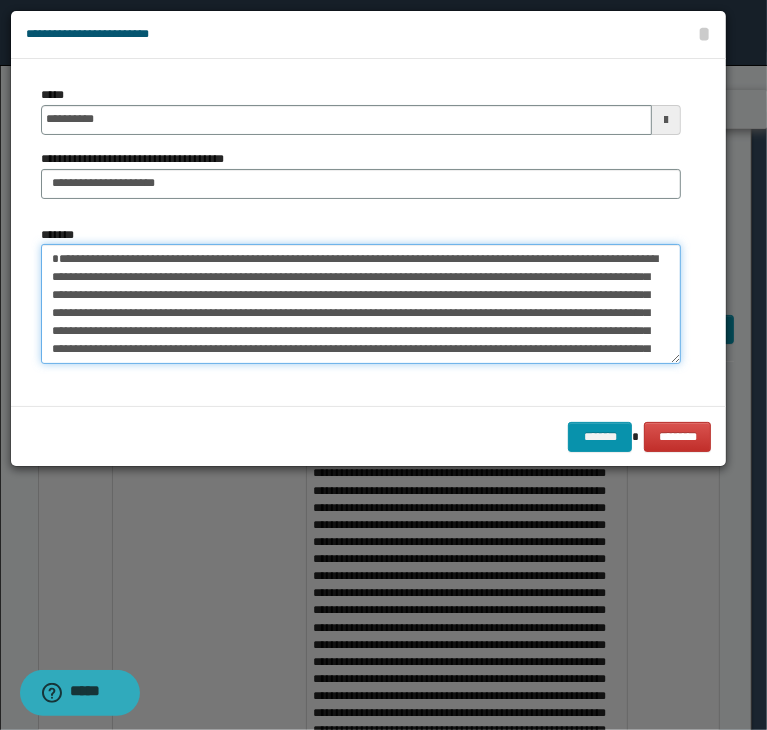 type on "**********" 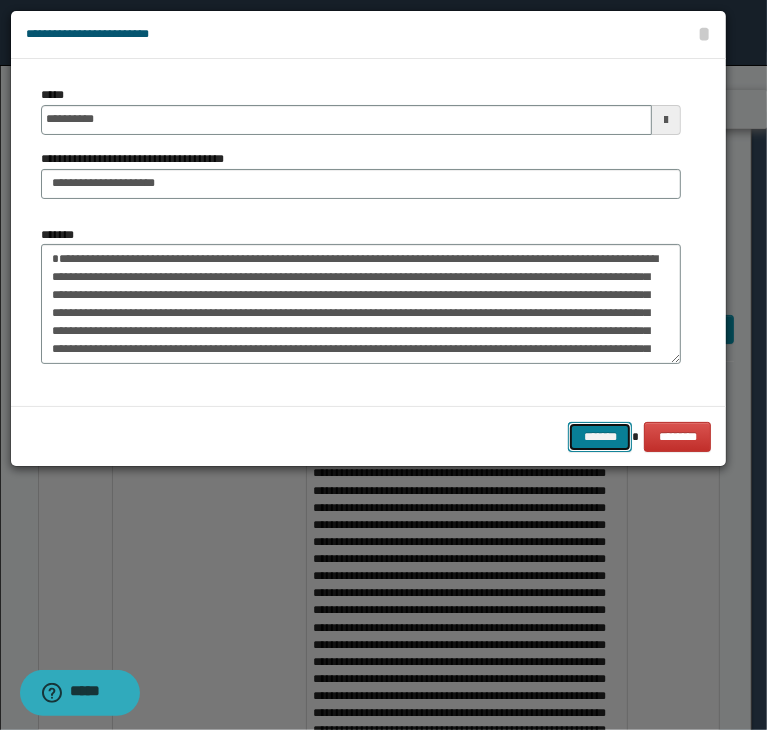 click on "*******" at bounding box center [600, 437] 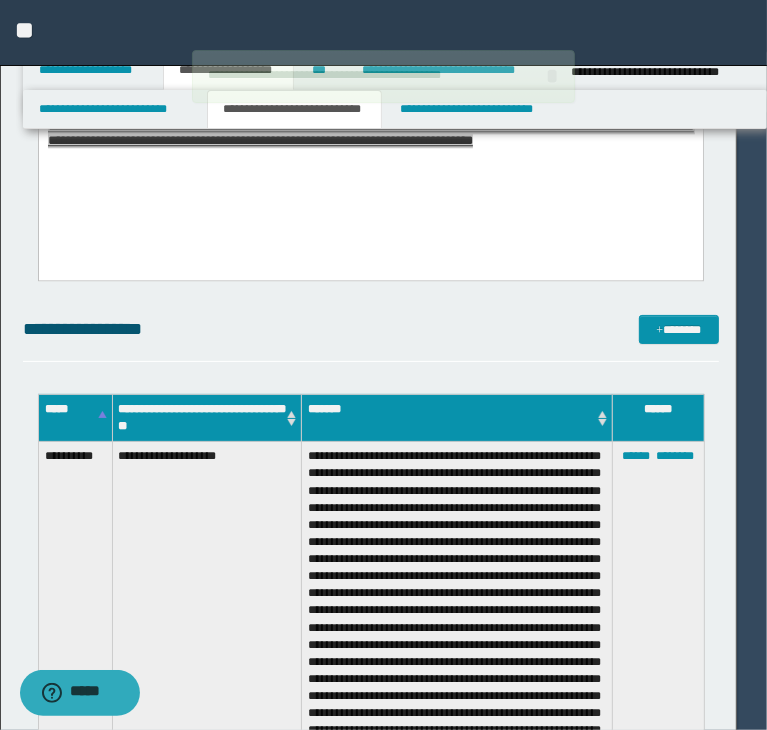 type 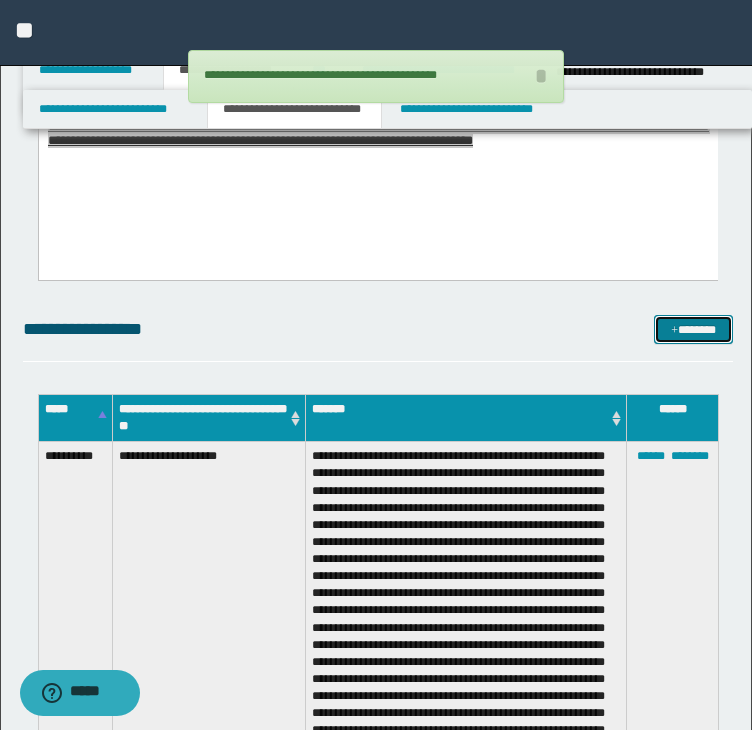 click on "*******" at bounding box center (693, 330) 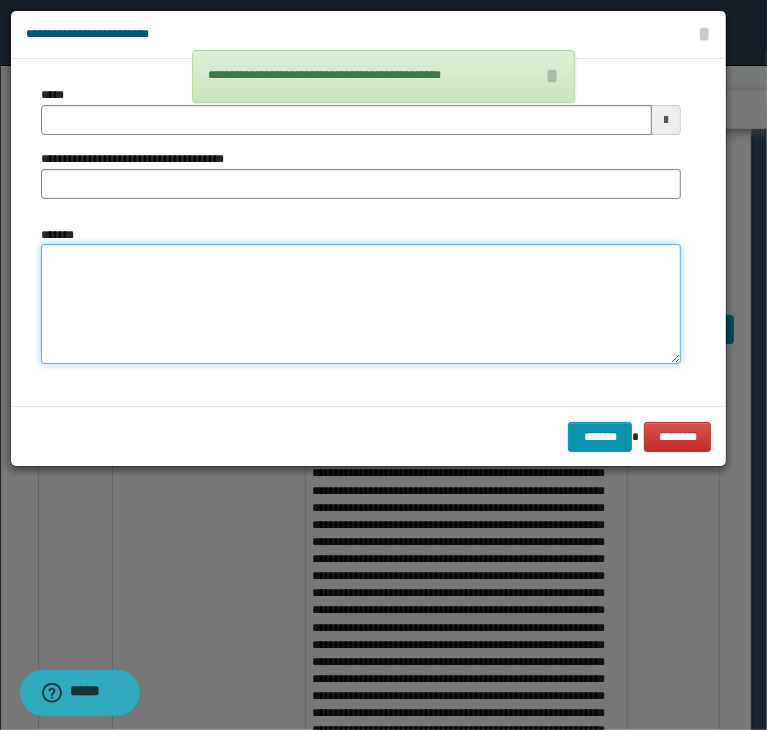 click on "*******" at bounding box center [361, 304] 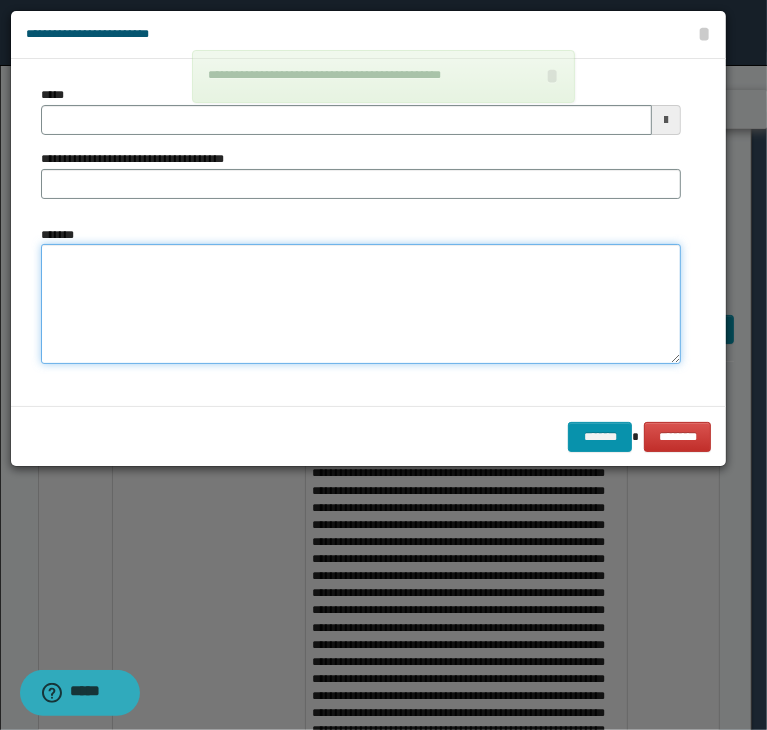 paste on "**********" 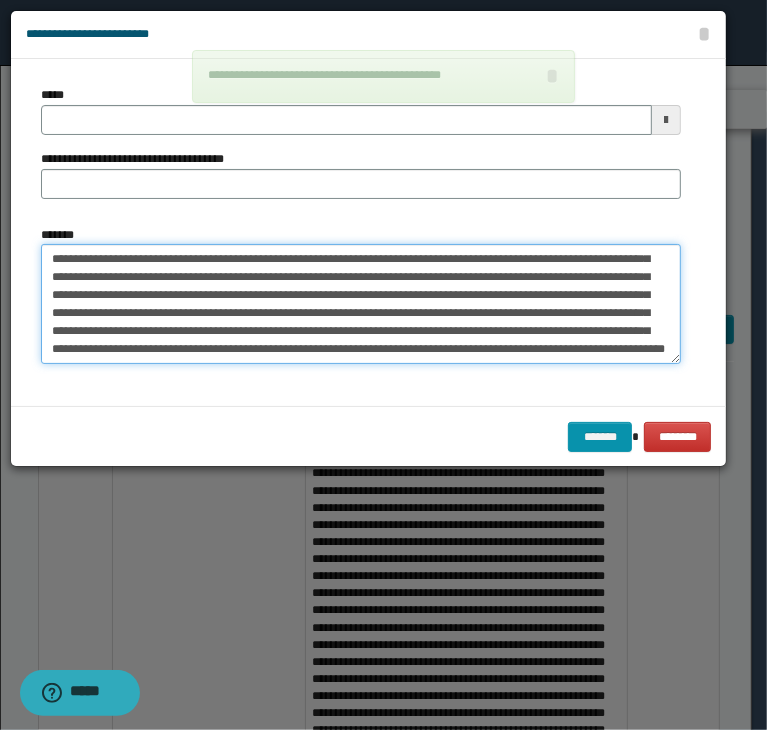 type 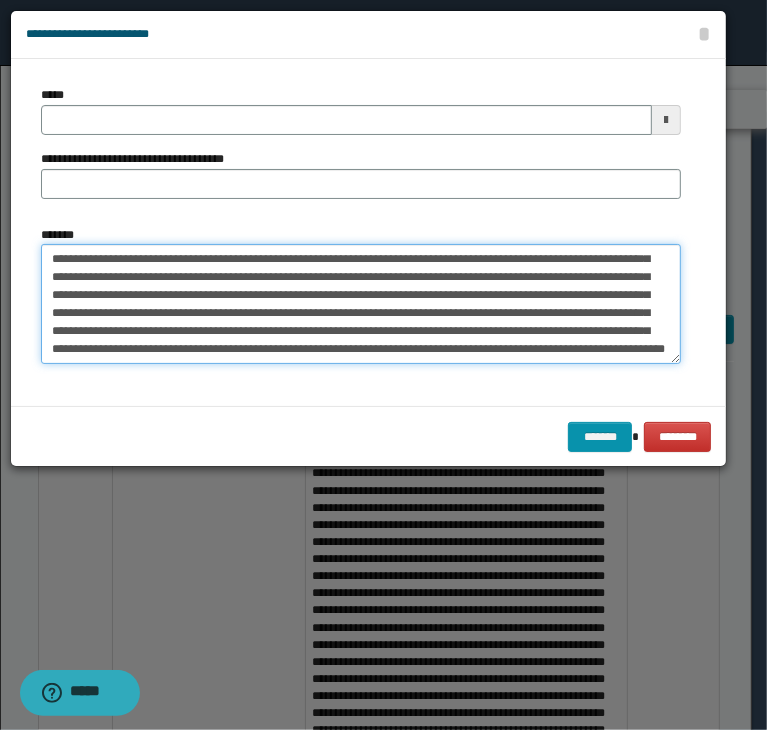 type on "**********" 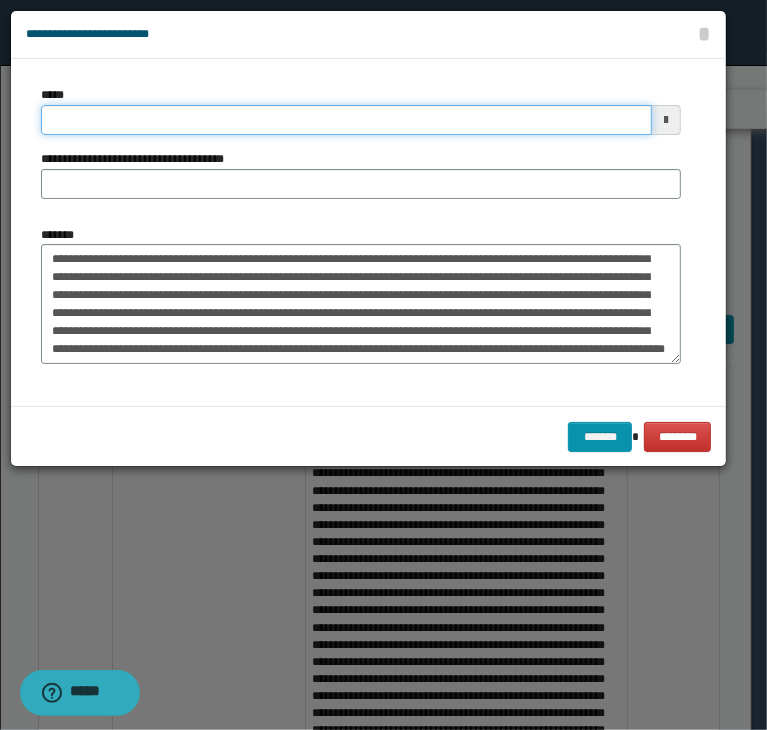 drag, startPoint x: 124, startPoint y: 121, endPoint x: 138, endPoint y: 124, distance: 14.3178215 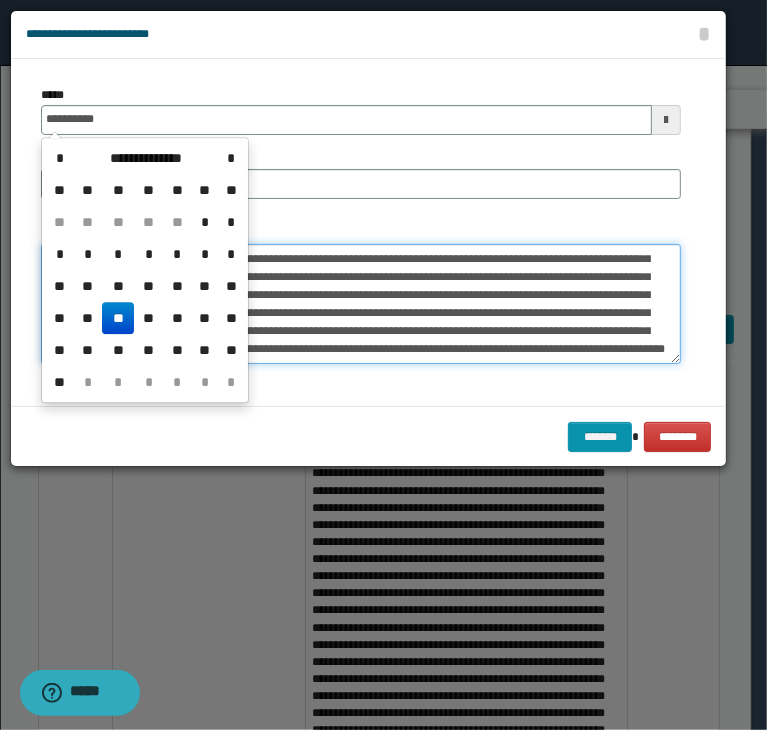 type on "**********" 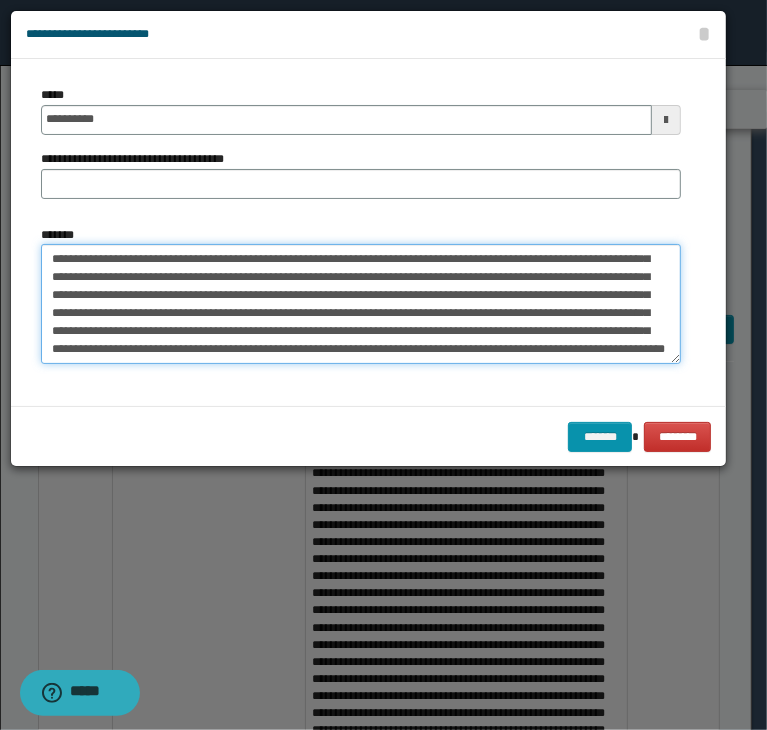 drag, startPoint x: 300, startPoint y: 245, endPoint x: 159, endPoint y: 257, distance: 141.50972 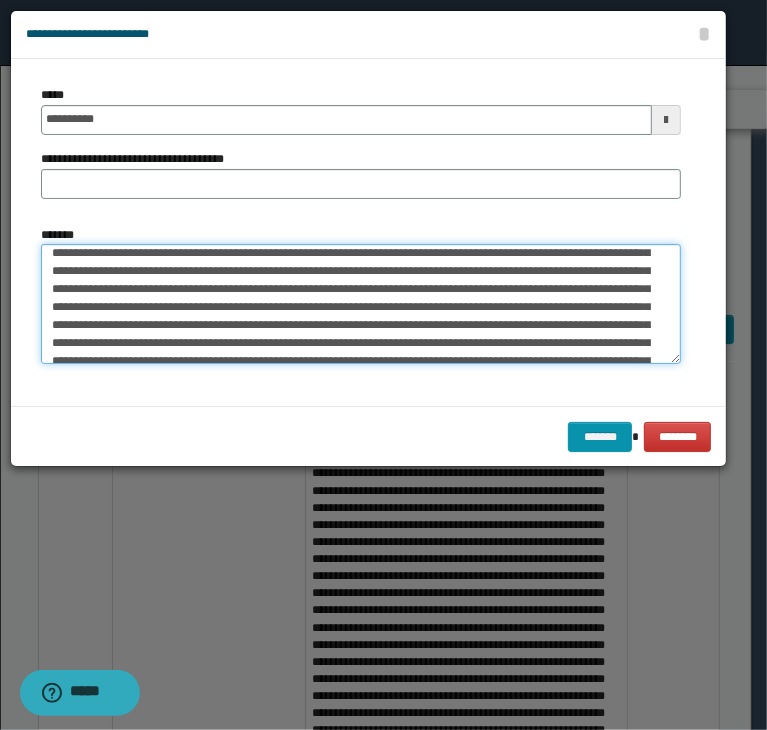 scroll, scrollTop: 0, scrollLeft: 0, axis: both 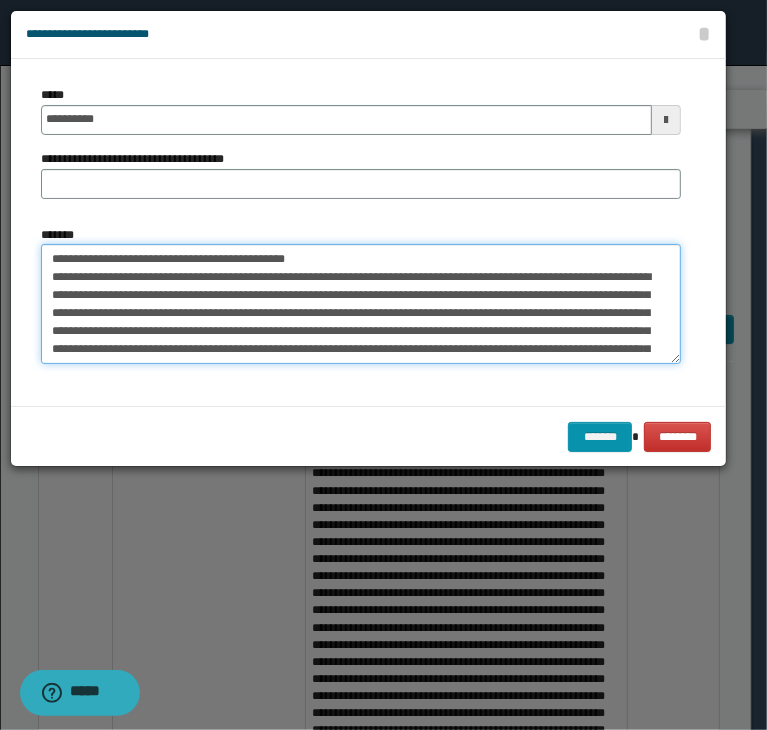 drag, startPoint x: 119, startPoint y: 256, endPoint x: 382, endPoint y: 213, distance: 266.49203 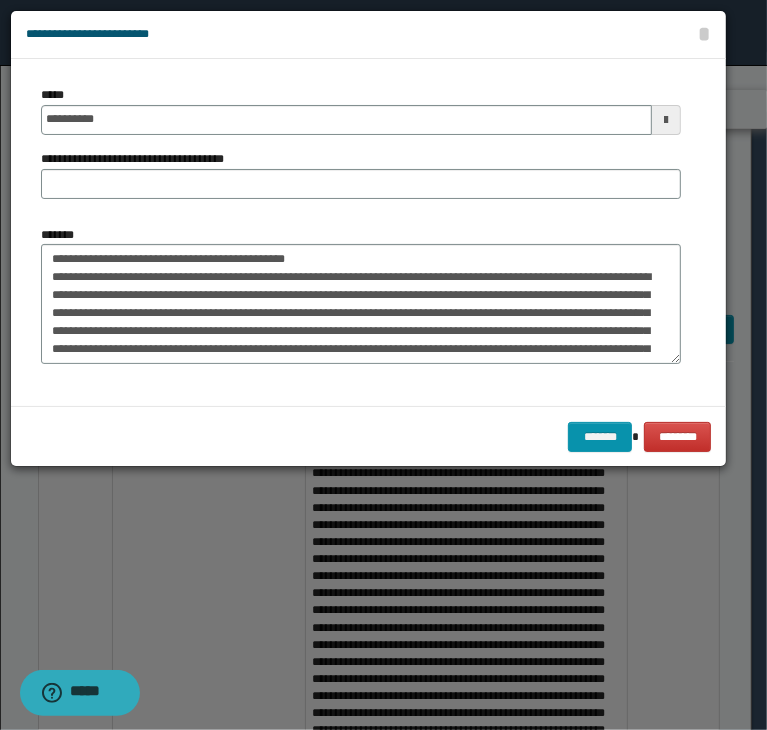 drag, startPoint x: 380, startPoint y: 212, endPoint x: 380, endPoint y: 197, distance: 15 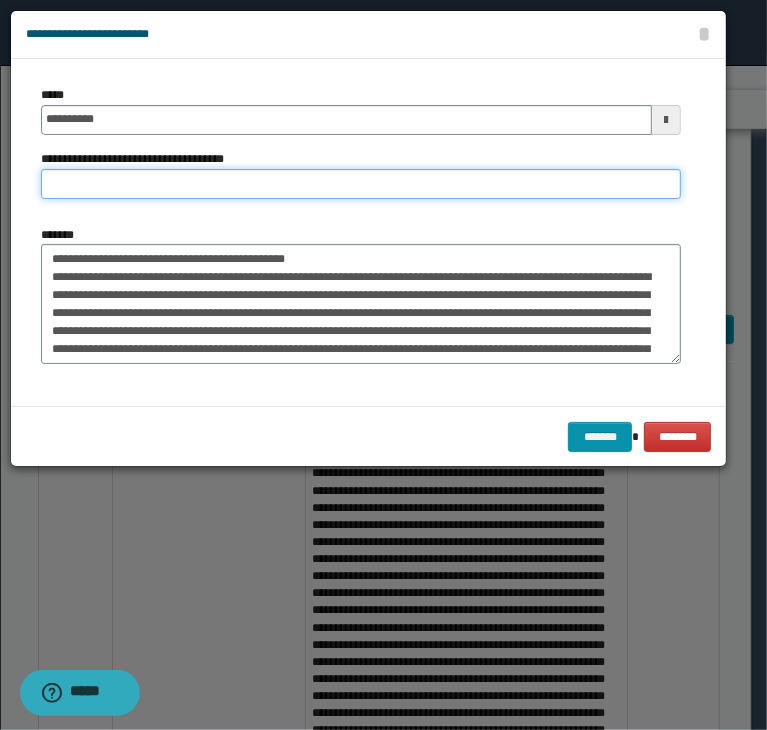 paste on "**********" 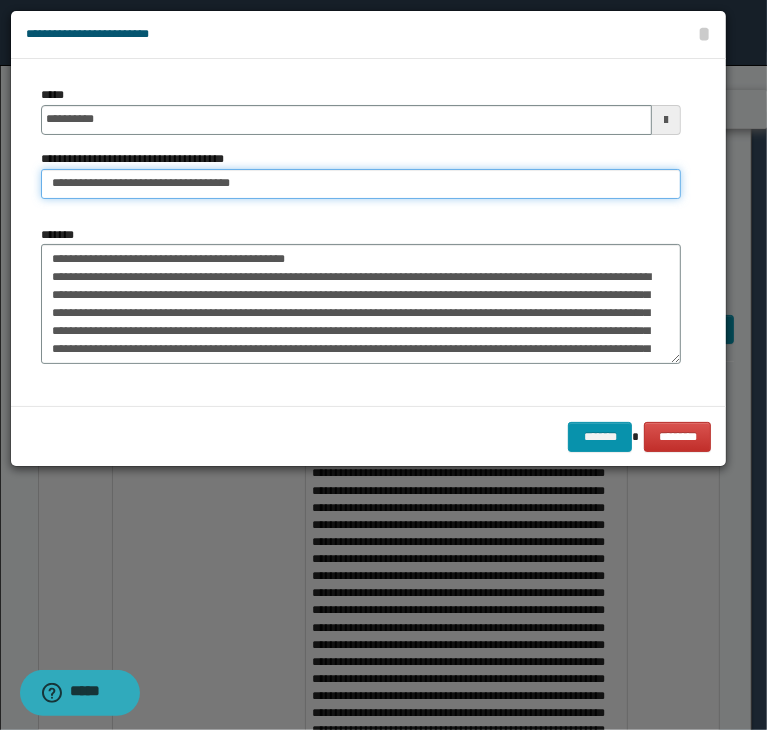click on "**********" at bounding box center (361, 184) 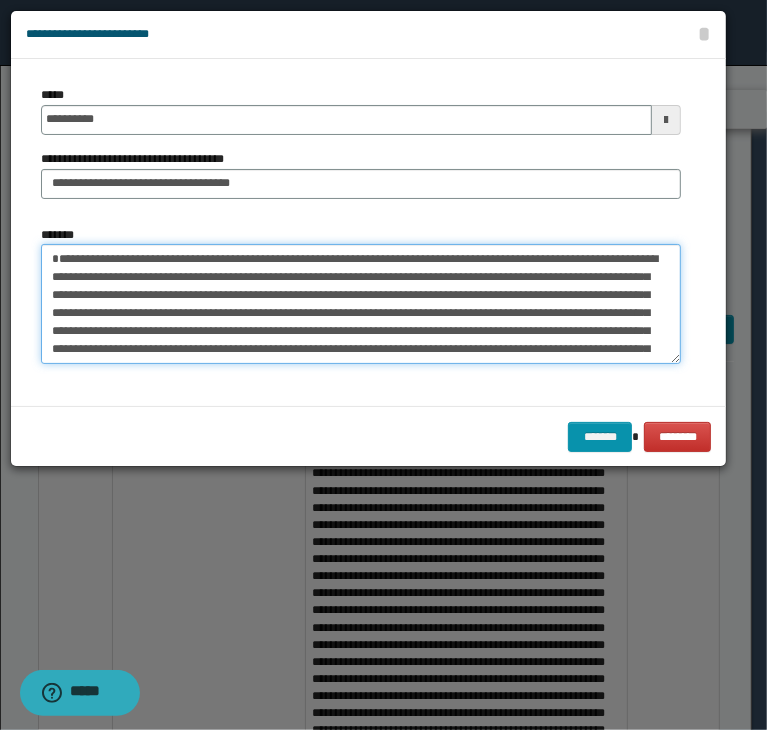 type on "**********" 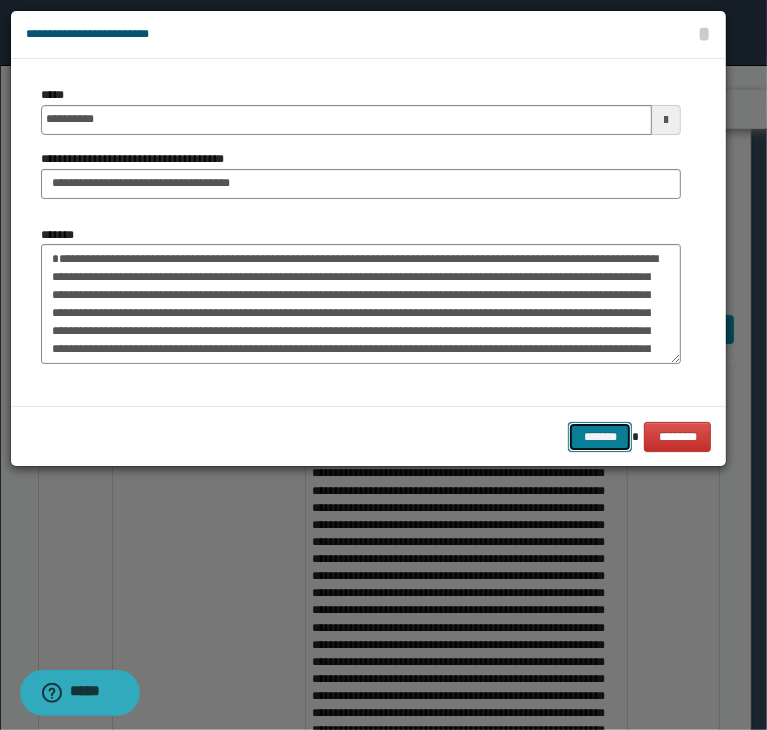 click on "*******" at bounding box center (600, 437) 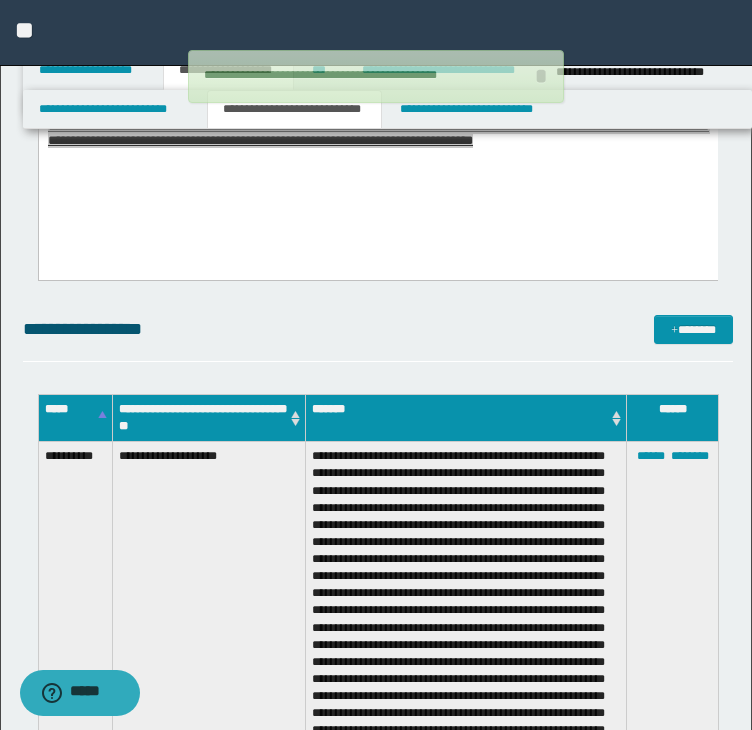 type 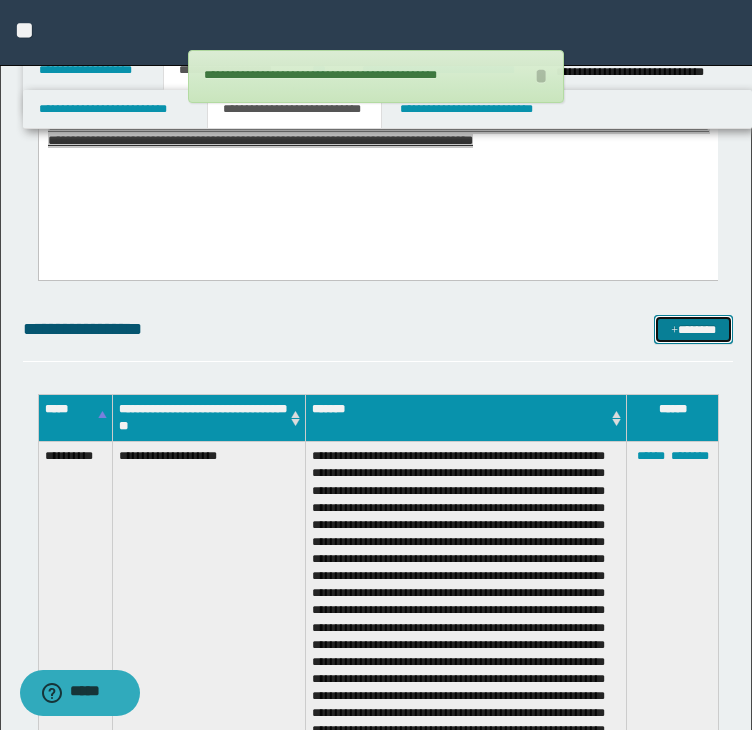 click on "*******" at bounding box center [693, 330] 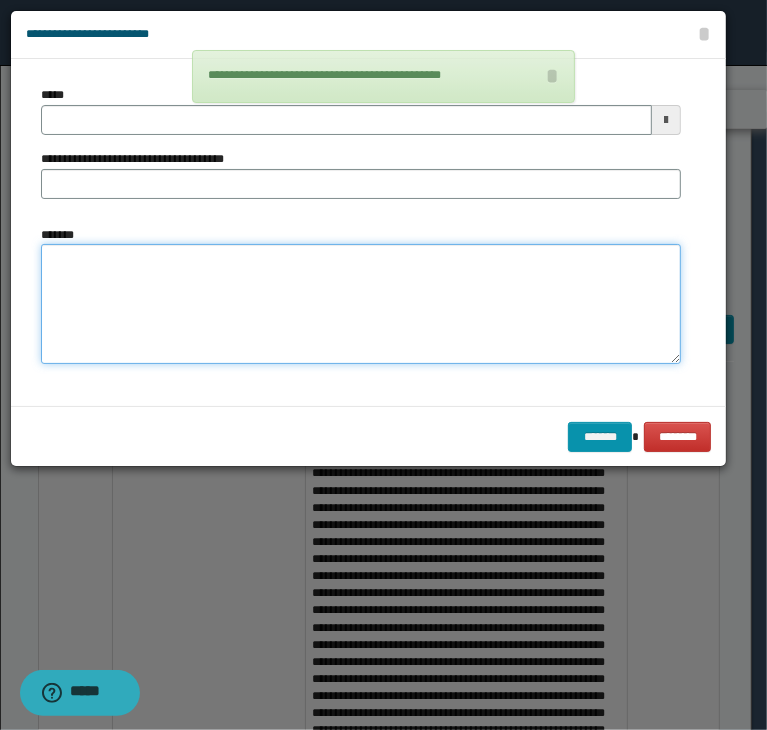 click on "*******" at bounding box center [361, 304] 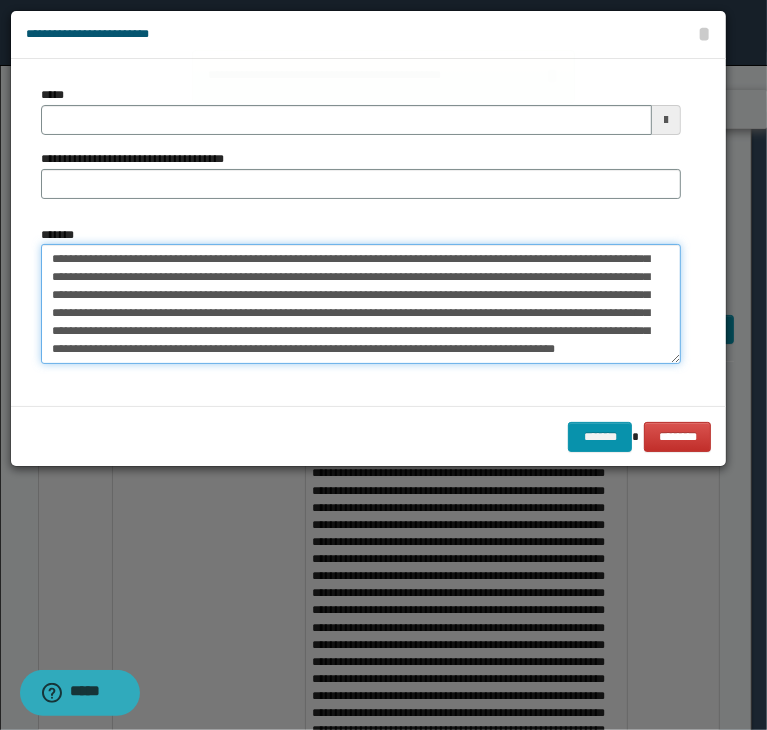 type 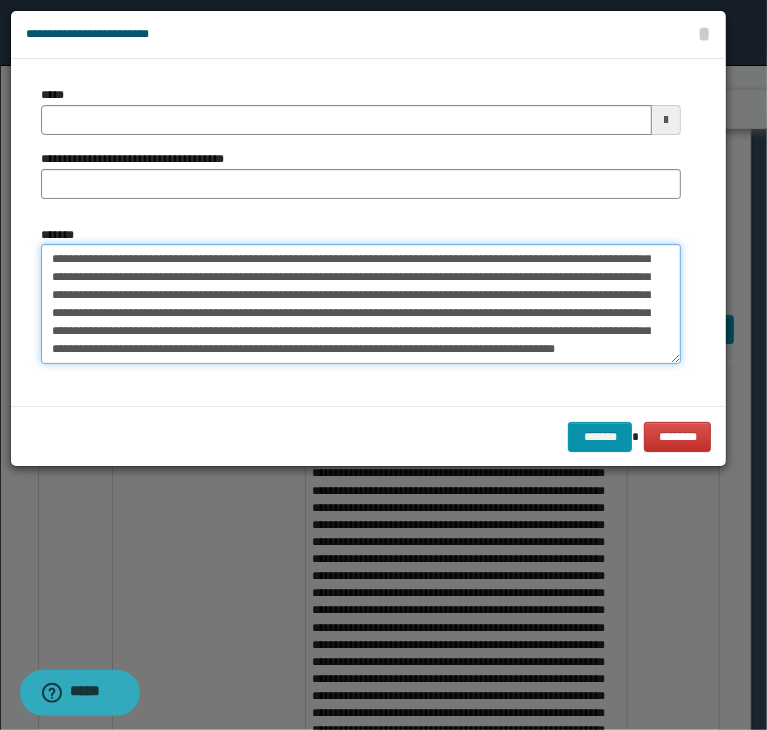 type on "**********" 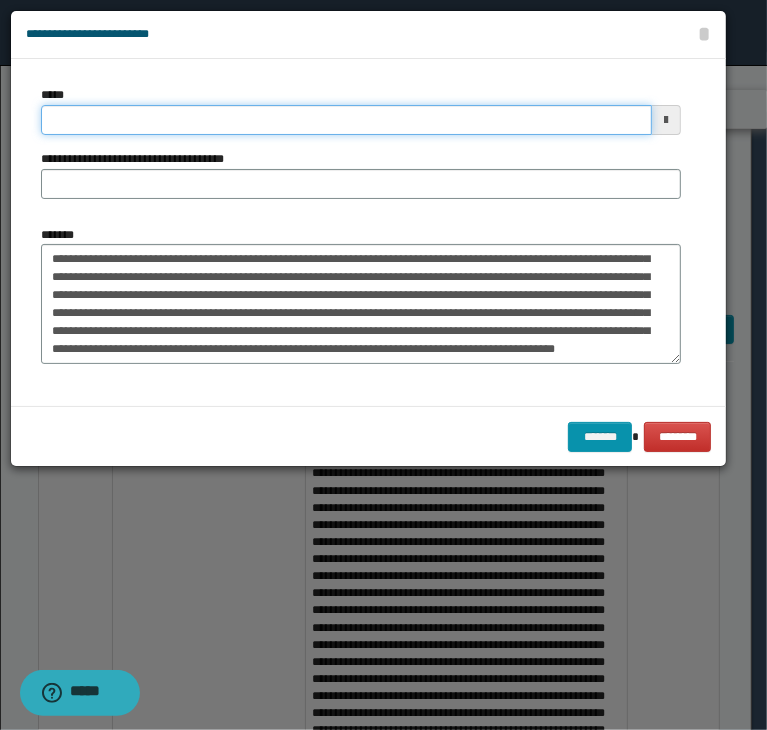 click on "*****" at bounding box center [346, 120] 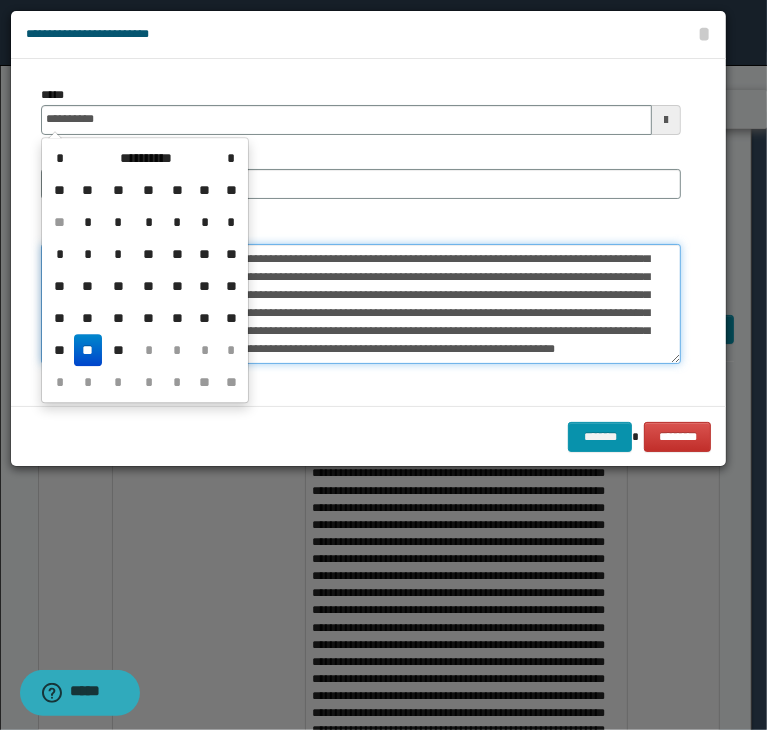type on "**********" 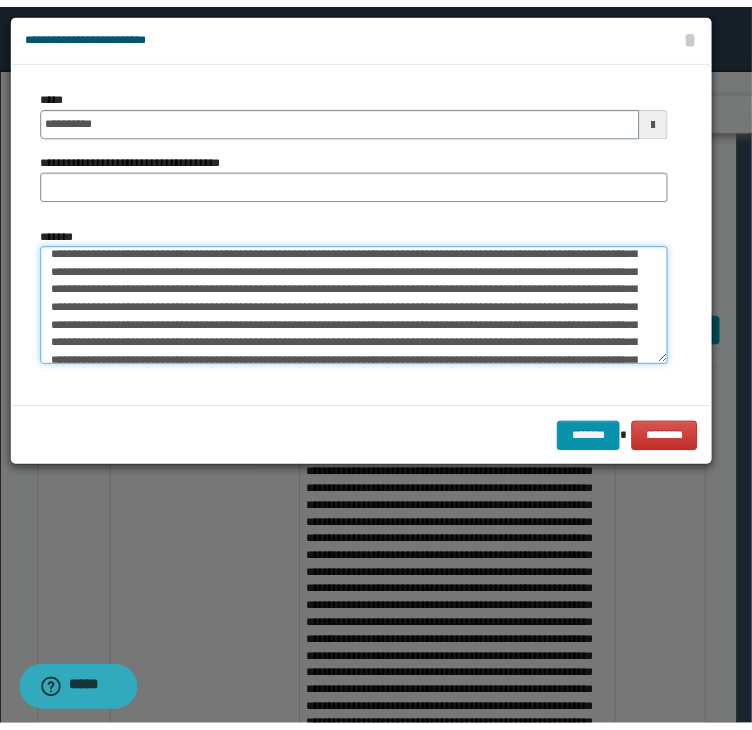 scroll, scrollTop: 0, scrollLeft: 0, axis: both 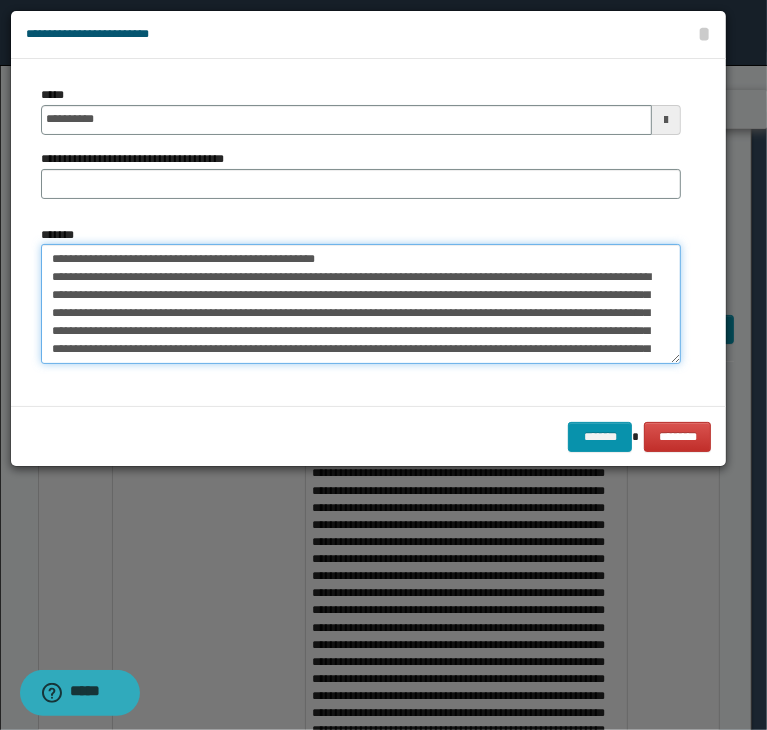 drag, startPoint x: 113, startPoint y: 256, endPoint x: 420, endPoint y: 180, distance: 316.2673 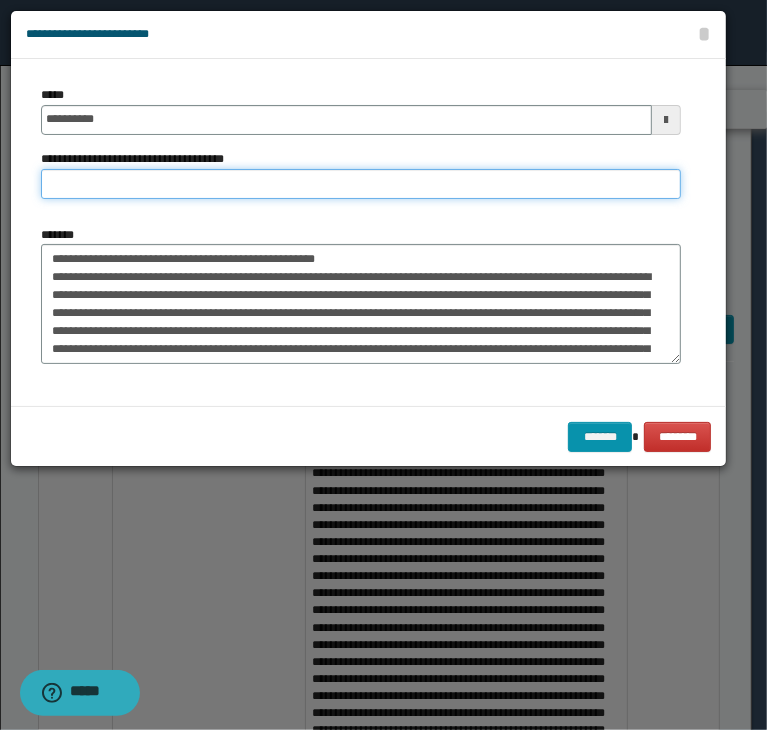 paste on "**********" 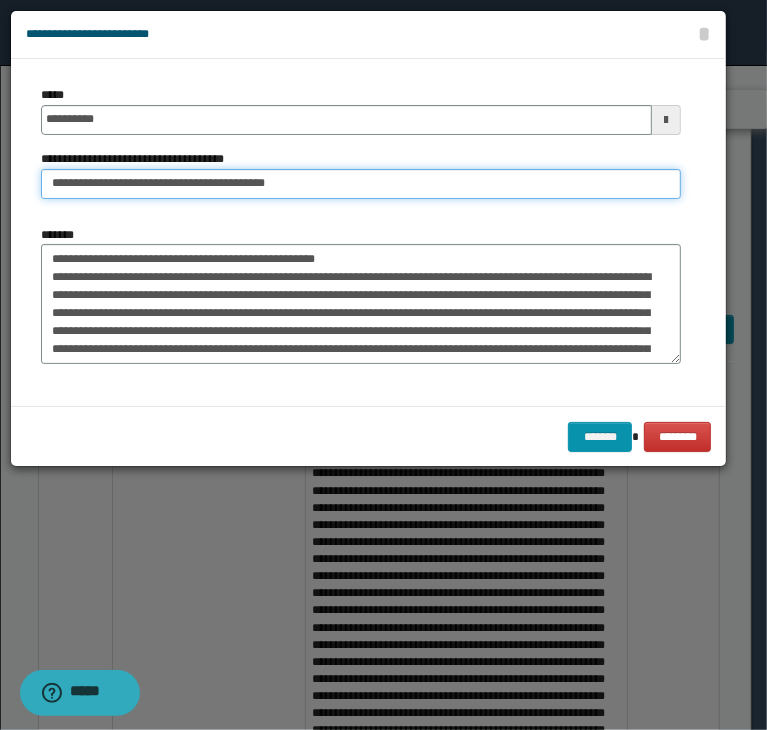 click on "**********" at bounding box center (361, 184) 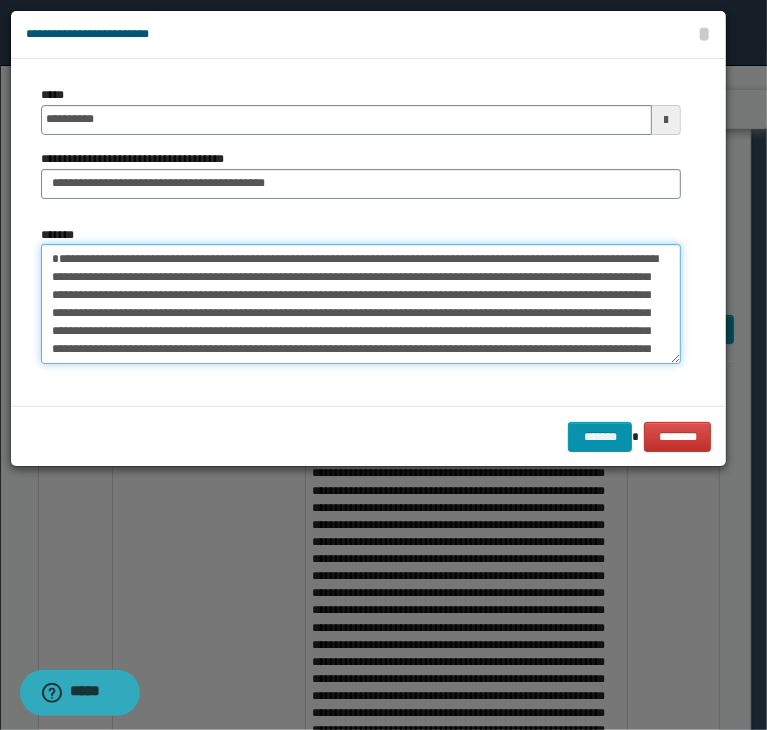 type on "**********" 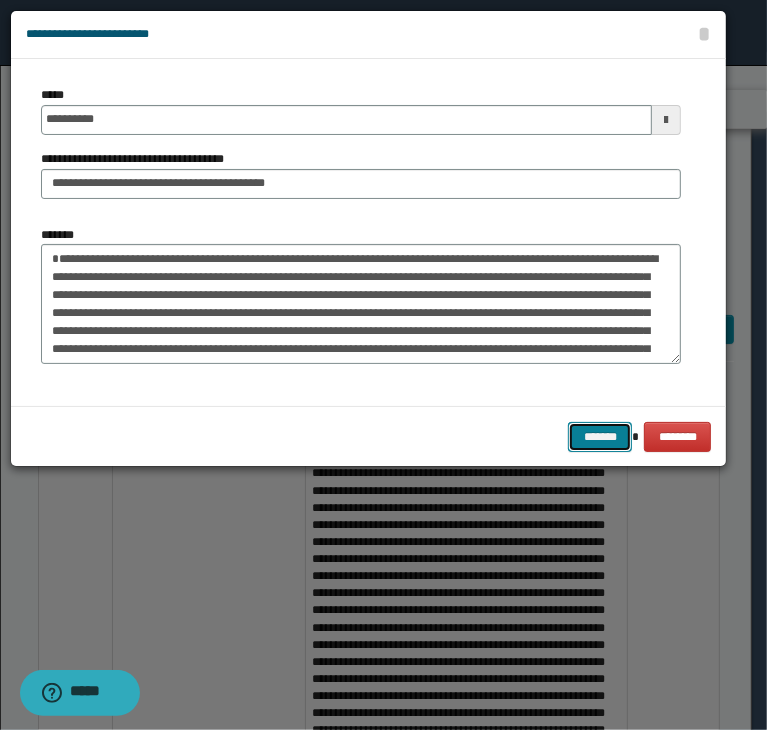 click on "*******" at bounding box center [600, 437] 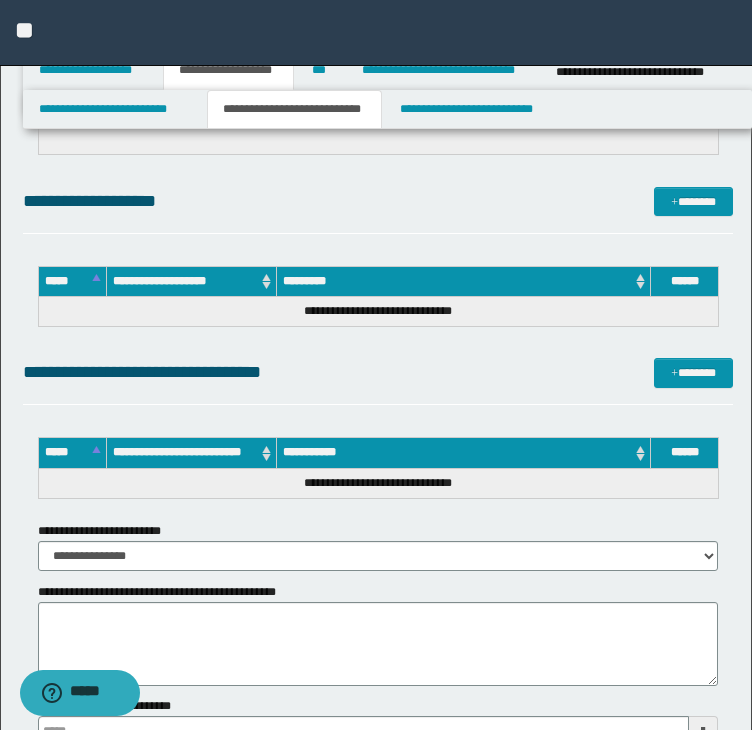 scroll, scrollTop: 10100, scrollLeft: 0, axis: vertical 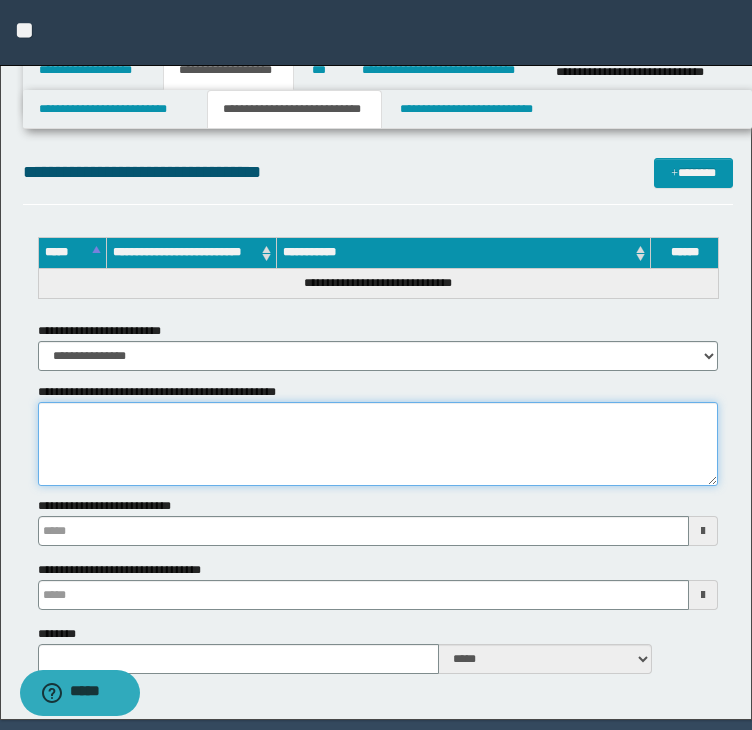 click on "**********" at bounding box center [378, 444] 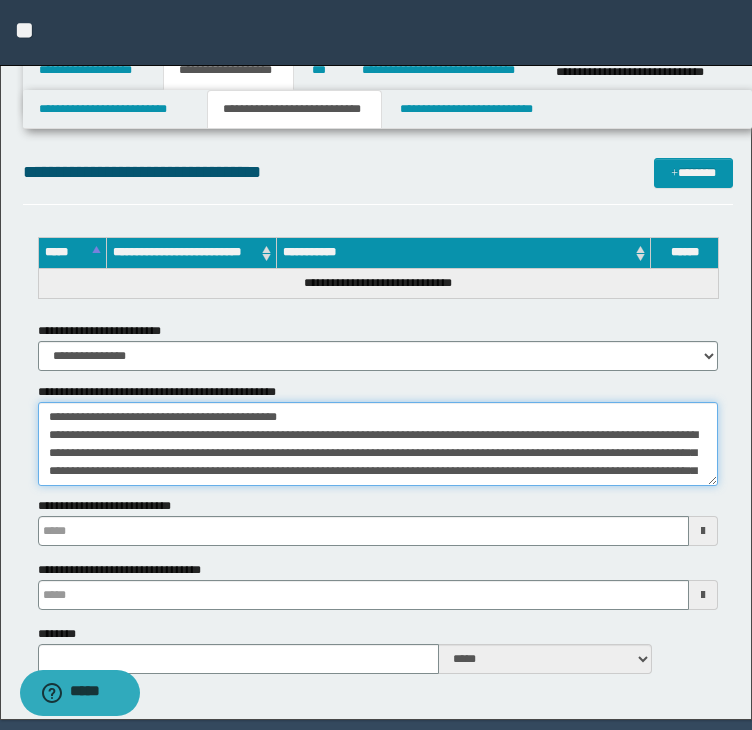 scroll, scrollTop: 228, scrollLeft: 0, axis: vertical 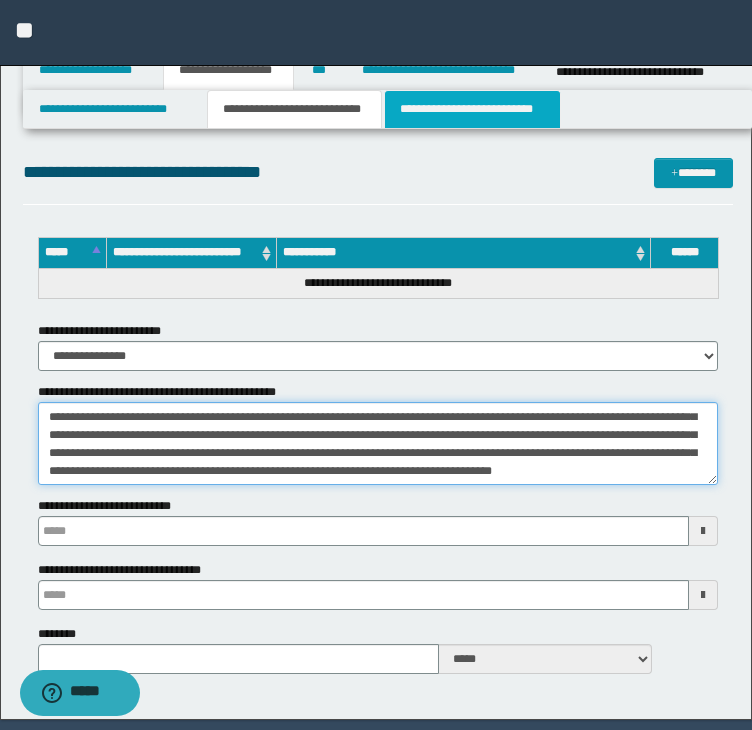 type on "**********" 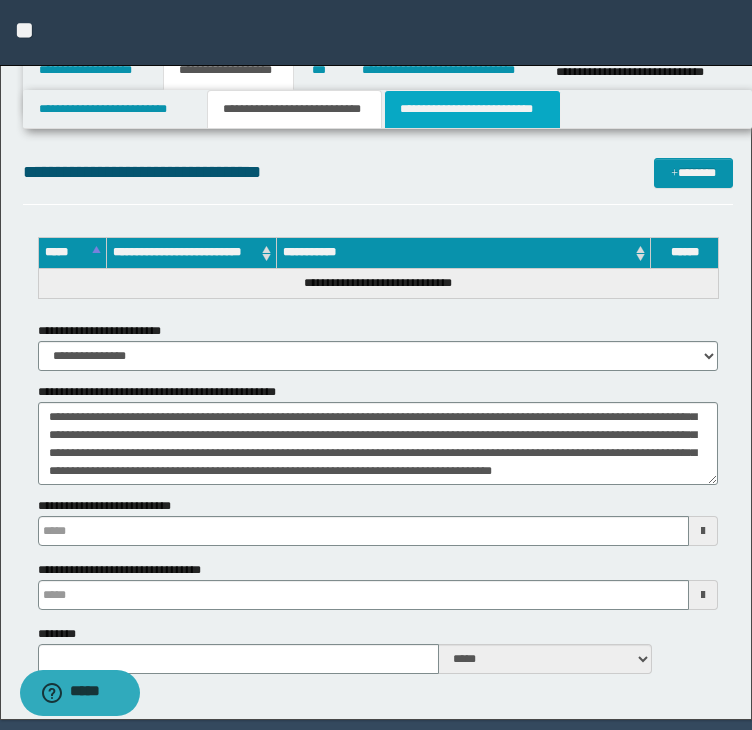 click on "**********" at bounding box center [472, 109] 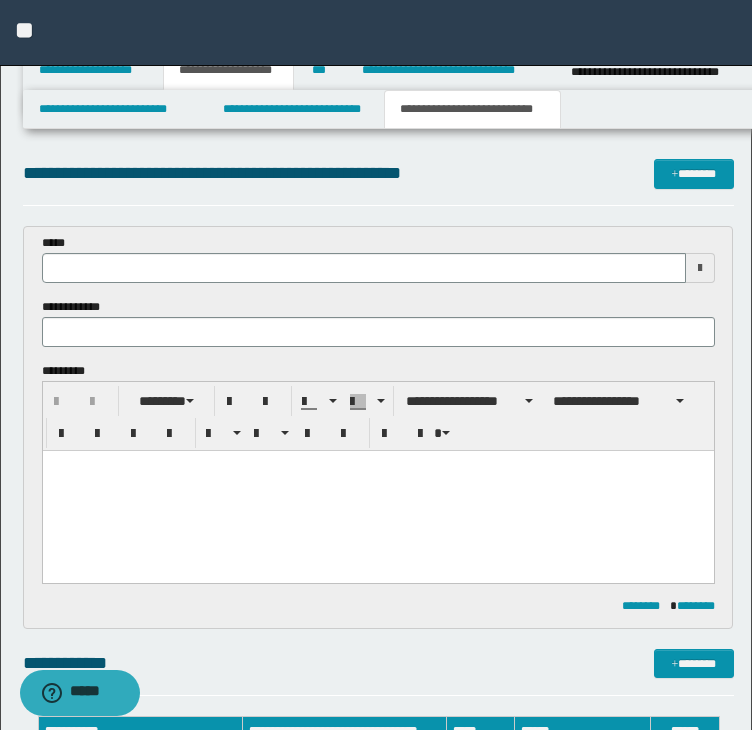 scroll, scrollTop: 0, scrollLeft: 0, axis: both 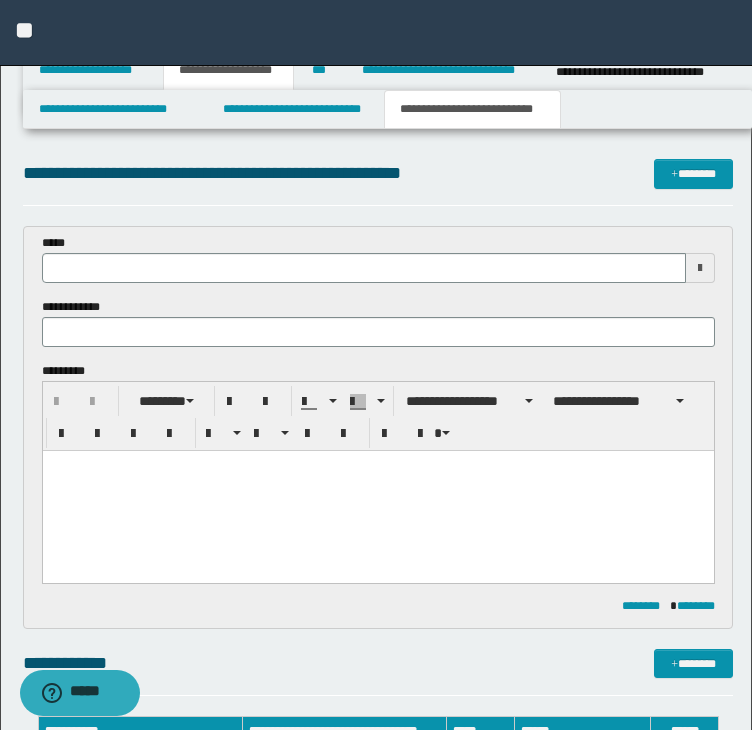 drag, startPoint x: 129, startPoint y: 506, endPoint x: 138, endPoint y: 494, distance: 15 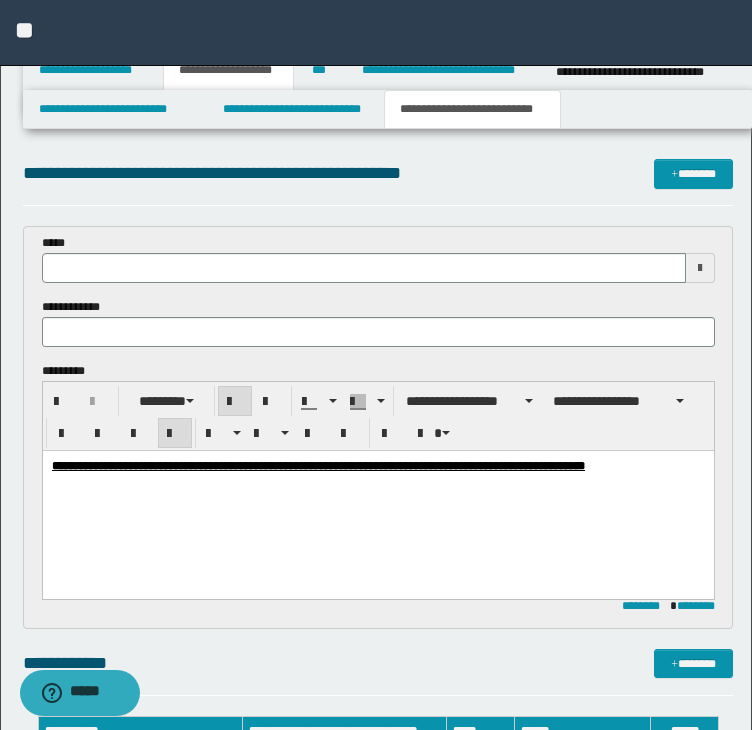 type 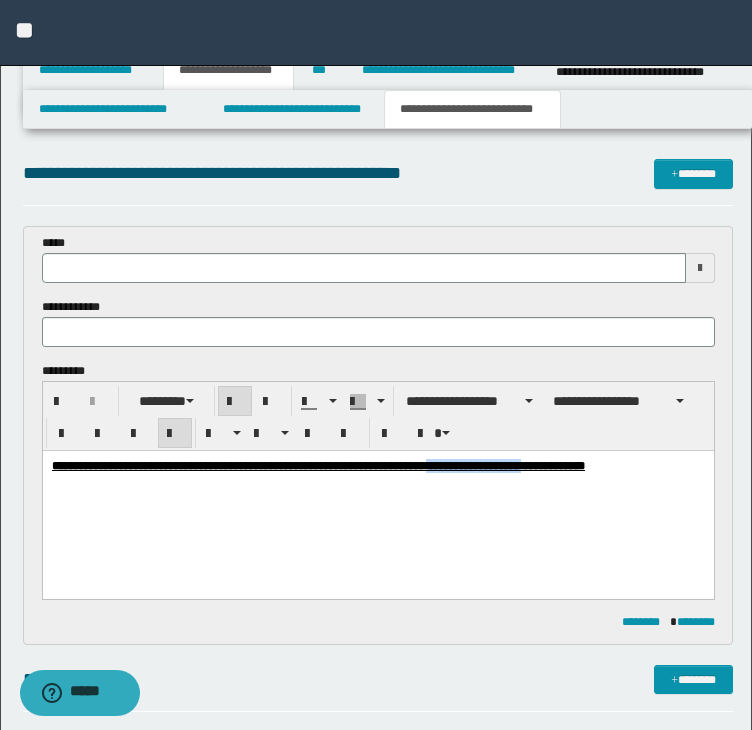 drag, startPoint x: 595, startPoint y: 464, endPoint x: 752, endPoint y: 461, distance: 157.02866 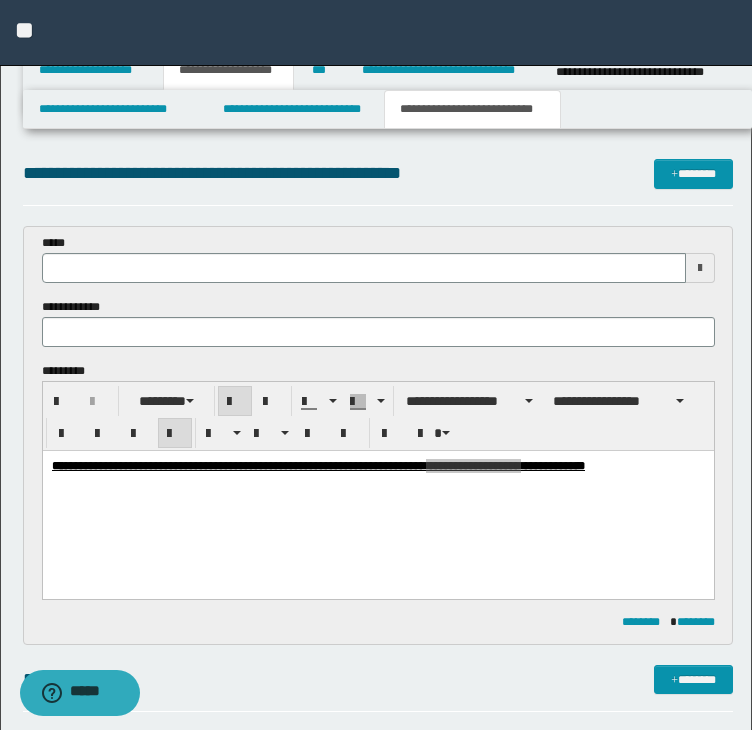 click on "**********" at bounding box center [378, 322] 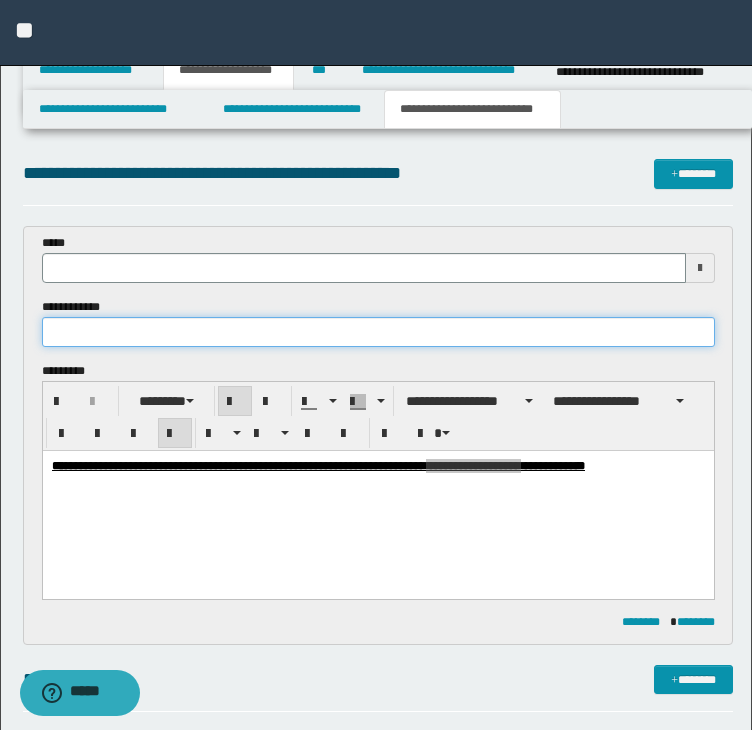 paste on "**********" 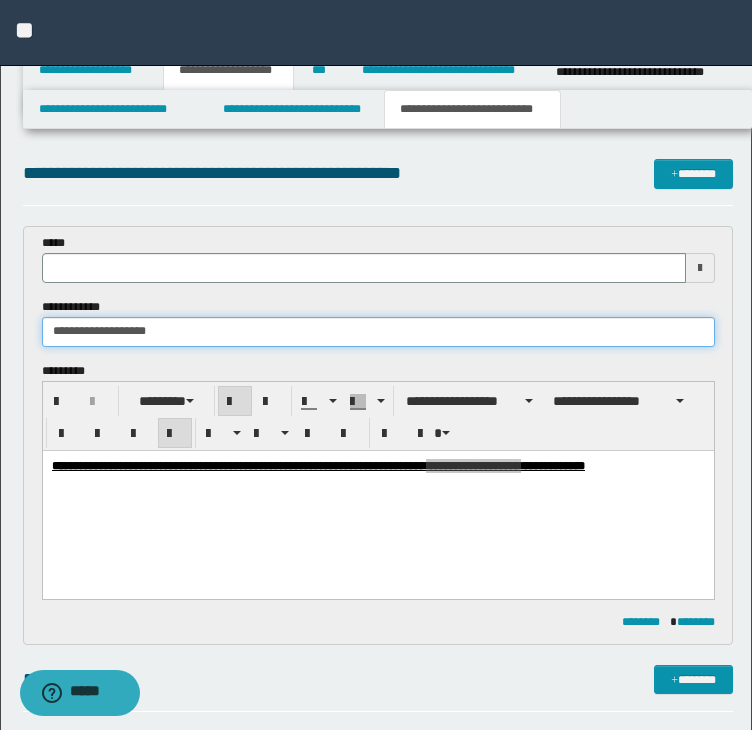 click on "**********" at bounding box center [378, 332] 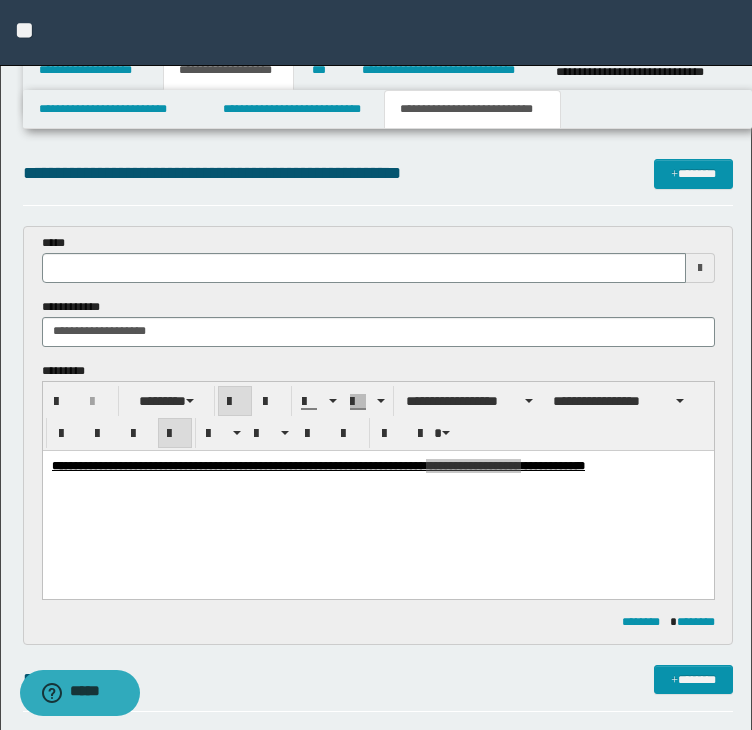 type 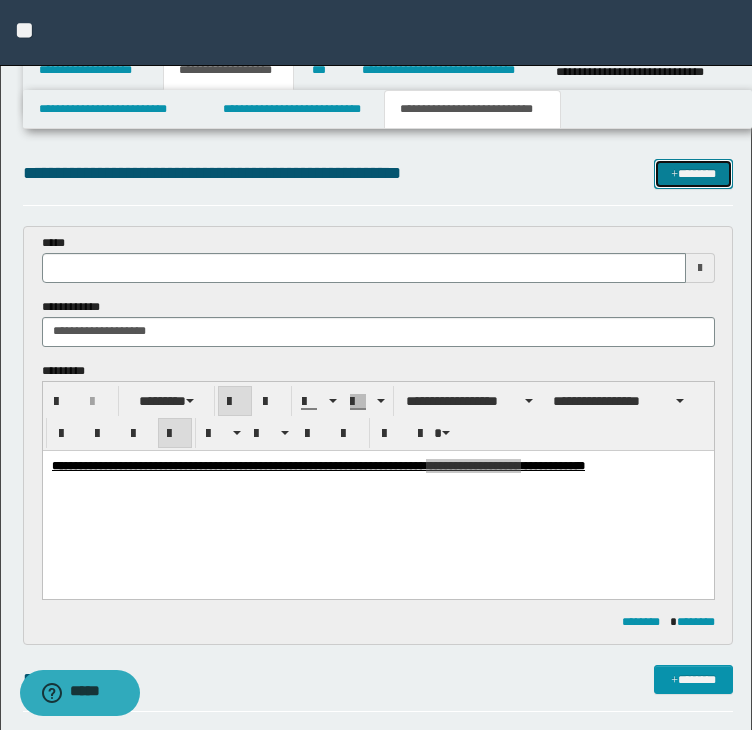 click on "*******" at bounding box center [693, 174] 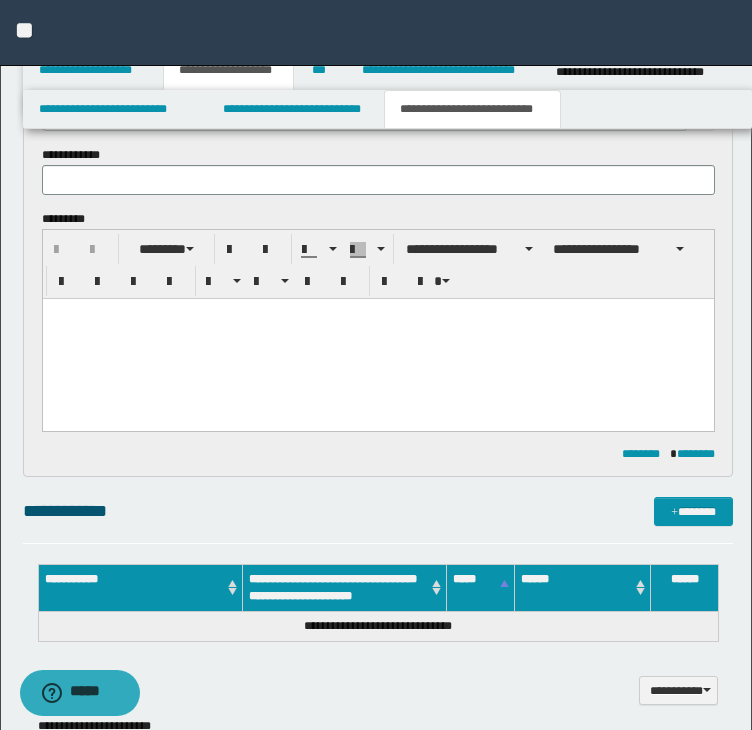 scroll, scrollTop: 0, scrollLeft: 0, axis: both 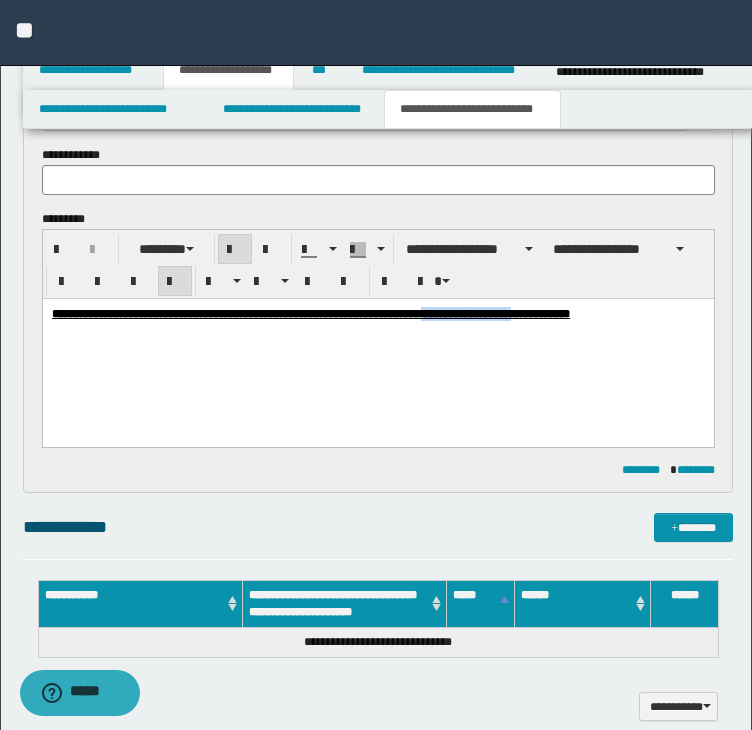 drag, startPoint x: 584, startPoint y: 312, endPoint x: 683, endPoint y: 310, distance: 99.0202 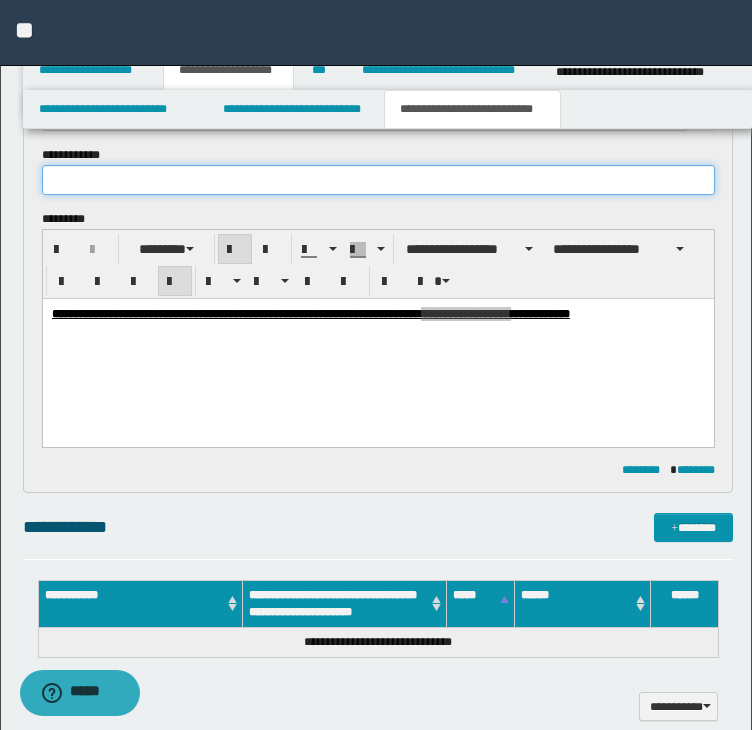 click at bounding box center (378, 180) 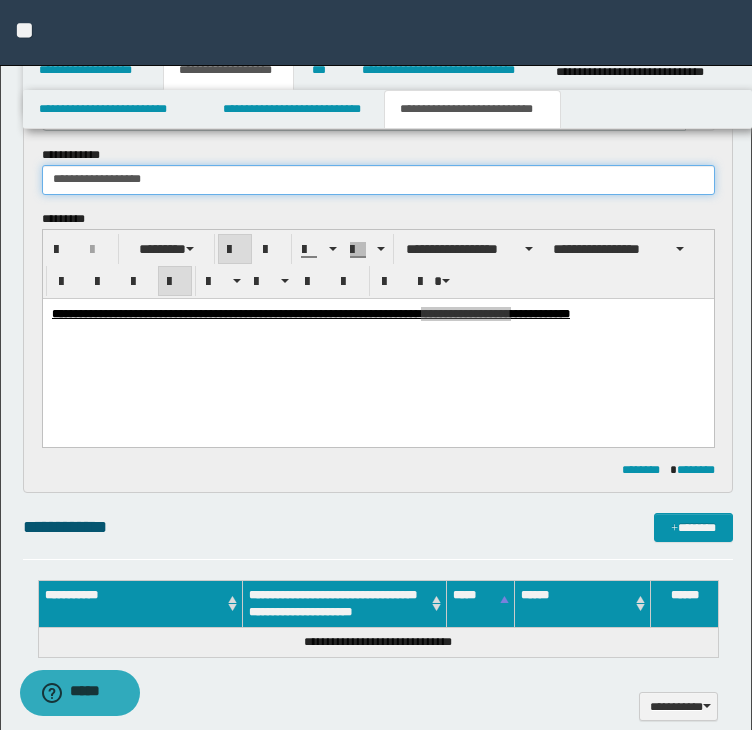 type on "**********" 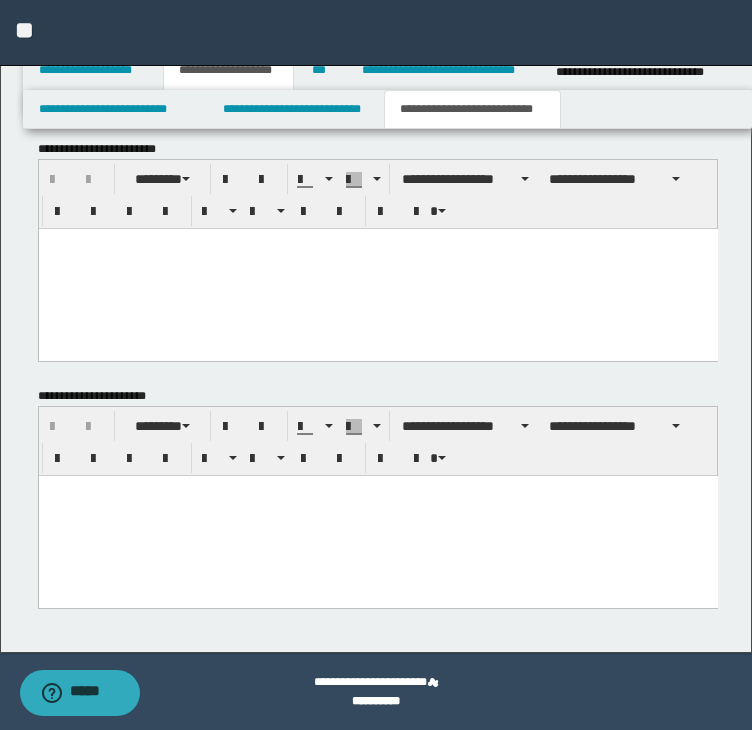 click at bounding box center (377, 516) 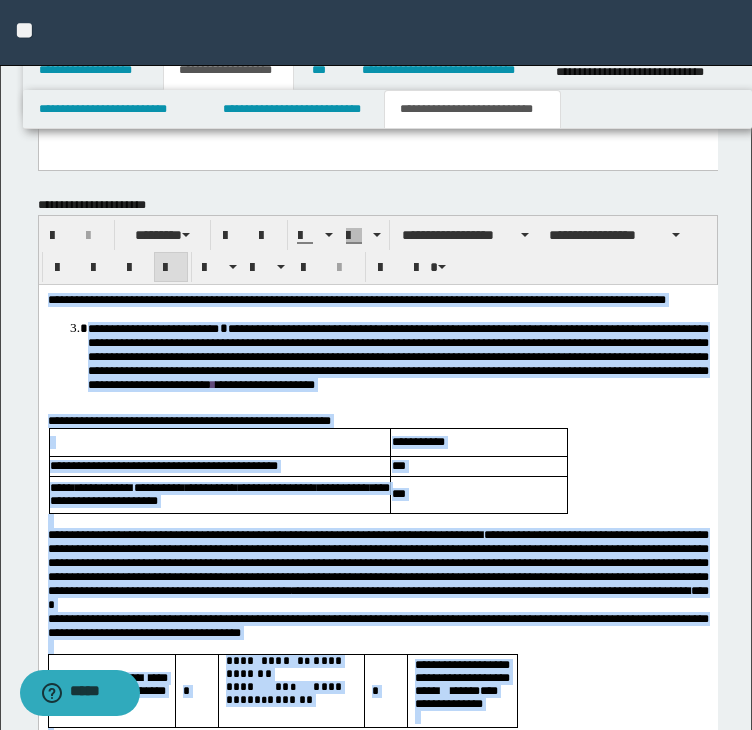 scroll, scrollTop: 1532, scrollLeft: 0, axis: vertical 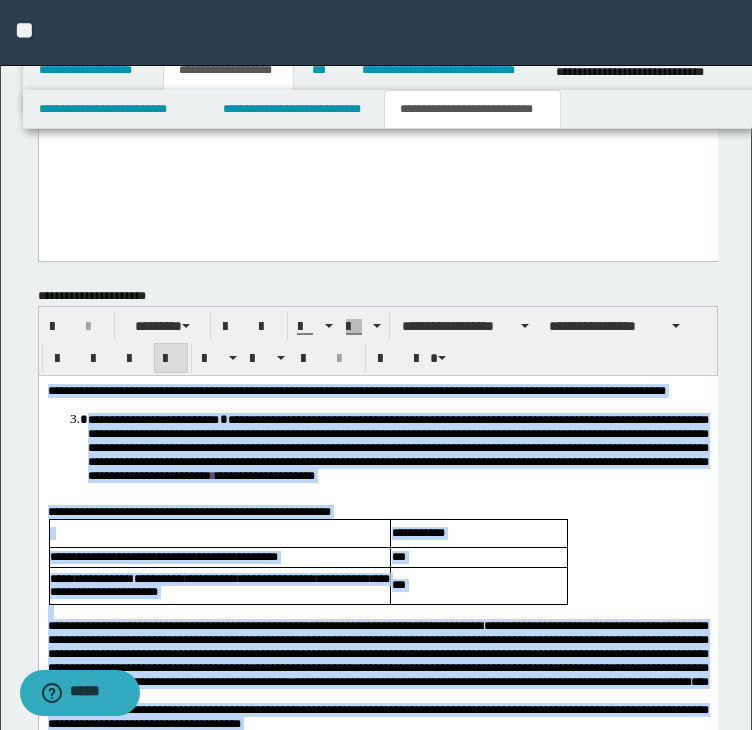 drag, startPoint x: 183, startPoint y: 1023, endPoint x: -18, endPoint y: 279, distance: 770.6731 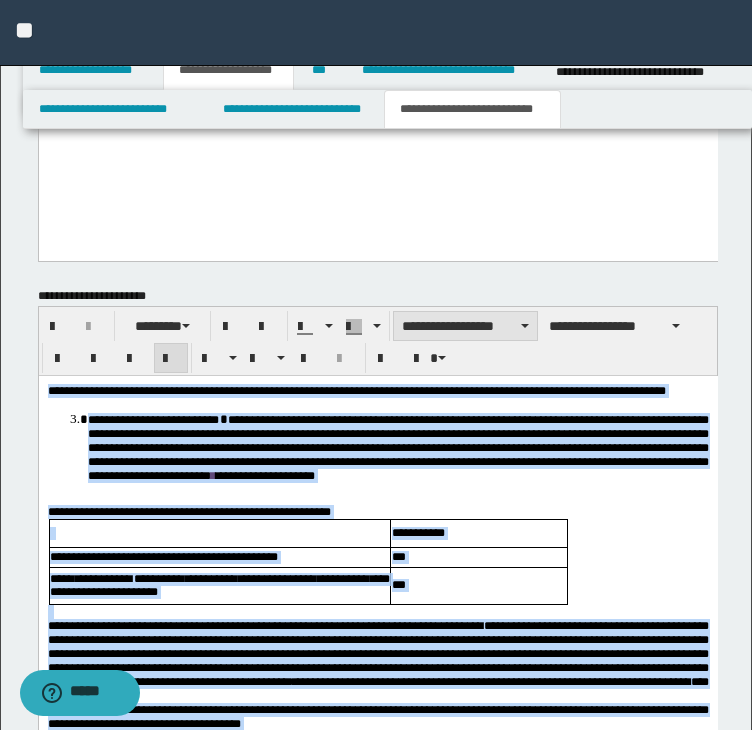 click on "**********" at bounding box center (465, 326) 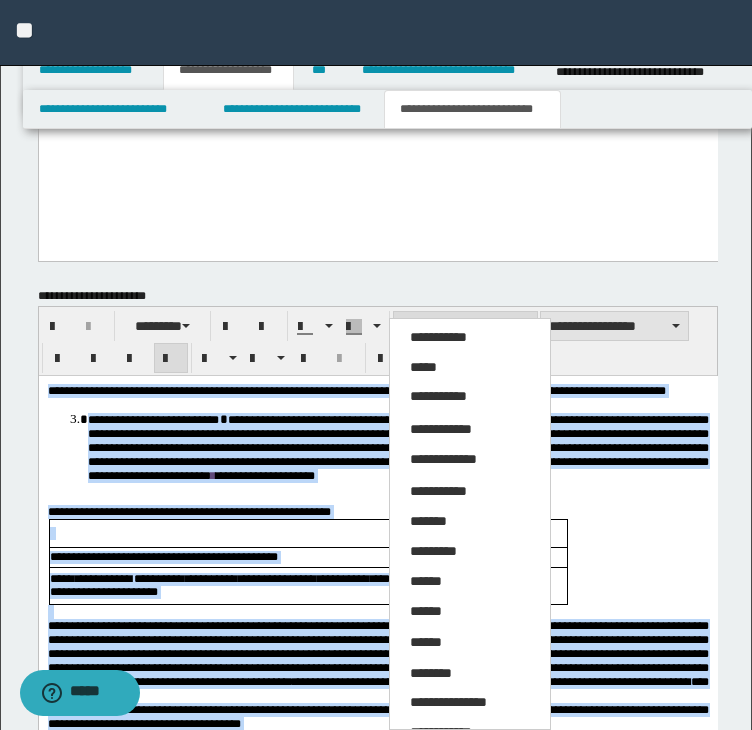 drag, startPoint x: 417, startPoint y: 368, endPoint x: 470, endPoint y: 337, distance: 61.400326 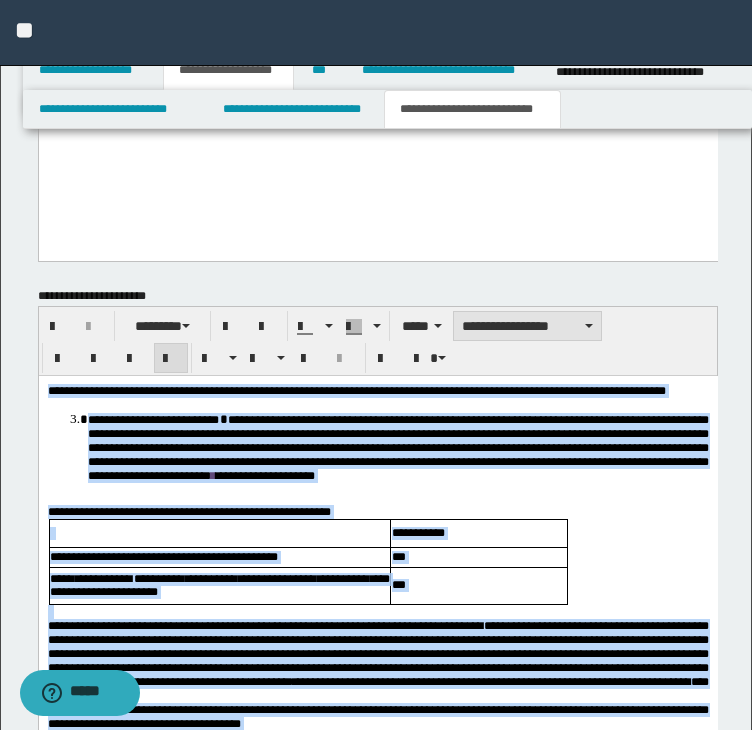 click on "**********" at bounding box center (527, 326) 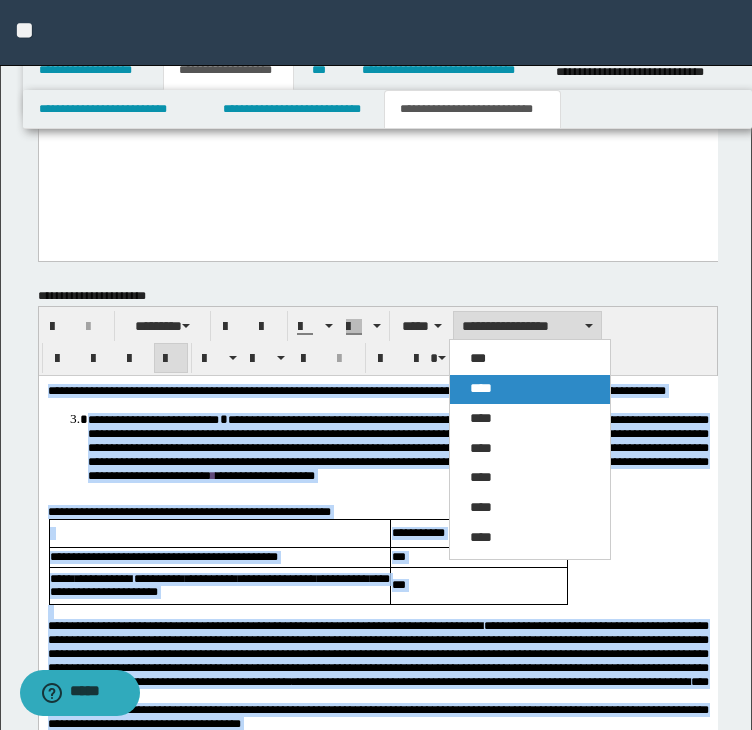 click on "****" at bounding box center (530, 389) 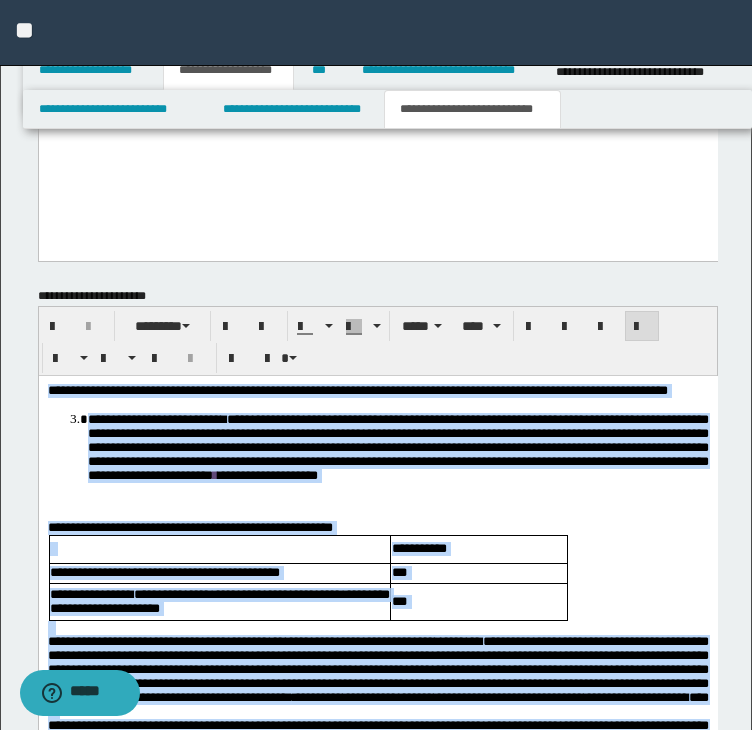 click at bounding box center [642, 326] 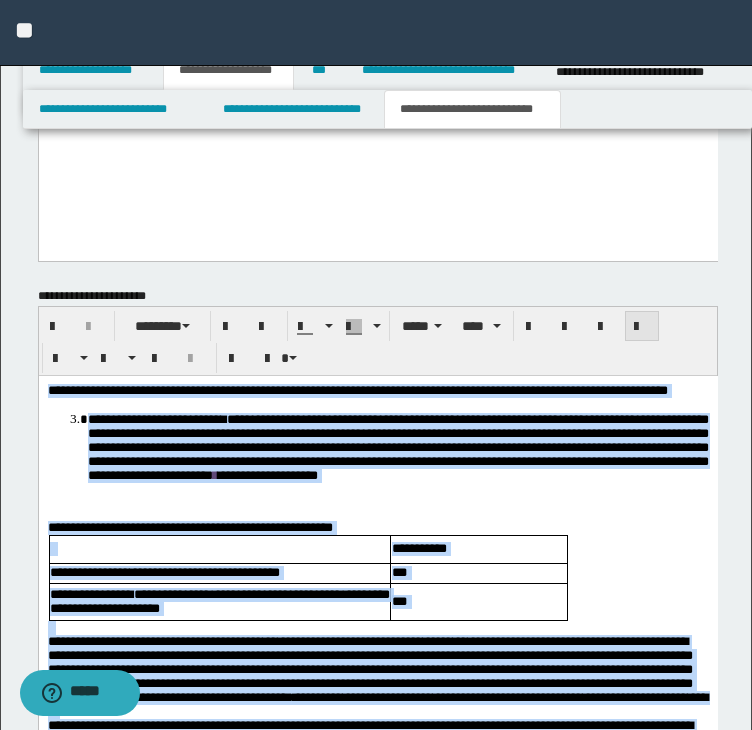 click at bounding box center (642, 326) 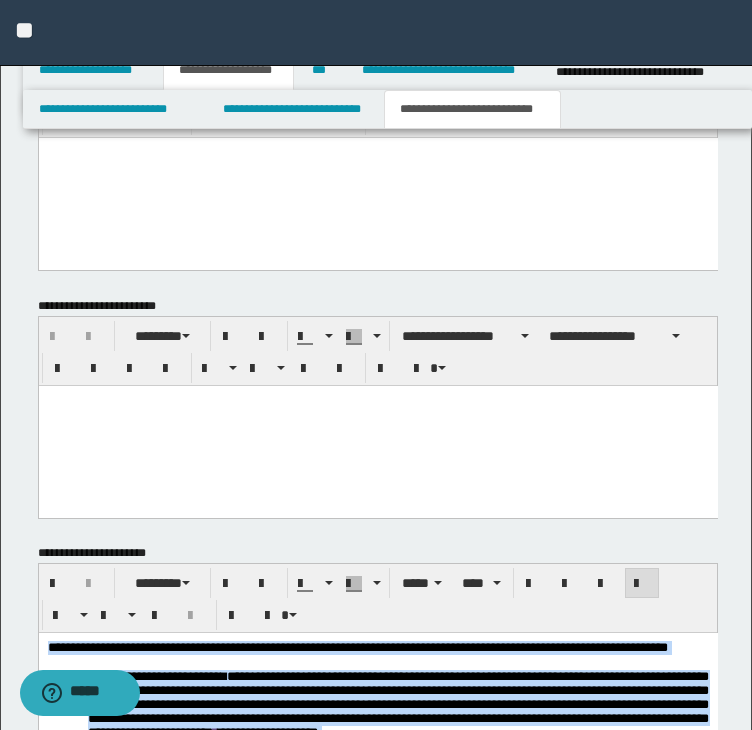 scroll, scrollTop: 932, scrollLeft: 0, axis: vertical 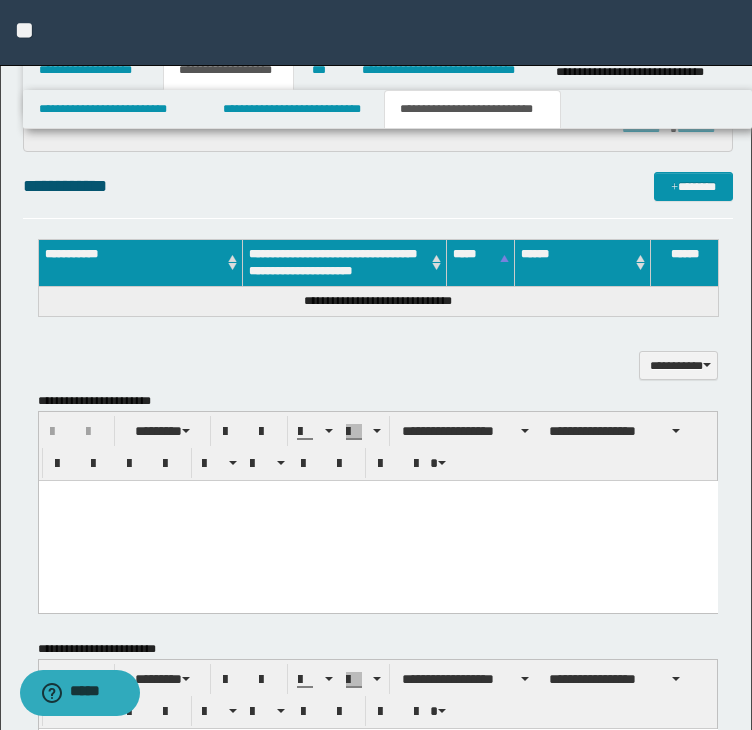 click on "**********" at bounding box center [378, 195] 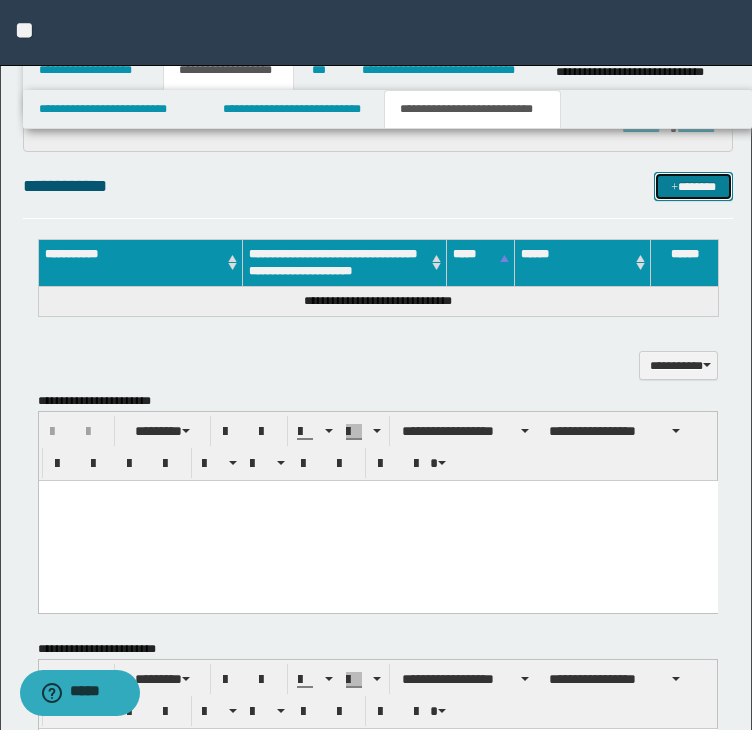 click on "*******" at bounding box center (693, 187) 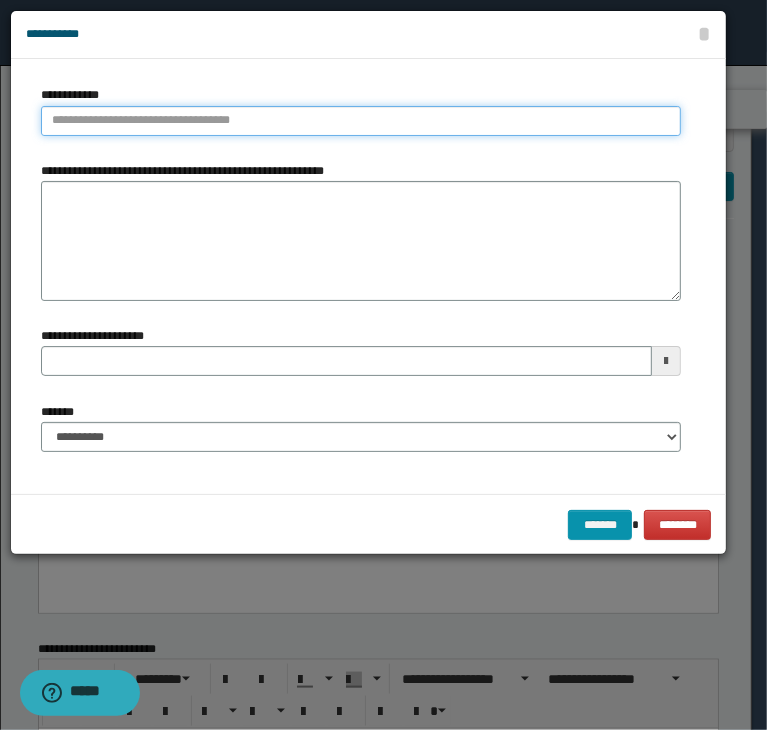 click on "**********" at bounding box center (361, 121) 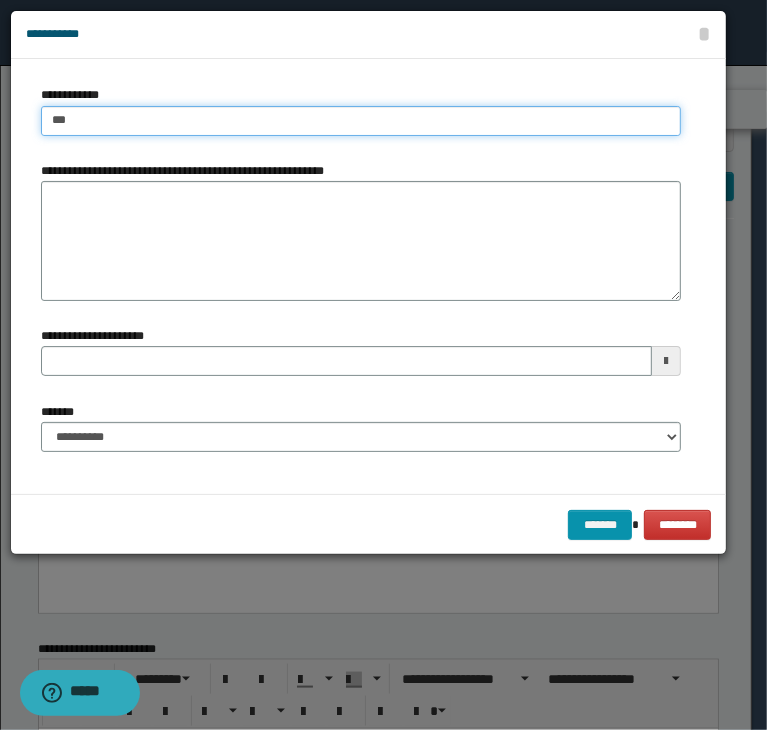 type on "****" 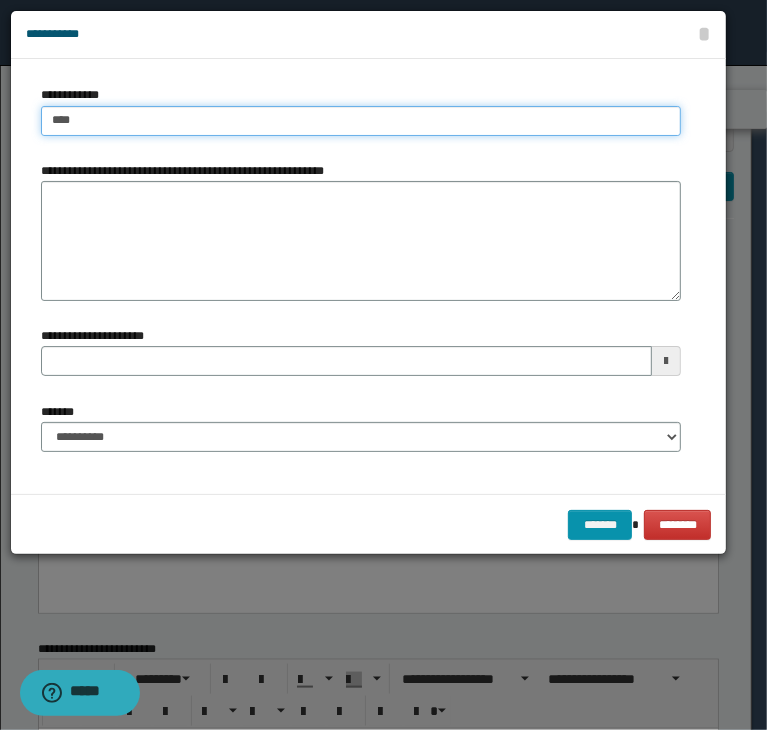 type on "****" 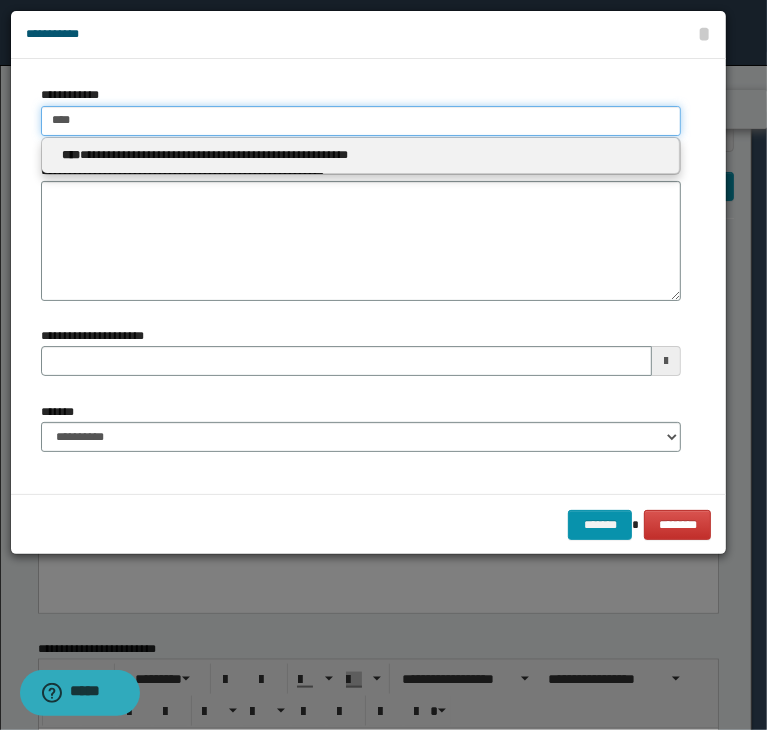type 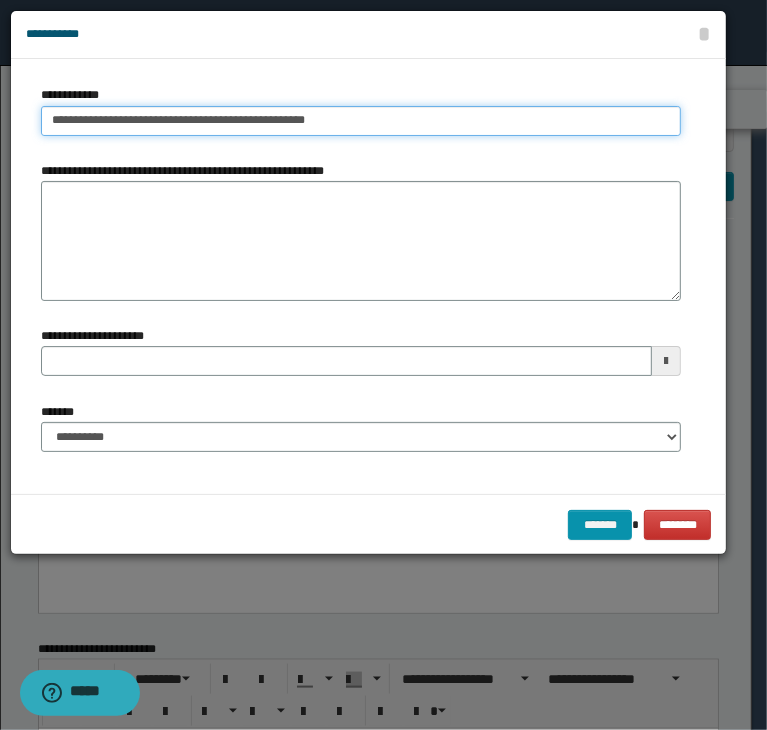 type on "**********" 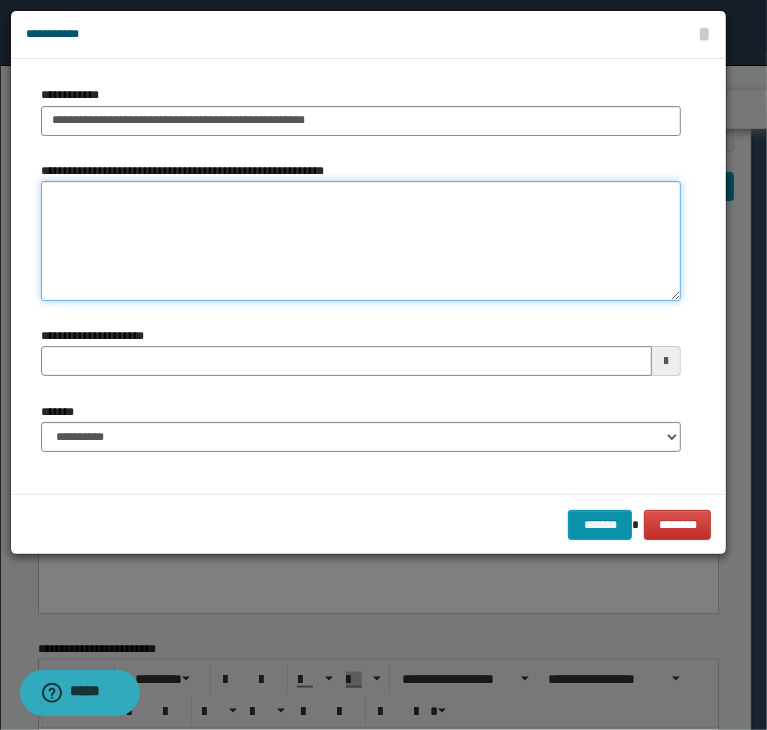paste on "*" 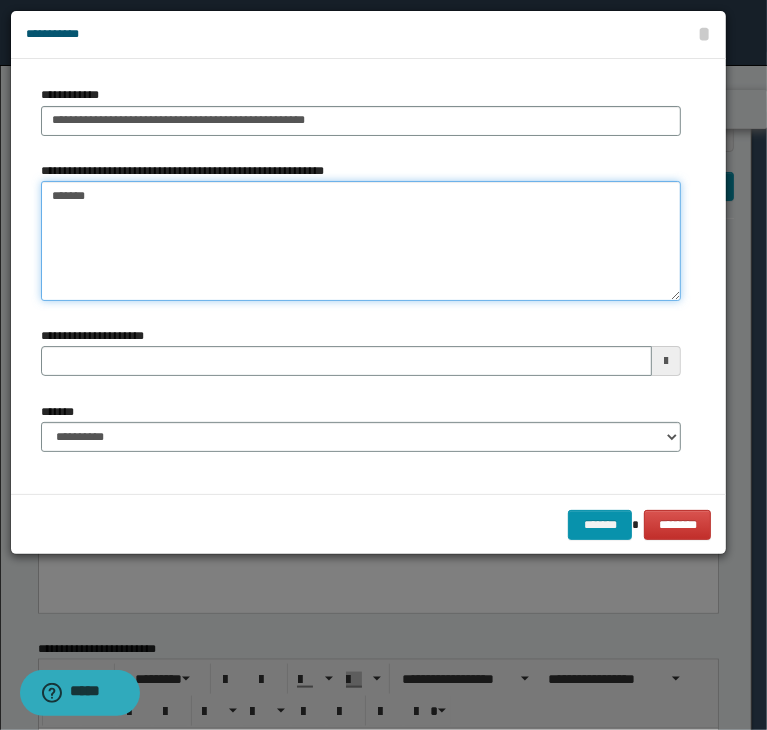 type on "*******" 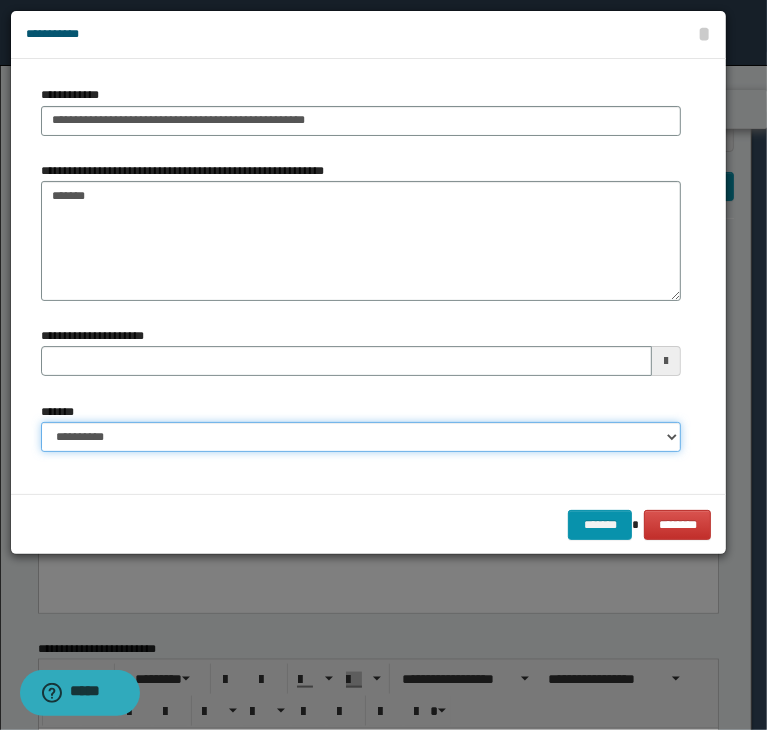 type 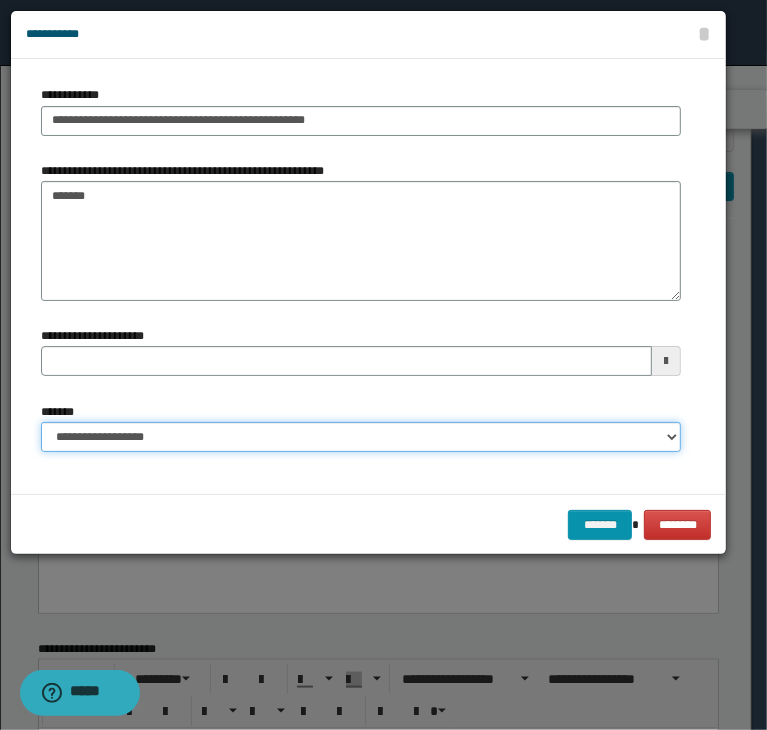 select on "*" 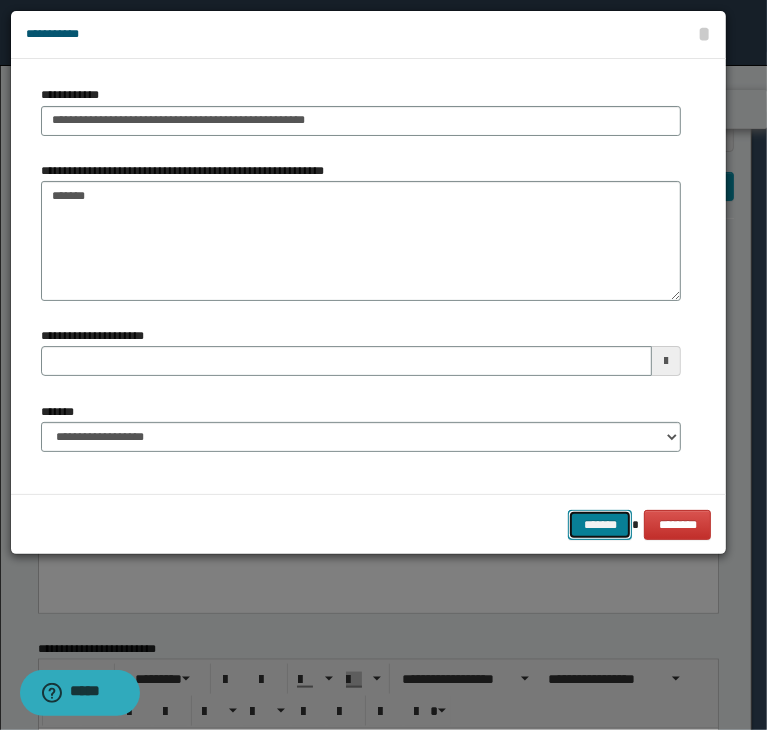 type 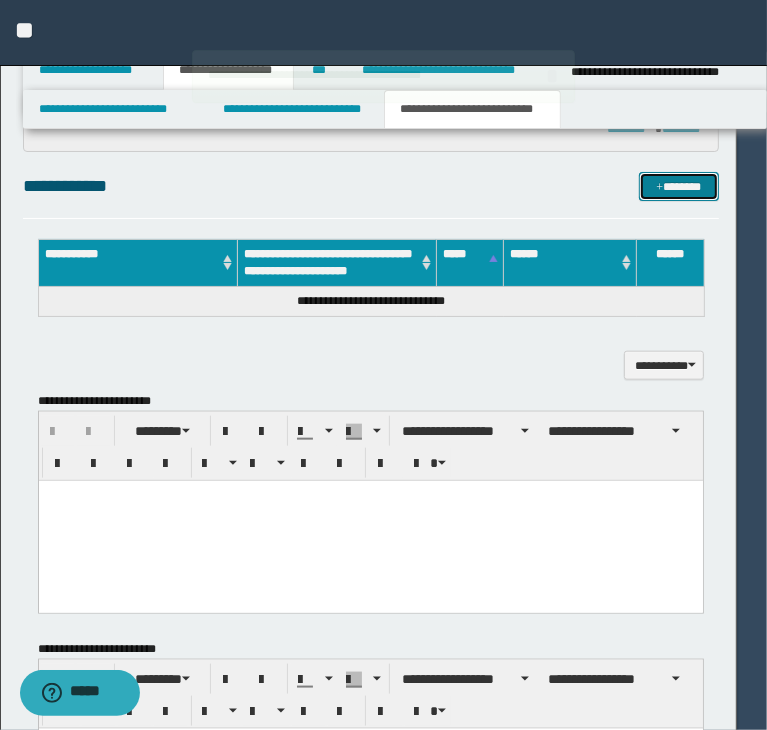 type 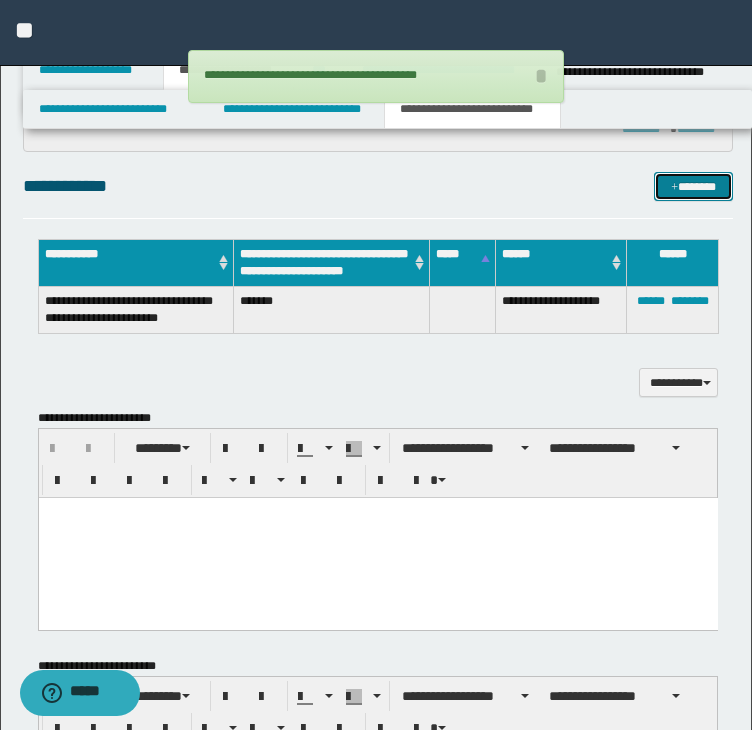 type 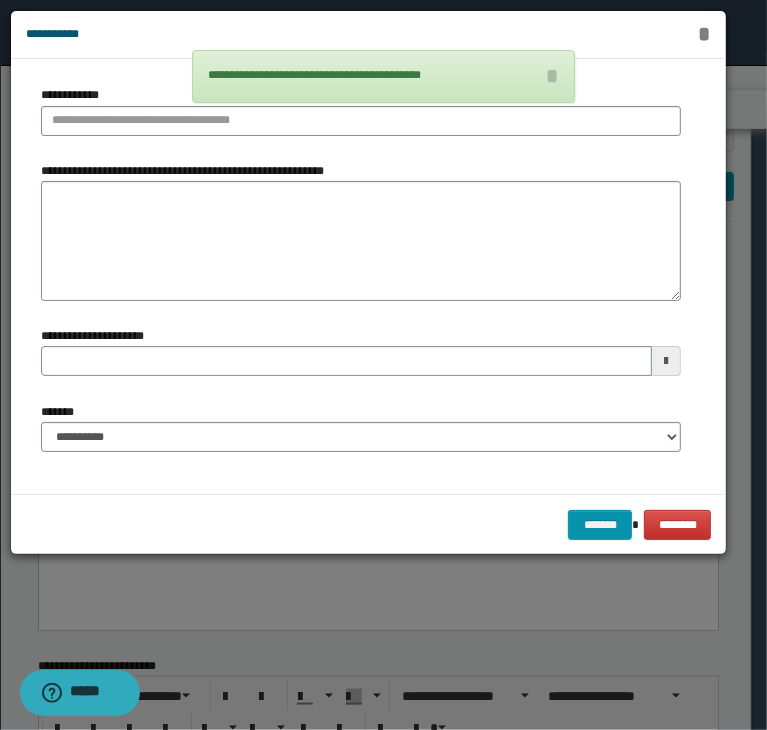 type 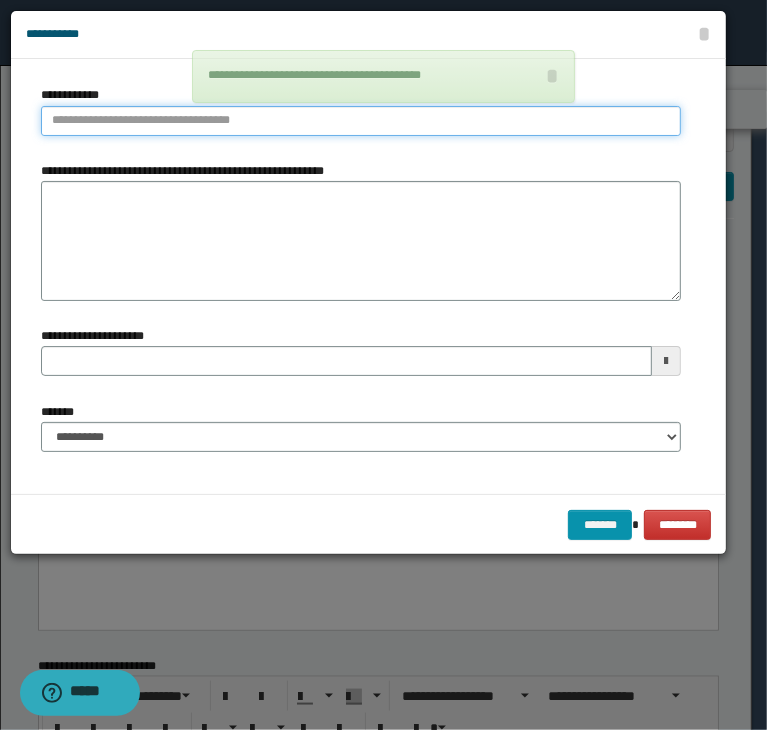 type on "**********" 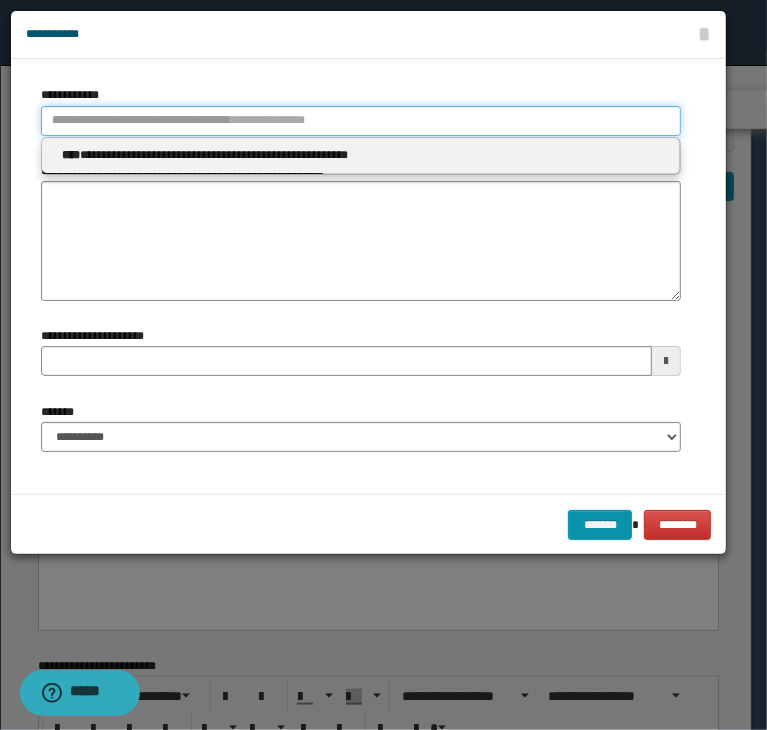 type 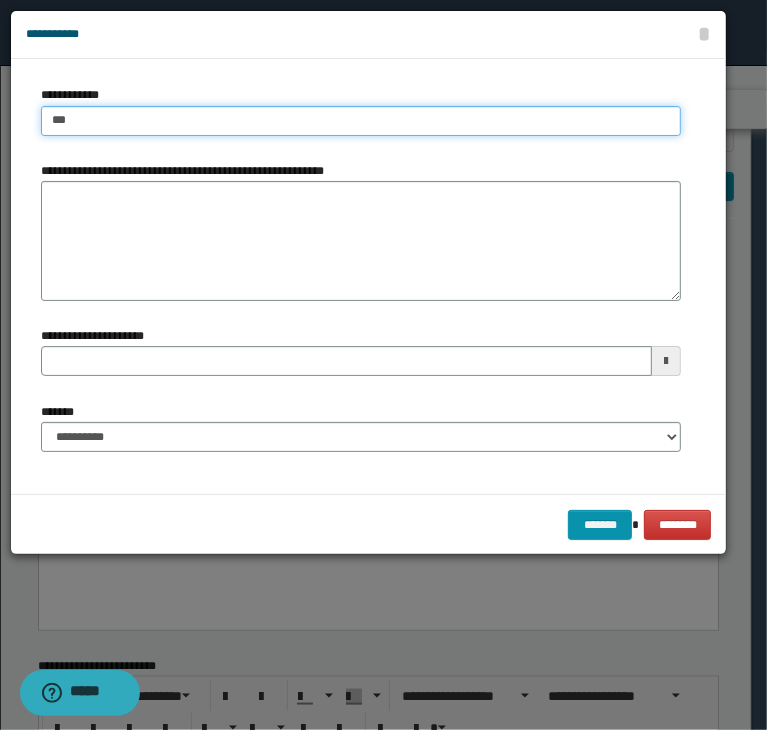 type on "****" 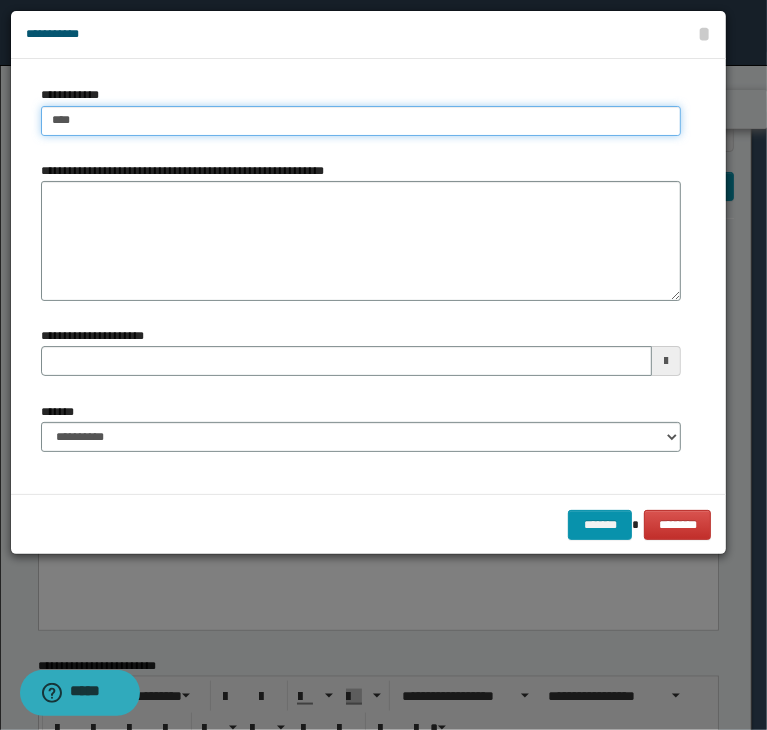 type on "****" 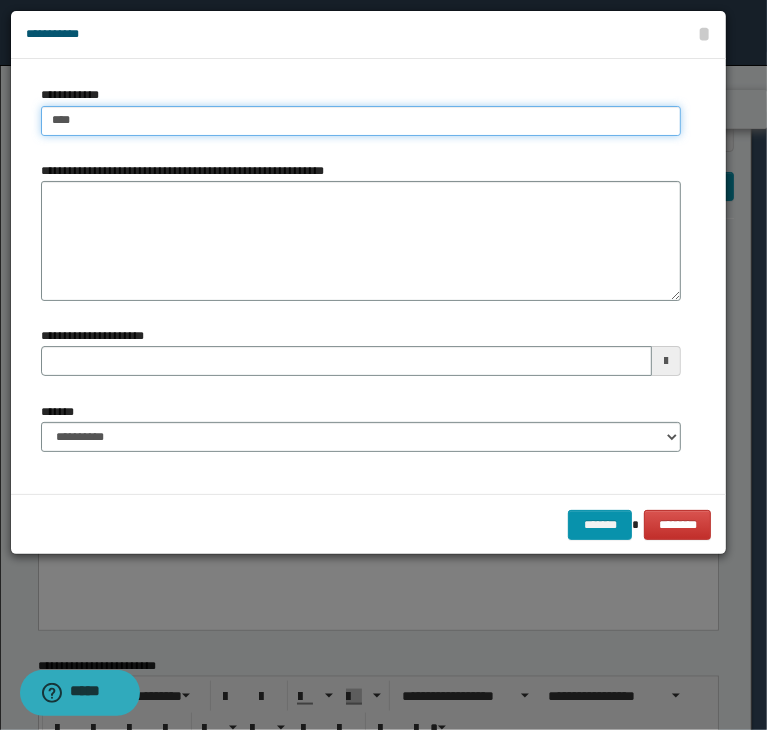 type 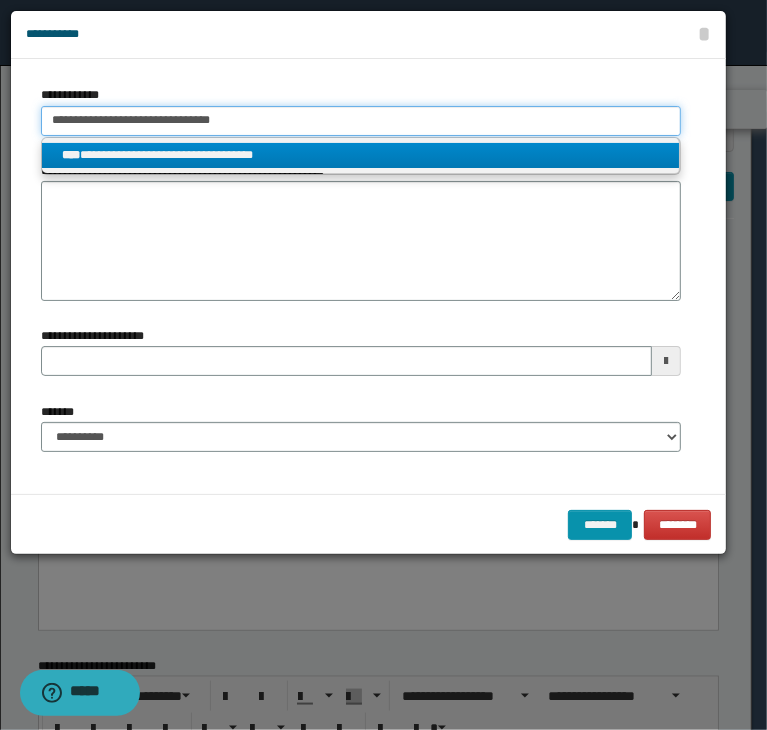 type on "**********" 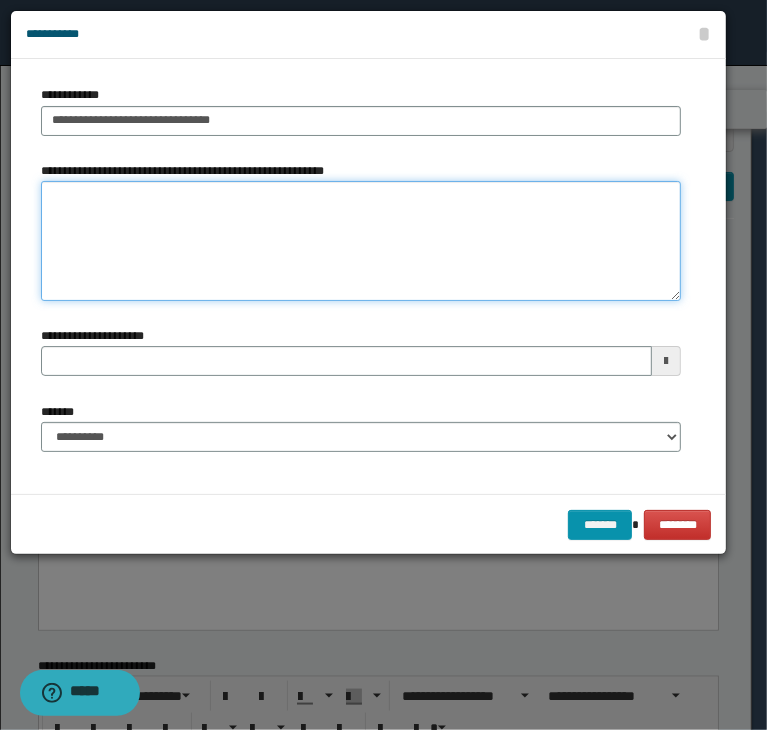 paste on "*******" 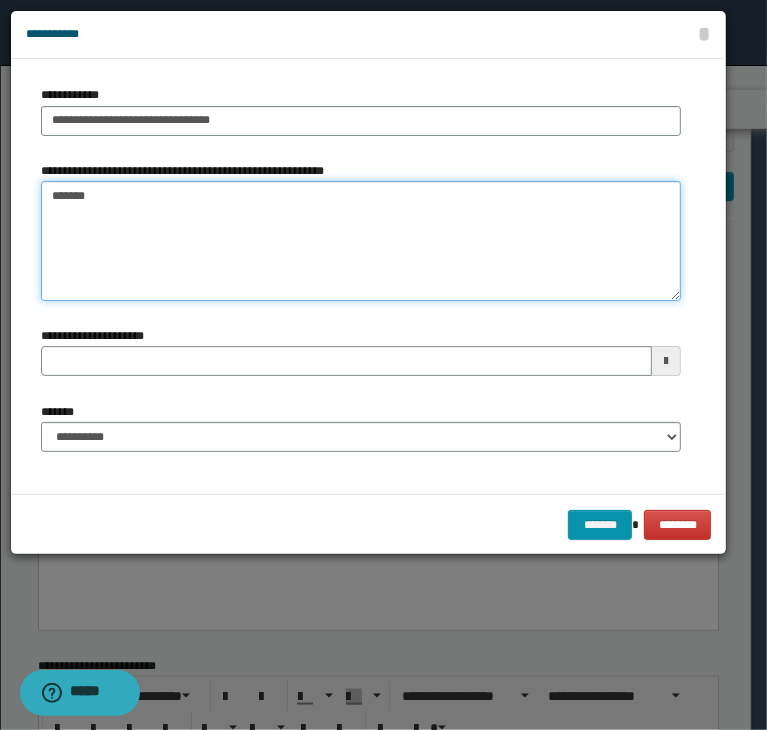 type on "*******" 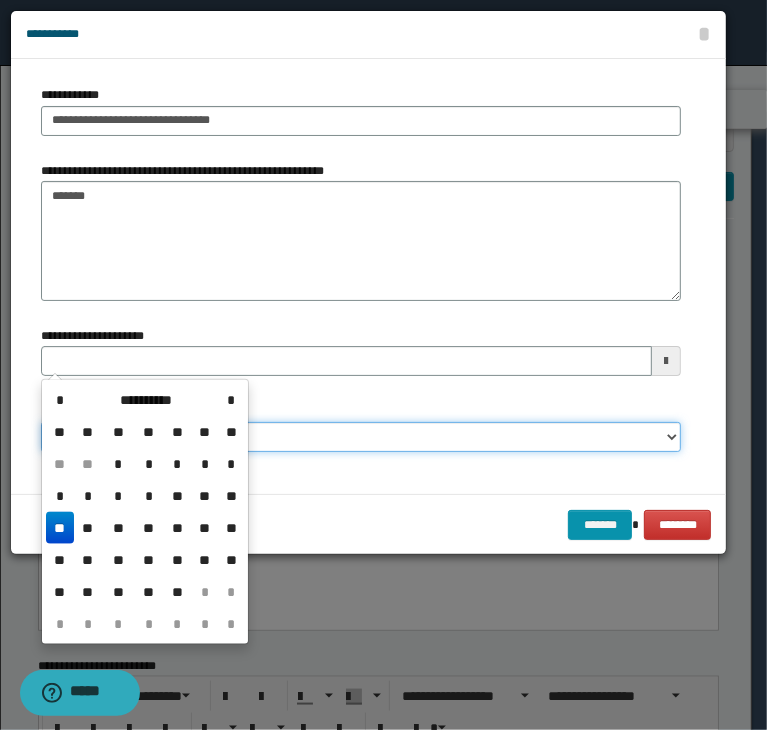 type 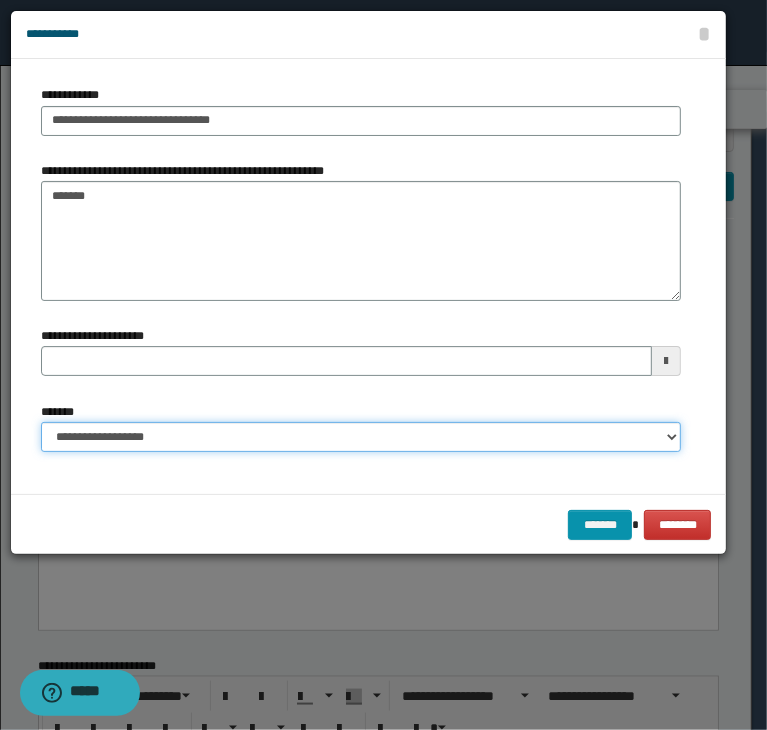 select on "*" 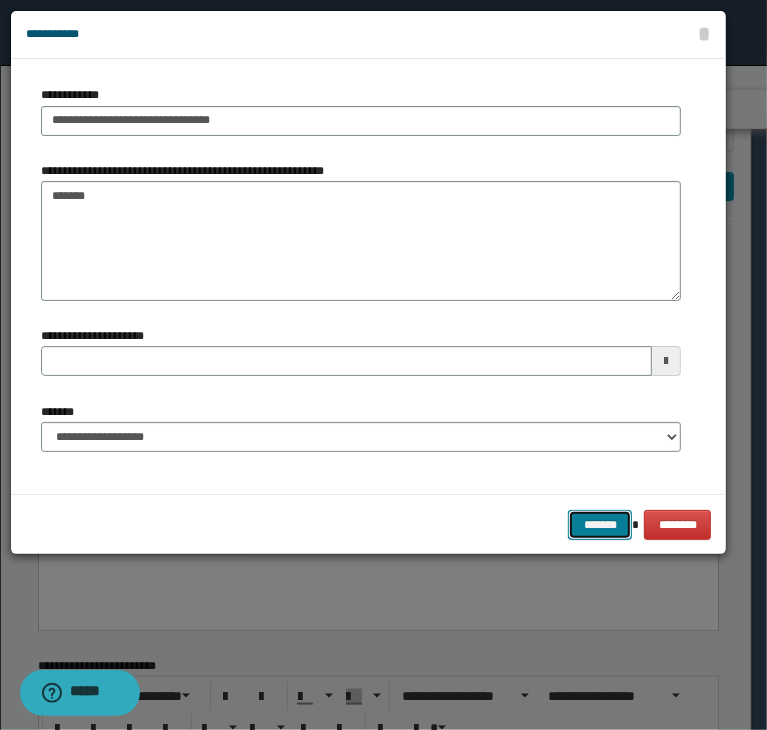 click on "*******" at bounding box center (600, 525) 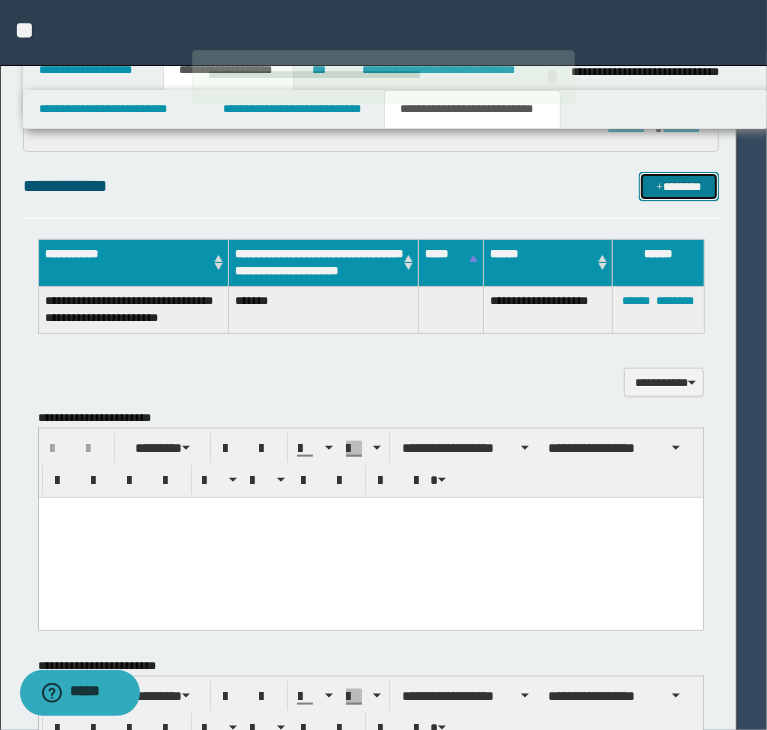 type 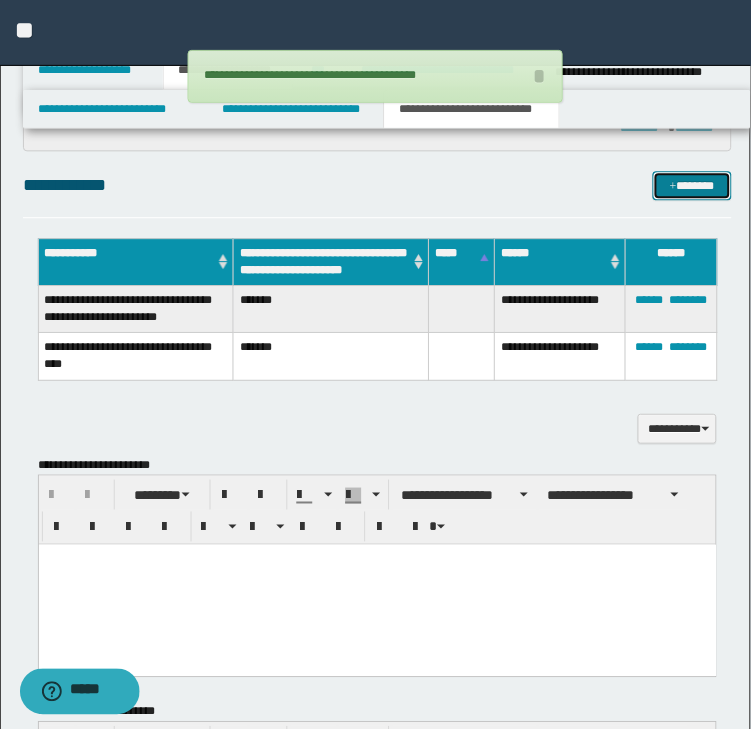 click on "*******" at bounding box center [693, 187] 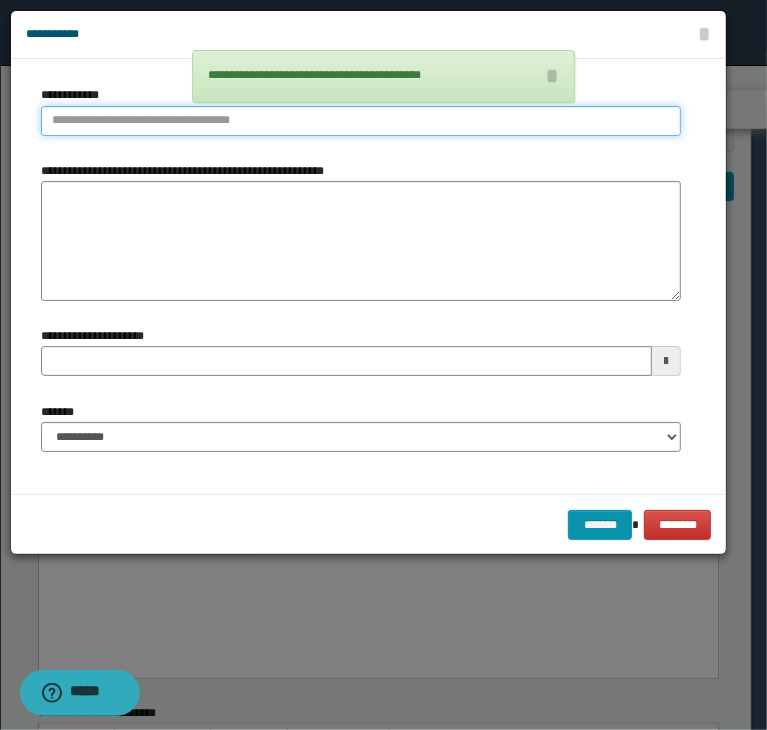 type on "**********" 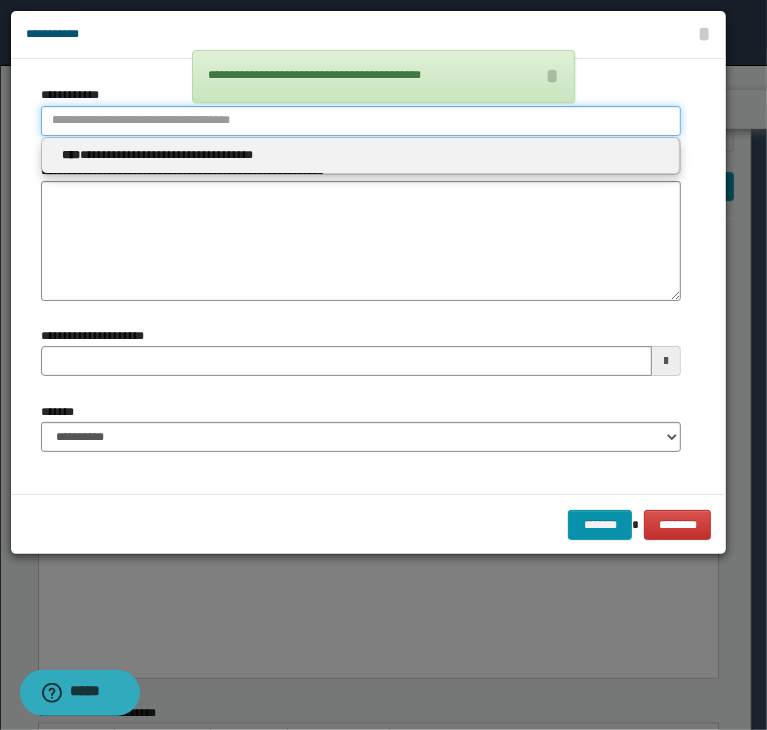 type 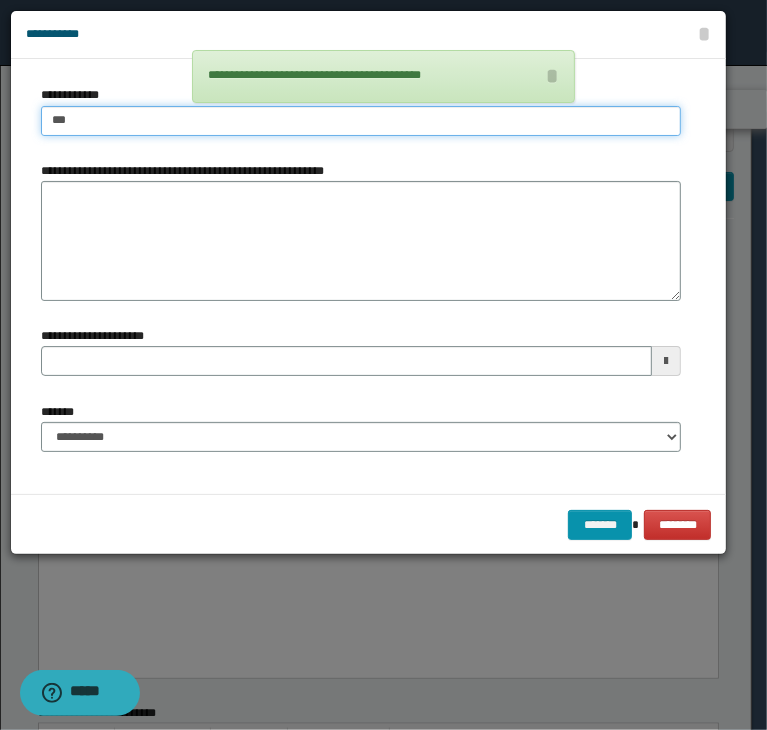 type on "****" 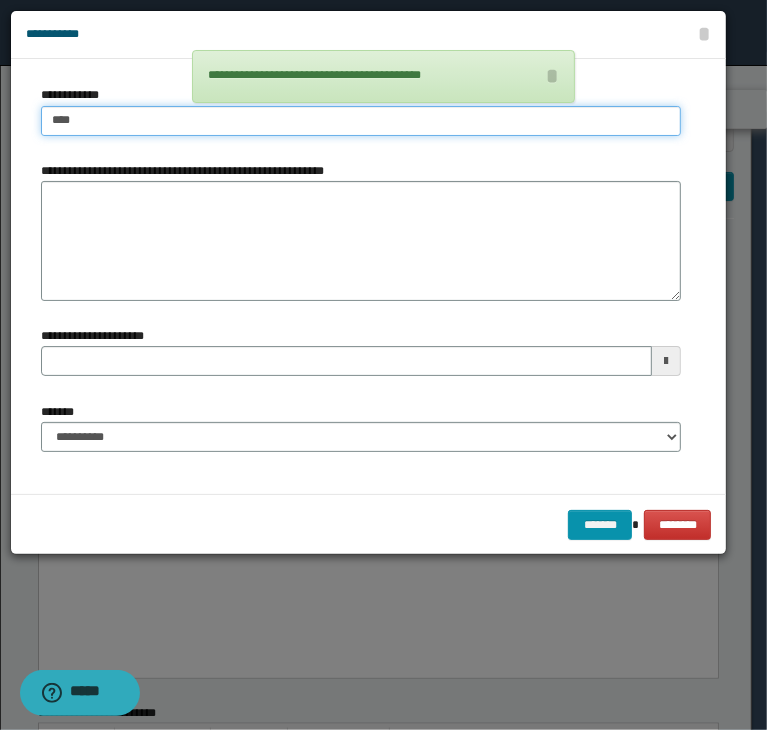 type on "****" 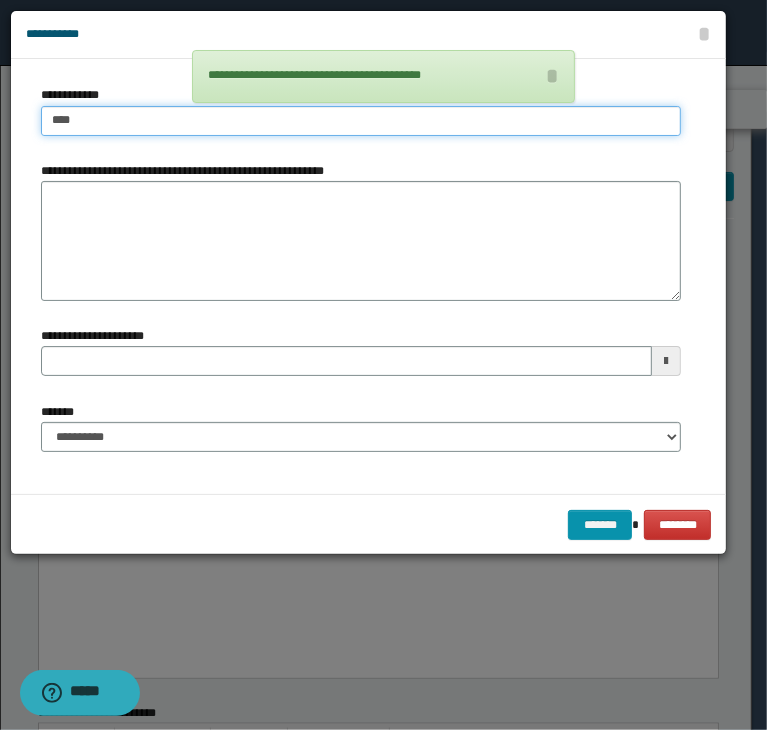 type 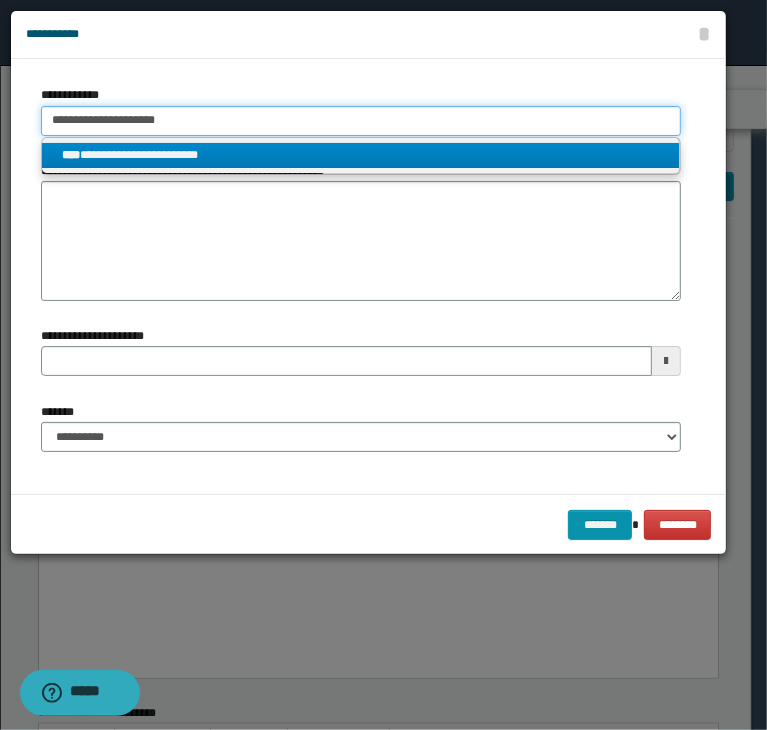 type on "**********" 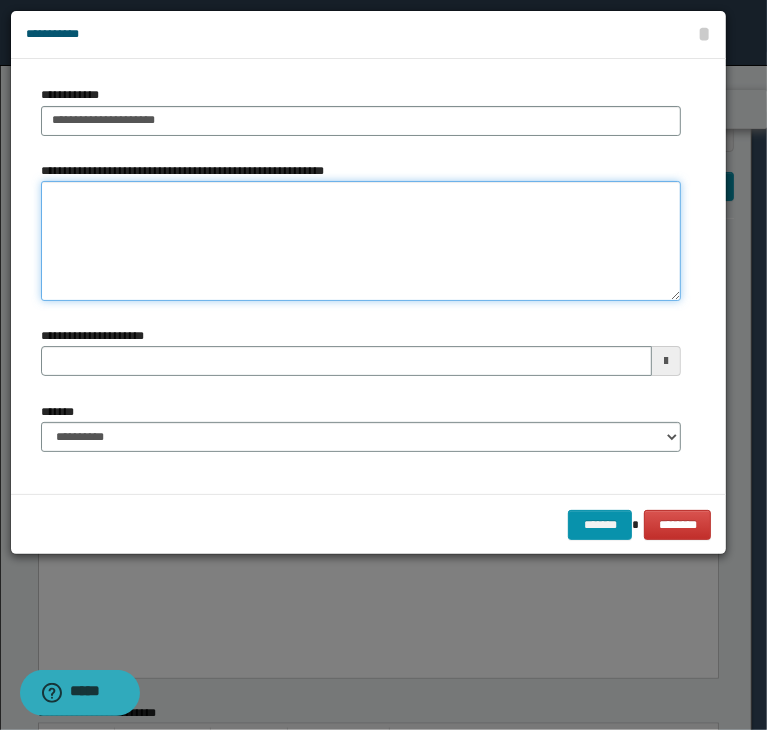 paste on "*******" 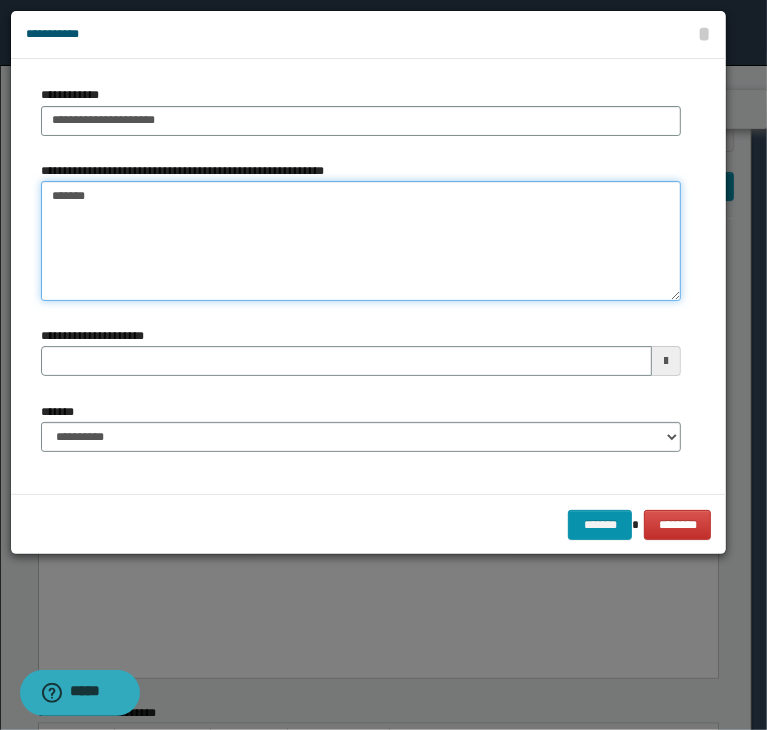 type on "*******" 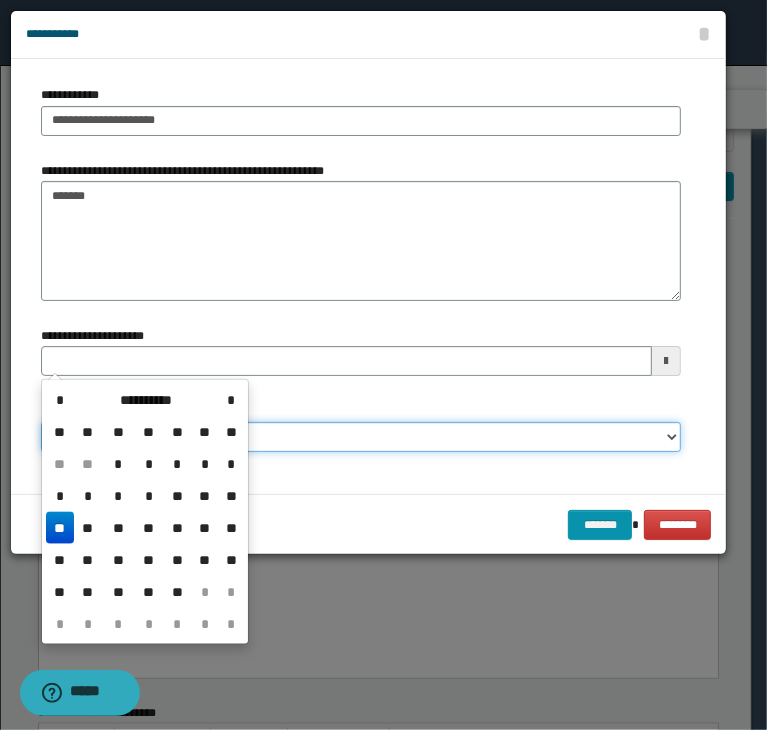 type 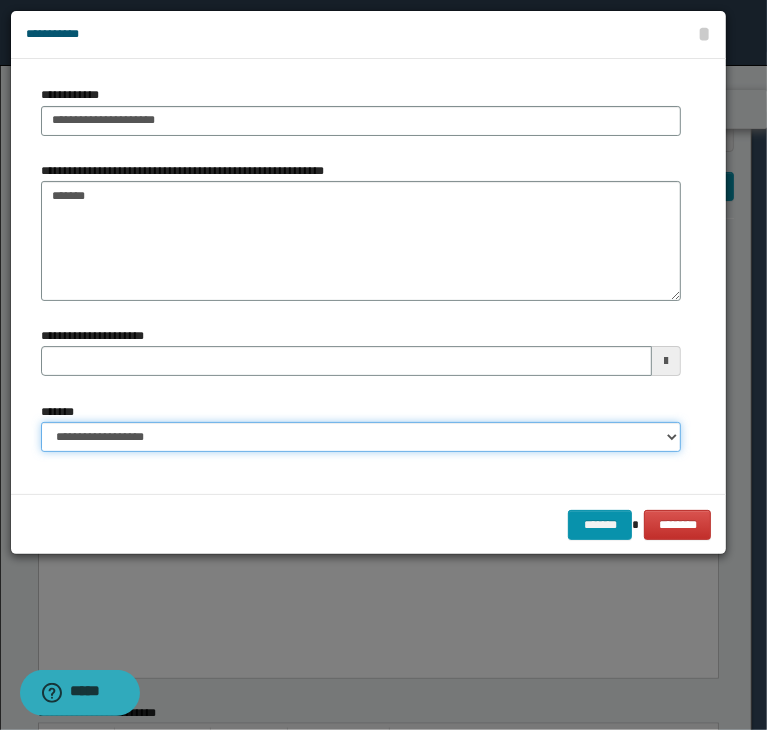 select on "*" 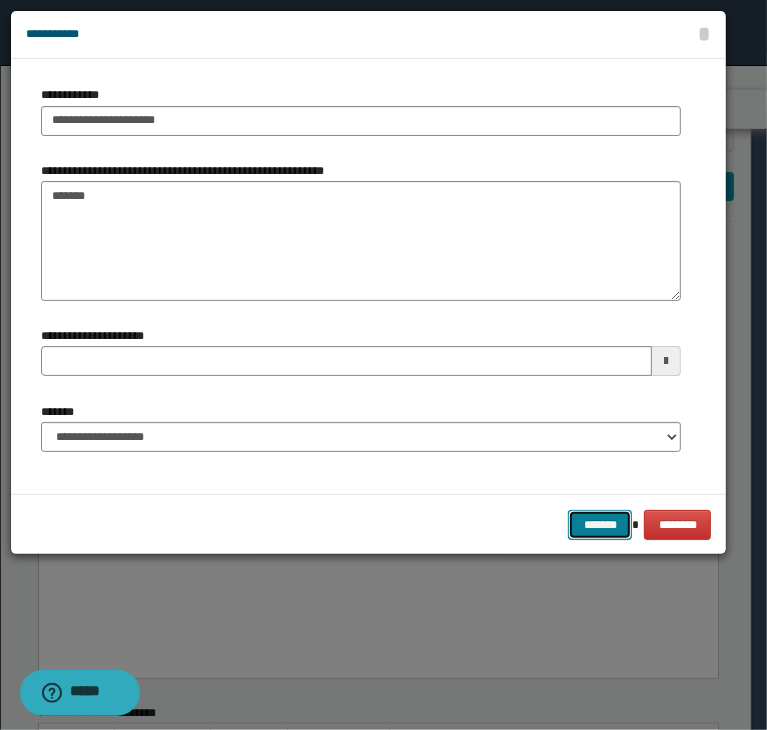 click on "*******" at bounding box center (600, 525) 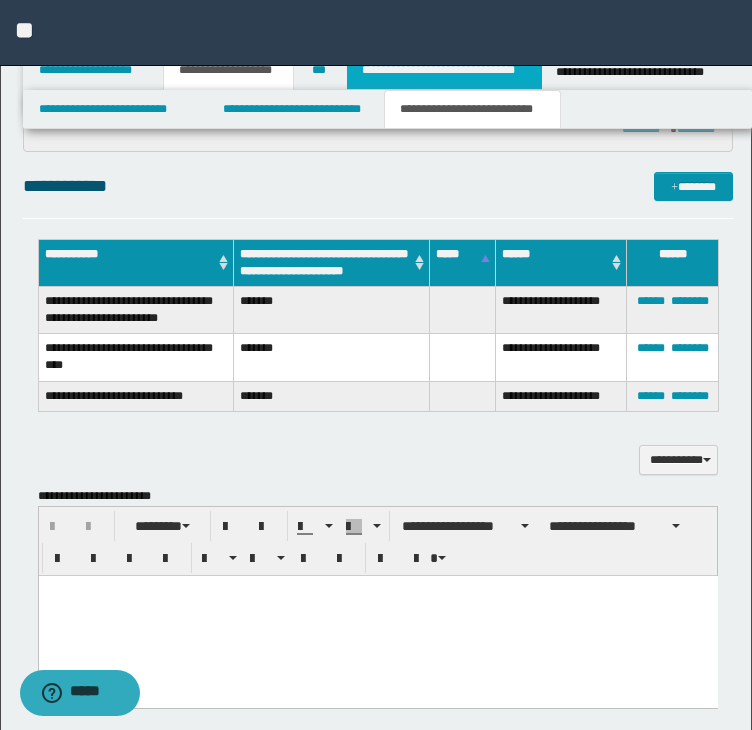 click on "**********" at bounding box center (444, 70) 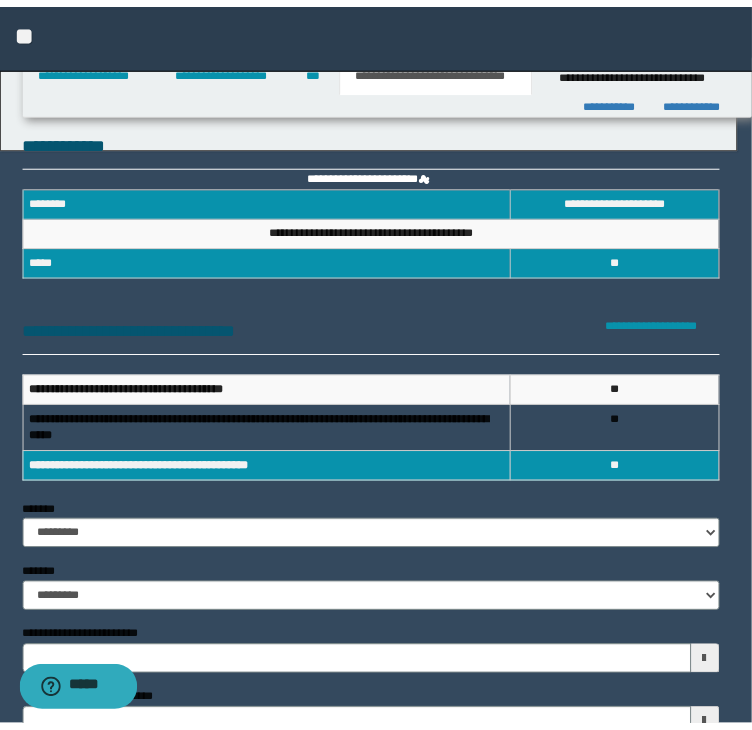 scroll, scrollTop: 0, scrollLeft: 0, axis: both 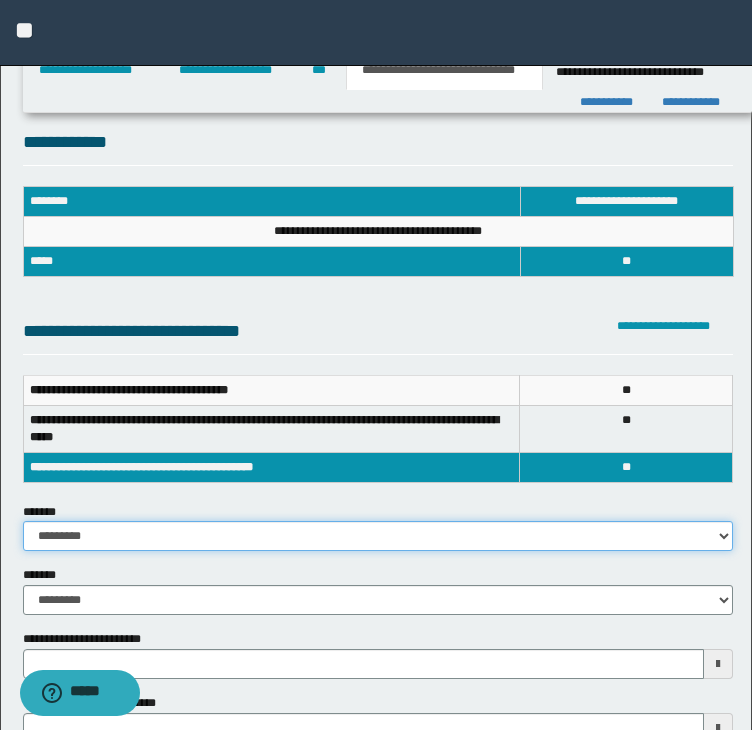 click on "**********" at bounding box center (378, 536) 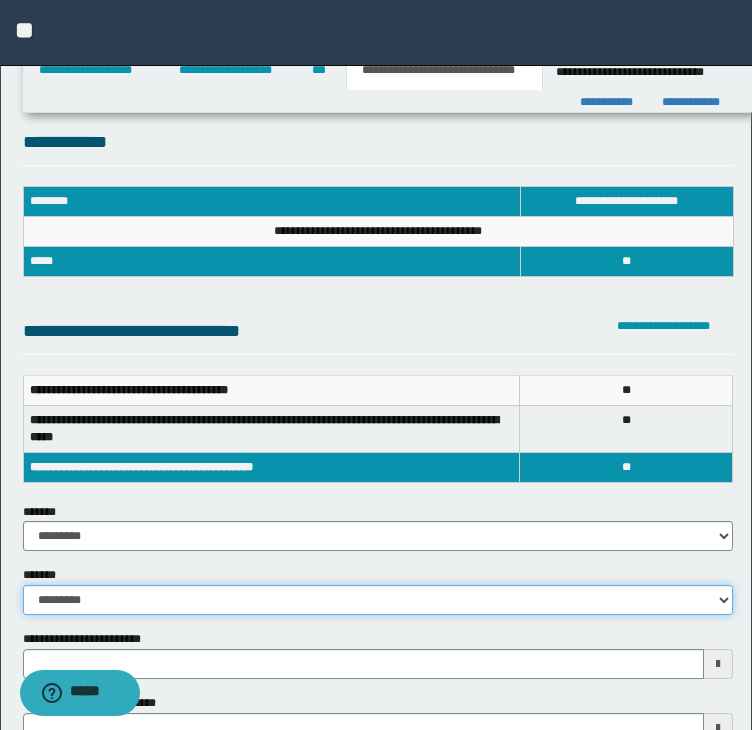 select on "*" 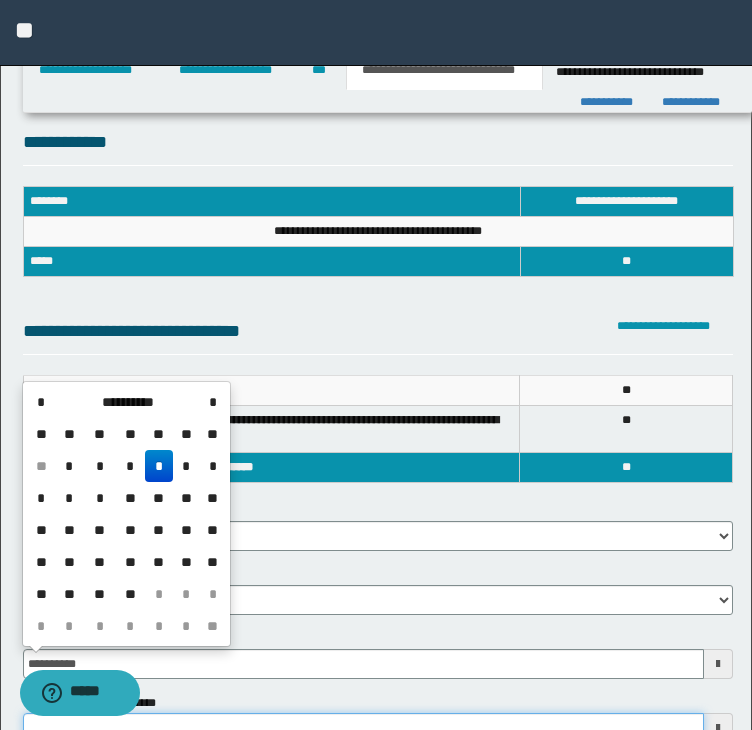 type on "**********" 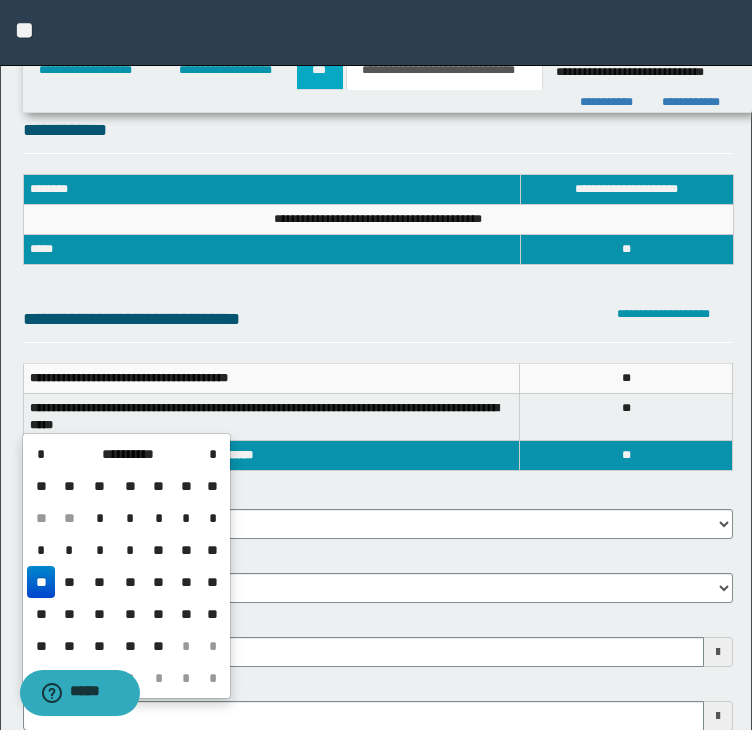 type 